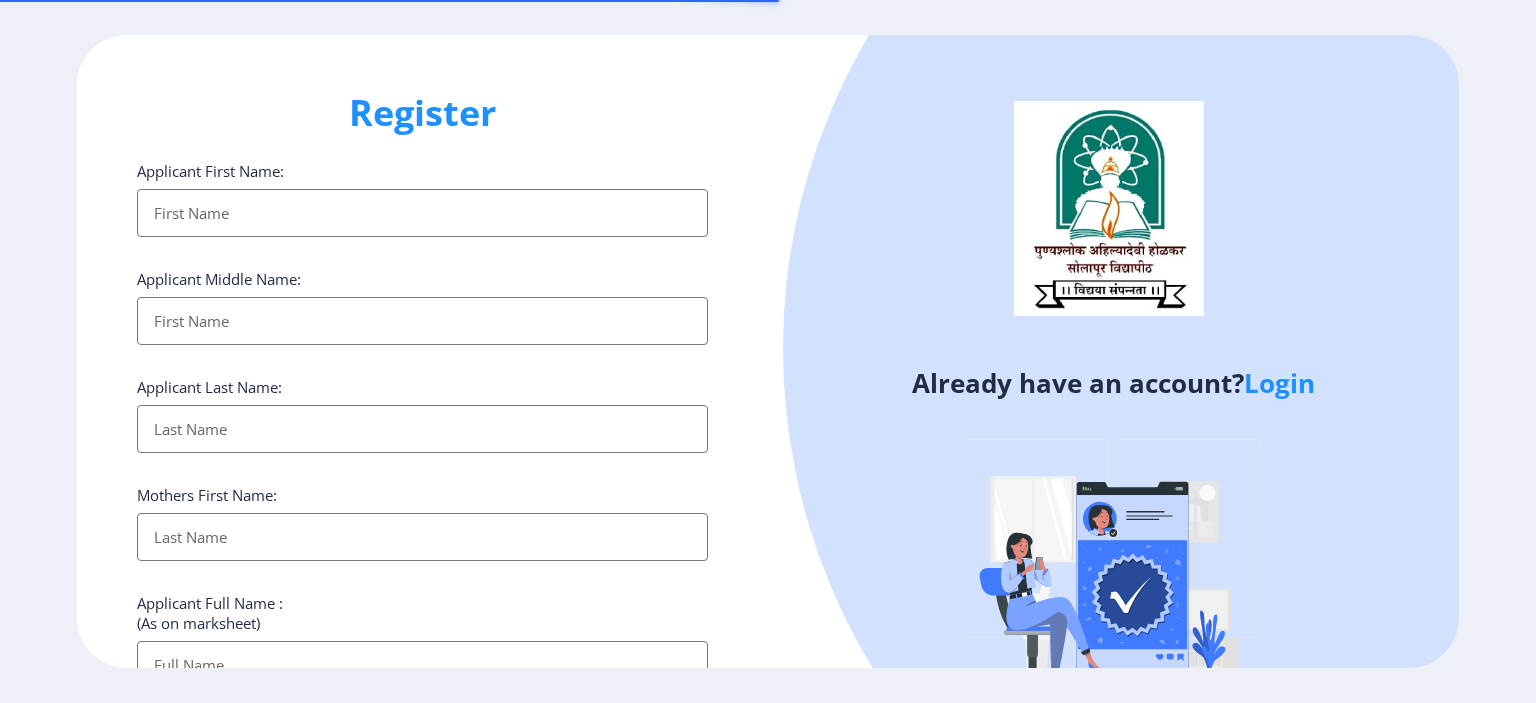 select 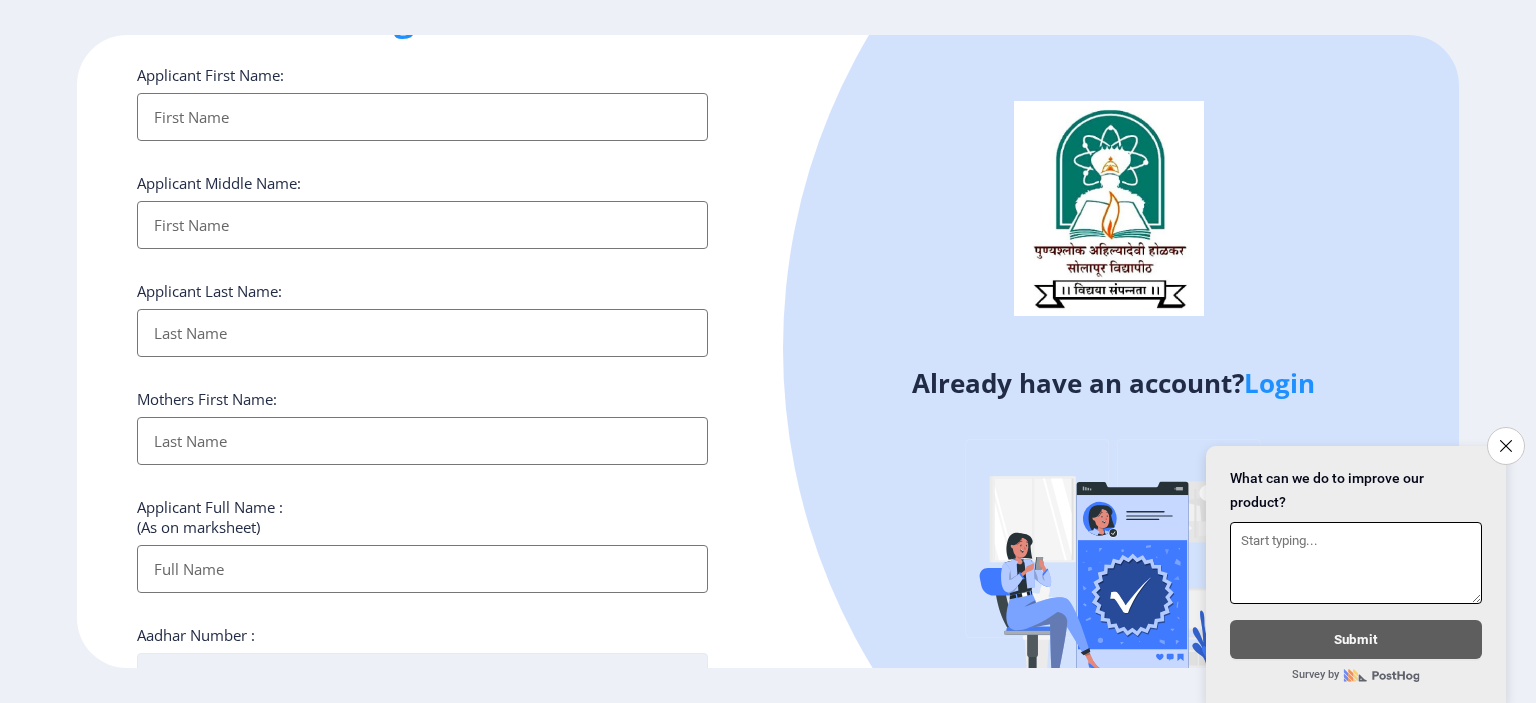 scroll, scrollTop: 0, scrollLeft: 0, axis: both 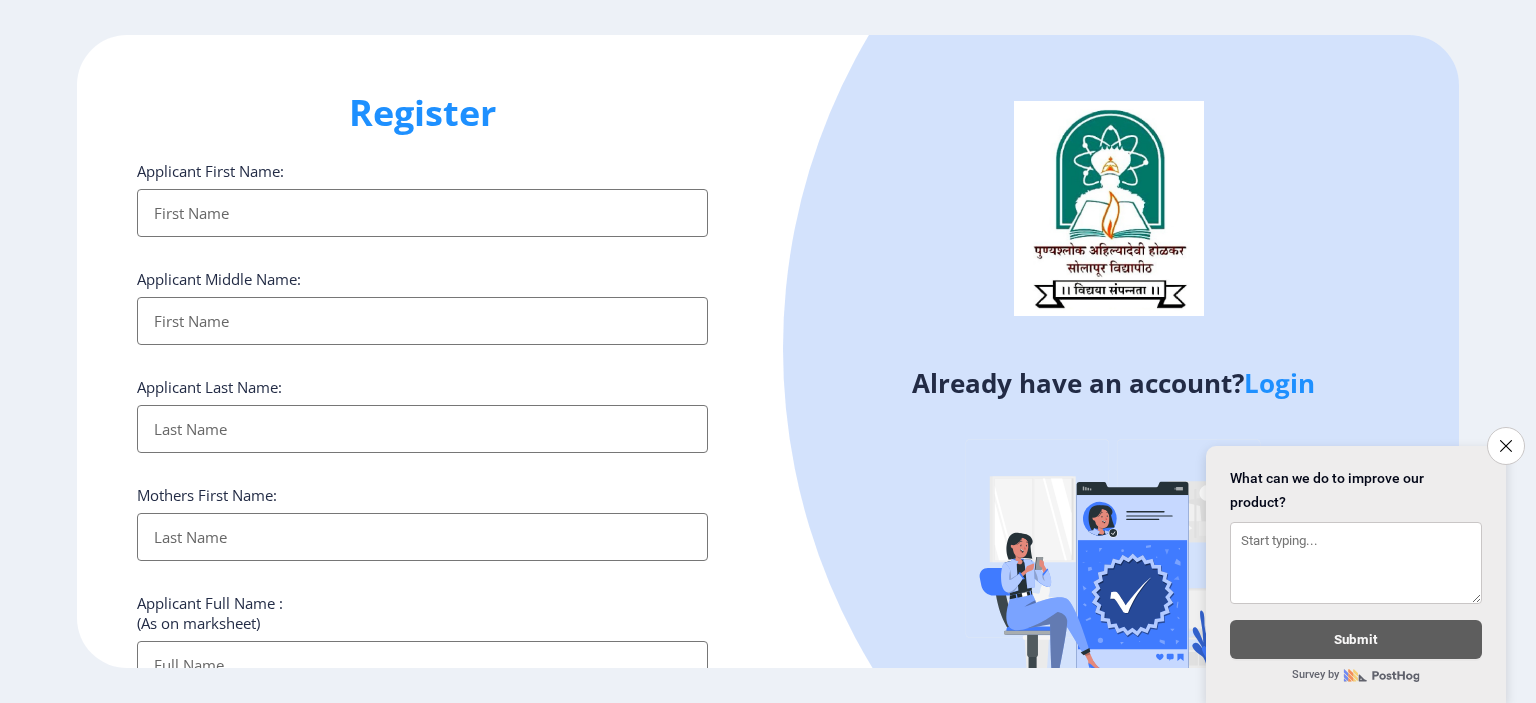 click on "Applicant First Name:" at bounding box center (422, 213) 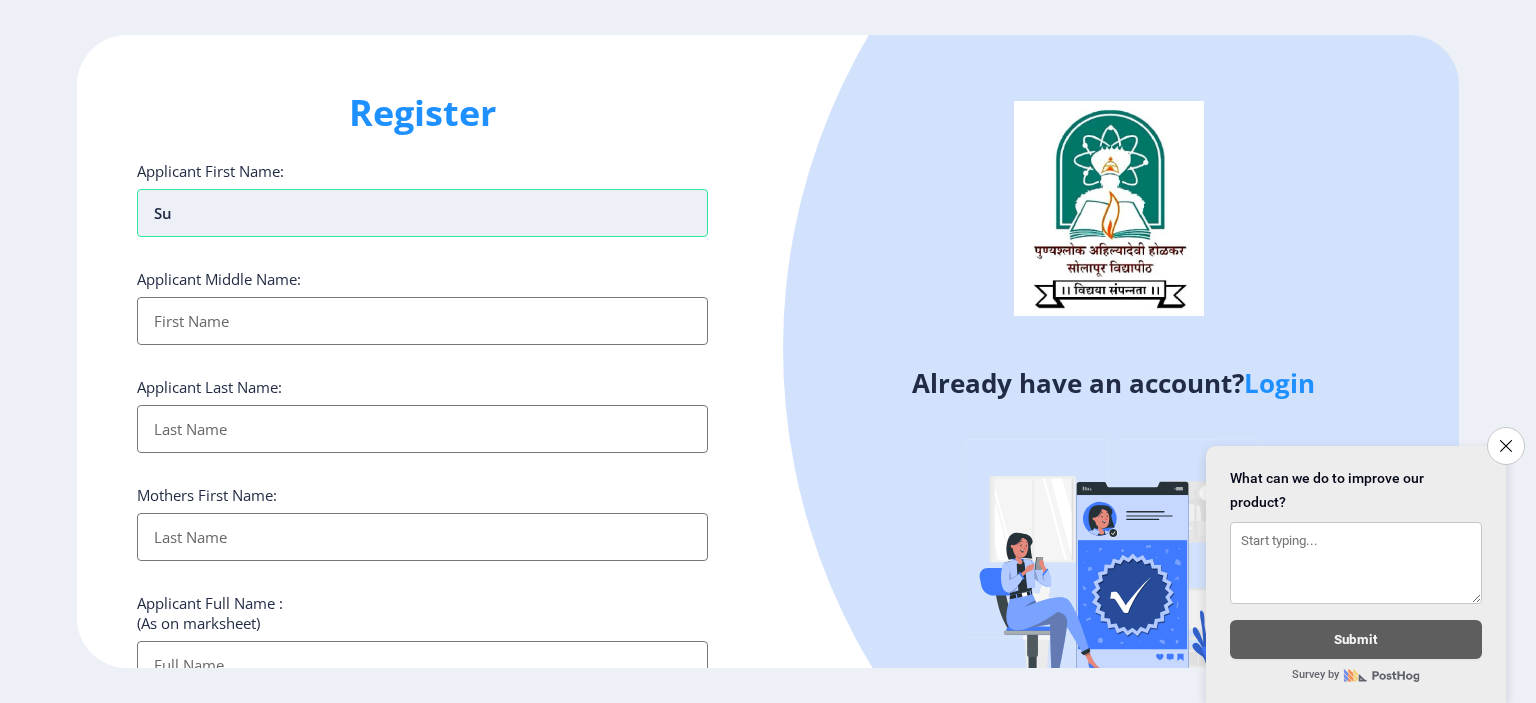 type on "s" 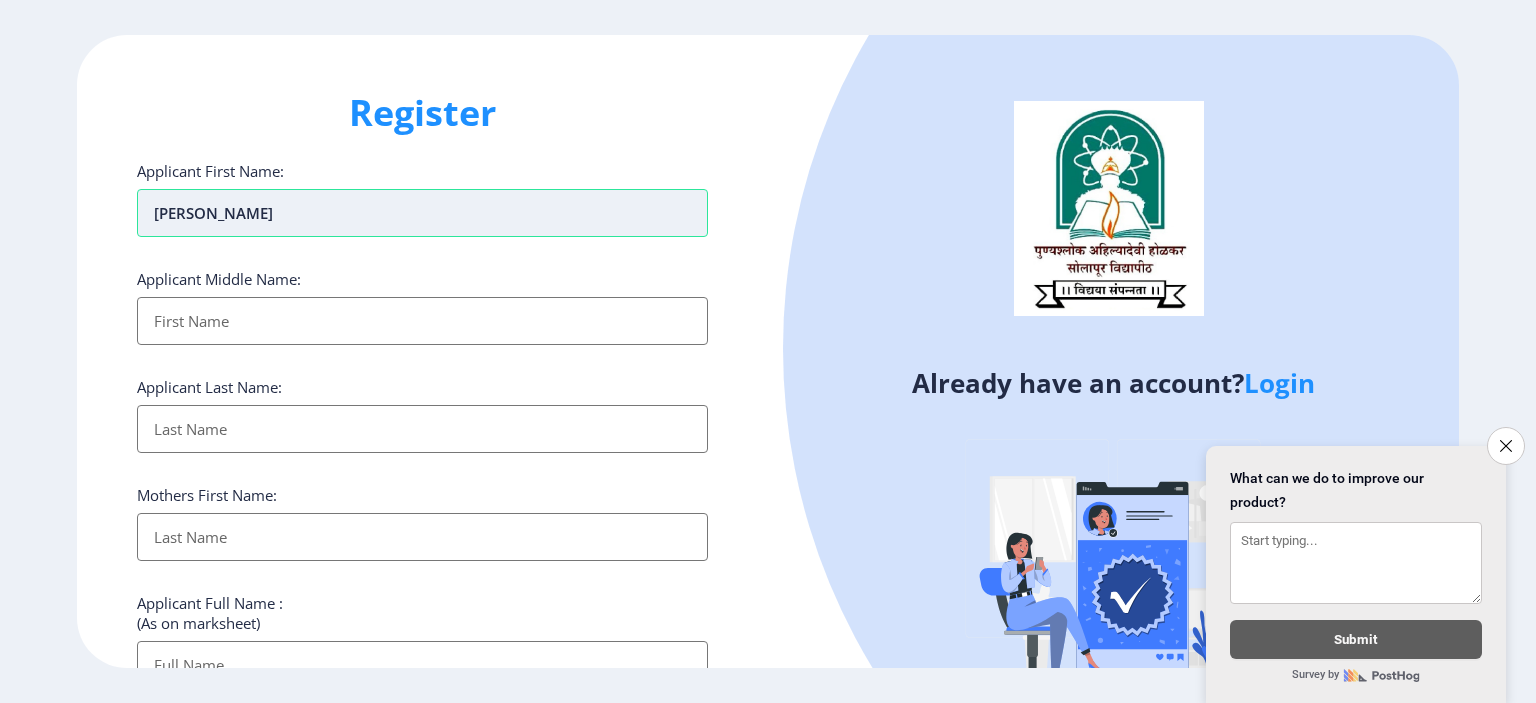 type on "[PERSON_NAME]" 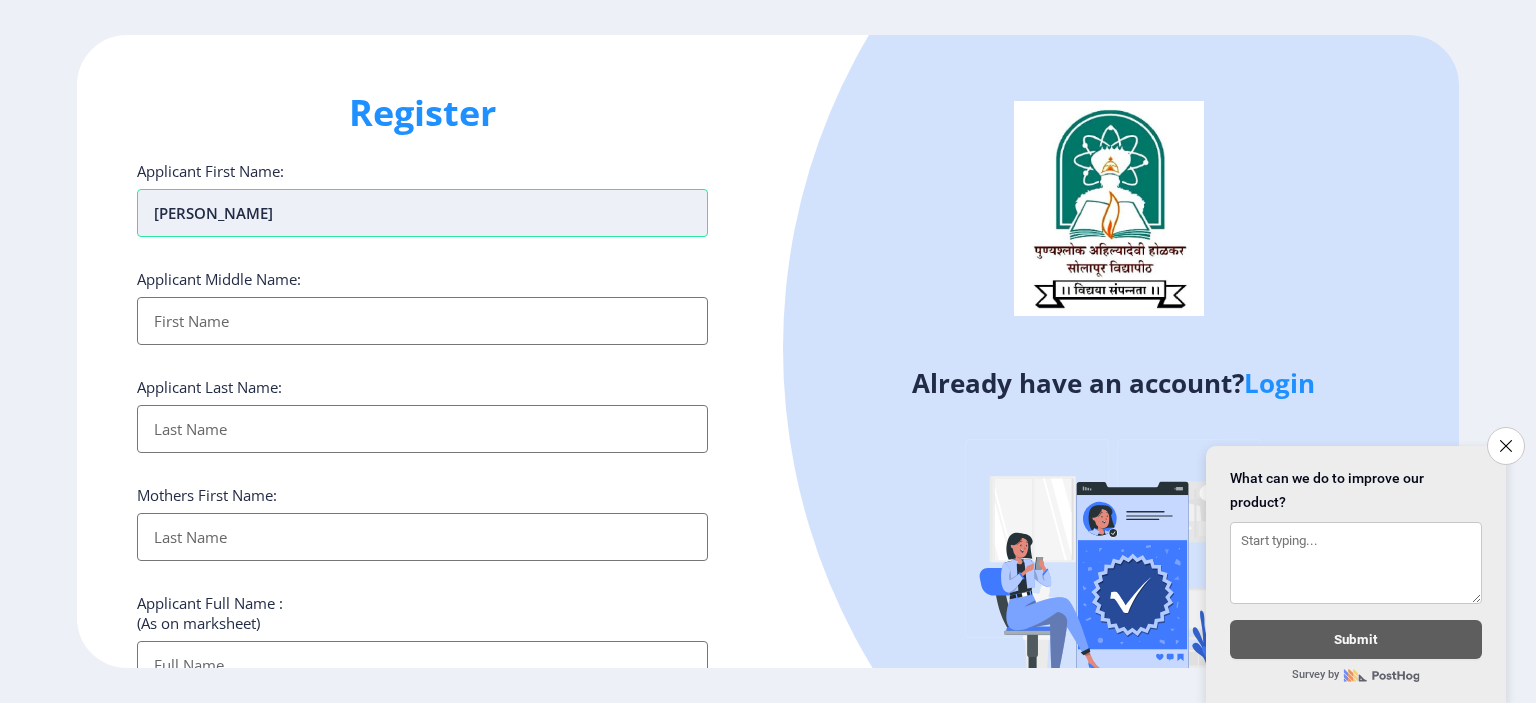 type on "[PERSON_NAME]" 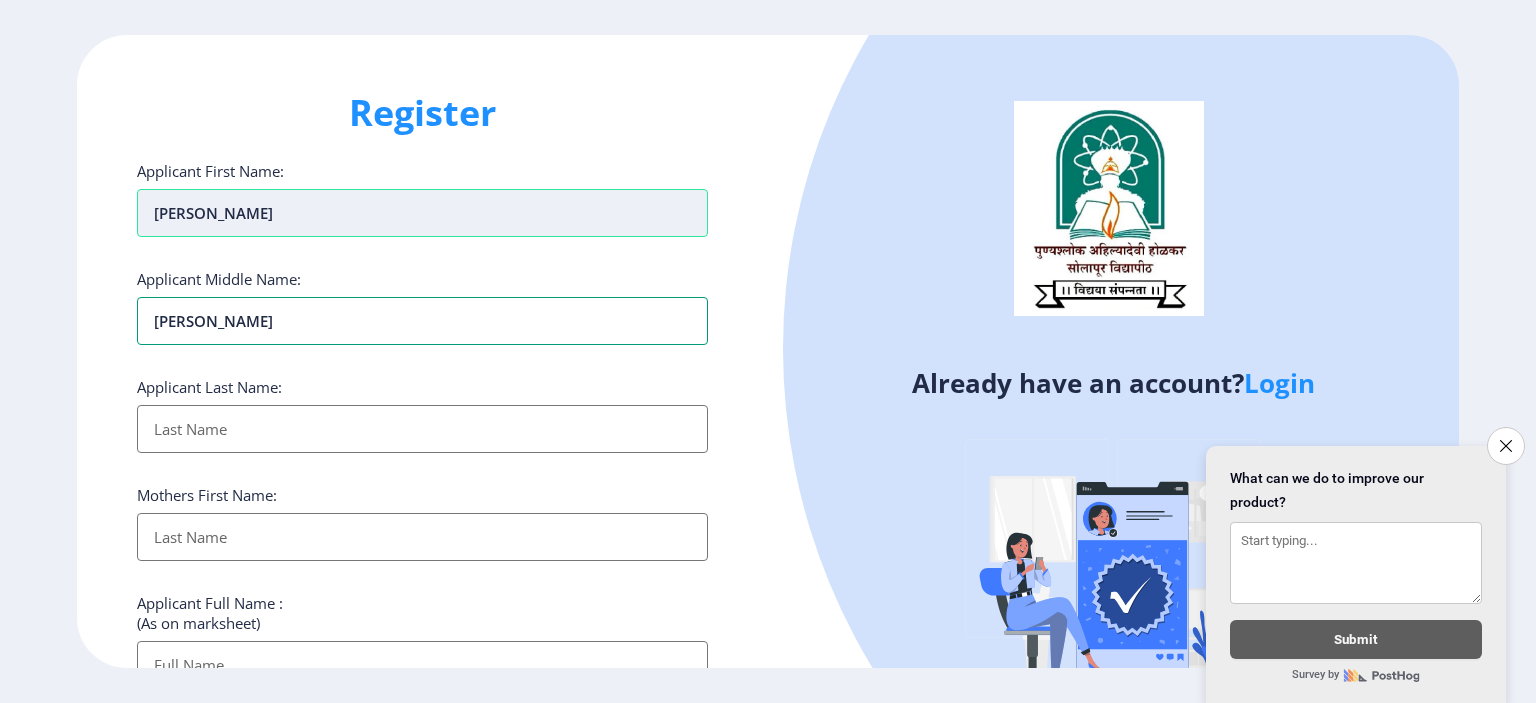 type on "[PERSON_NAME]" 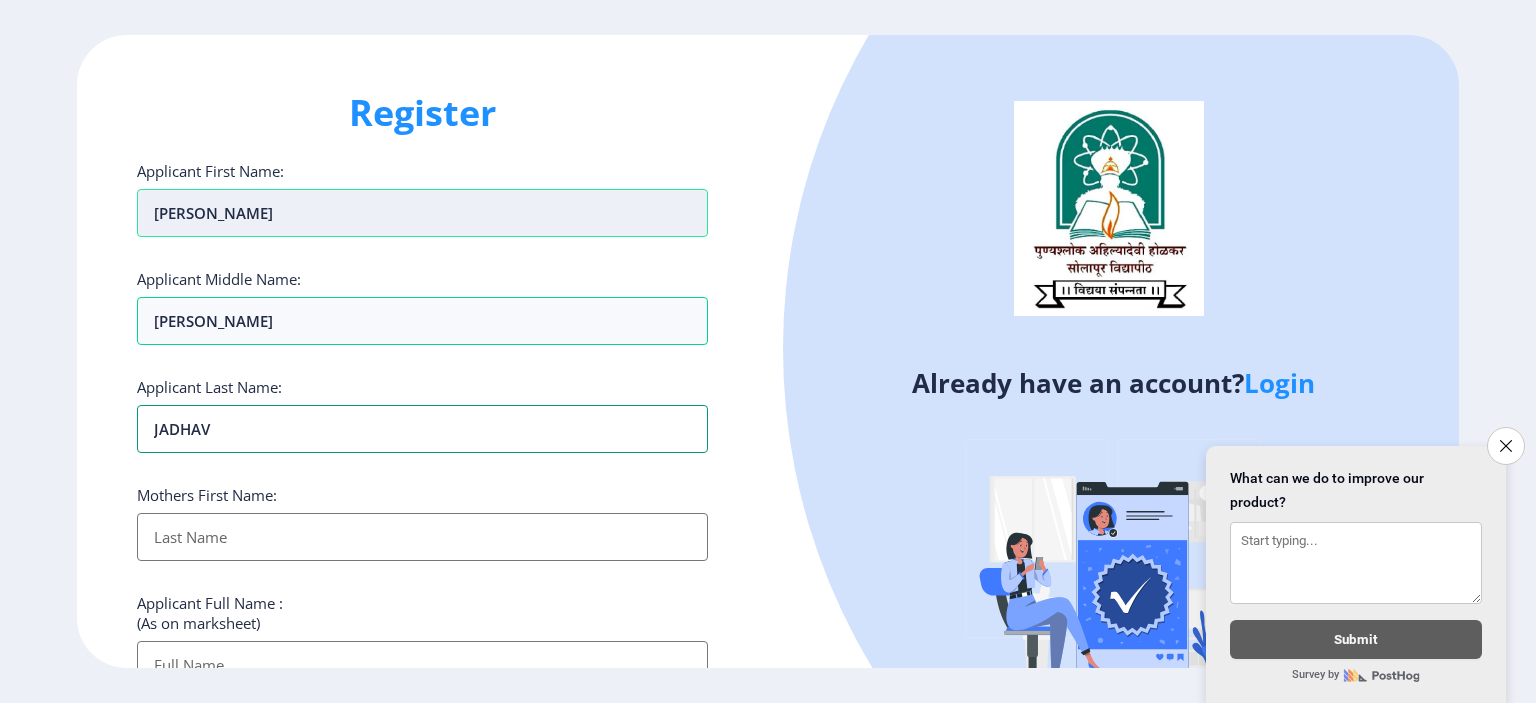 type on "JADHAV" 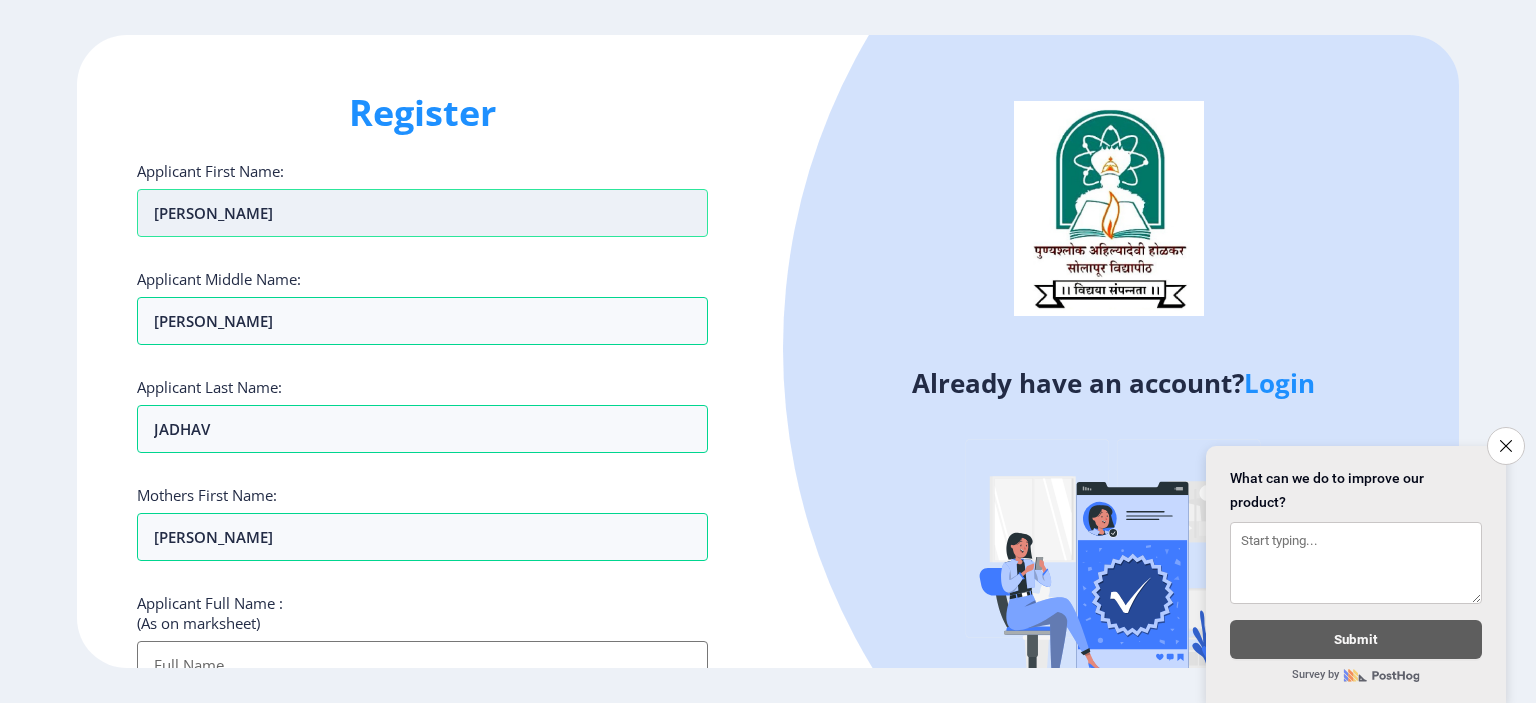 scroll, scrollTop: 19, scrollLeft: 0, axis: vertical 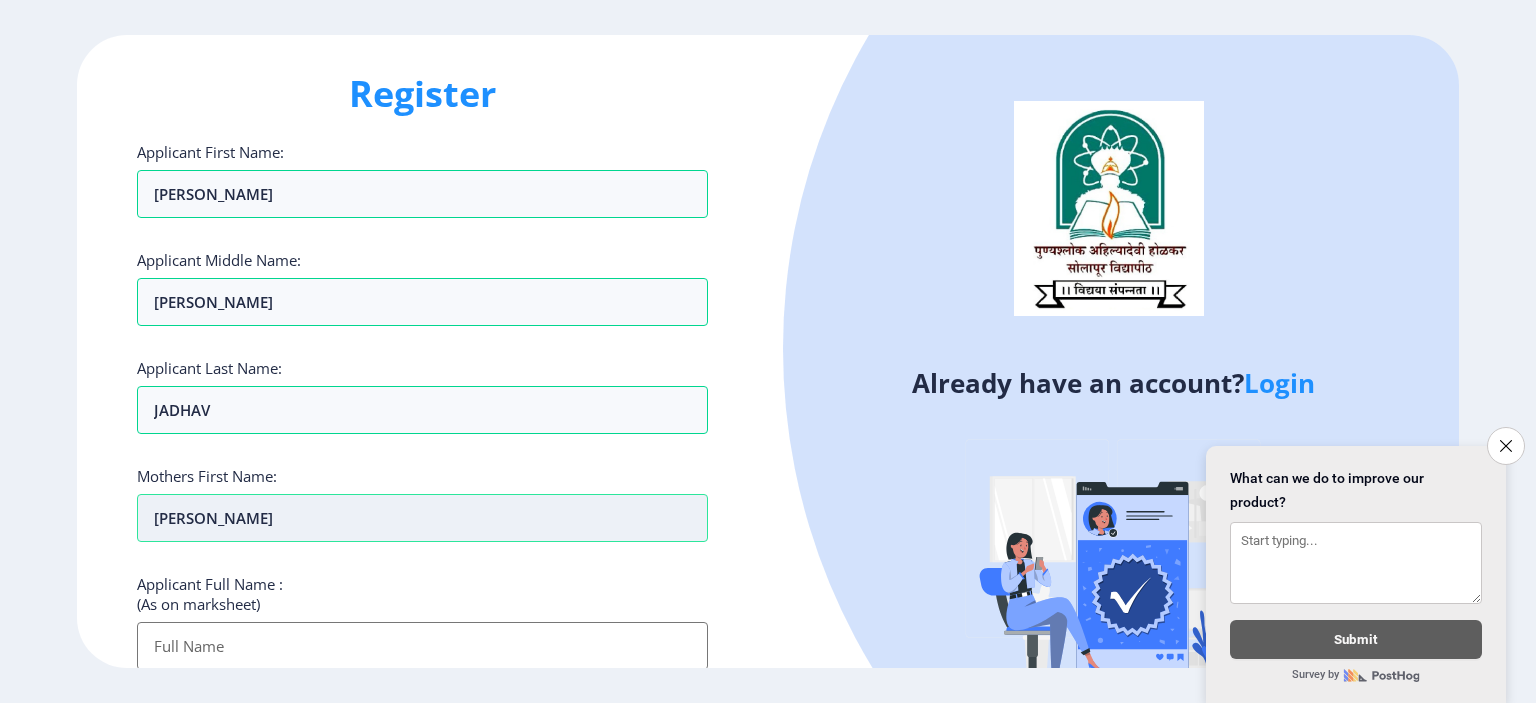 click on "[PERSON_NAME]" at bounding box center (422, 194) 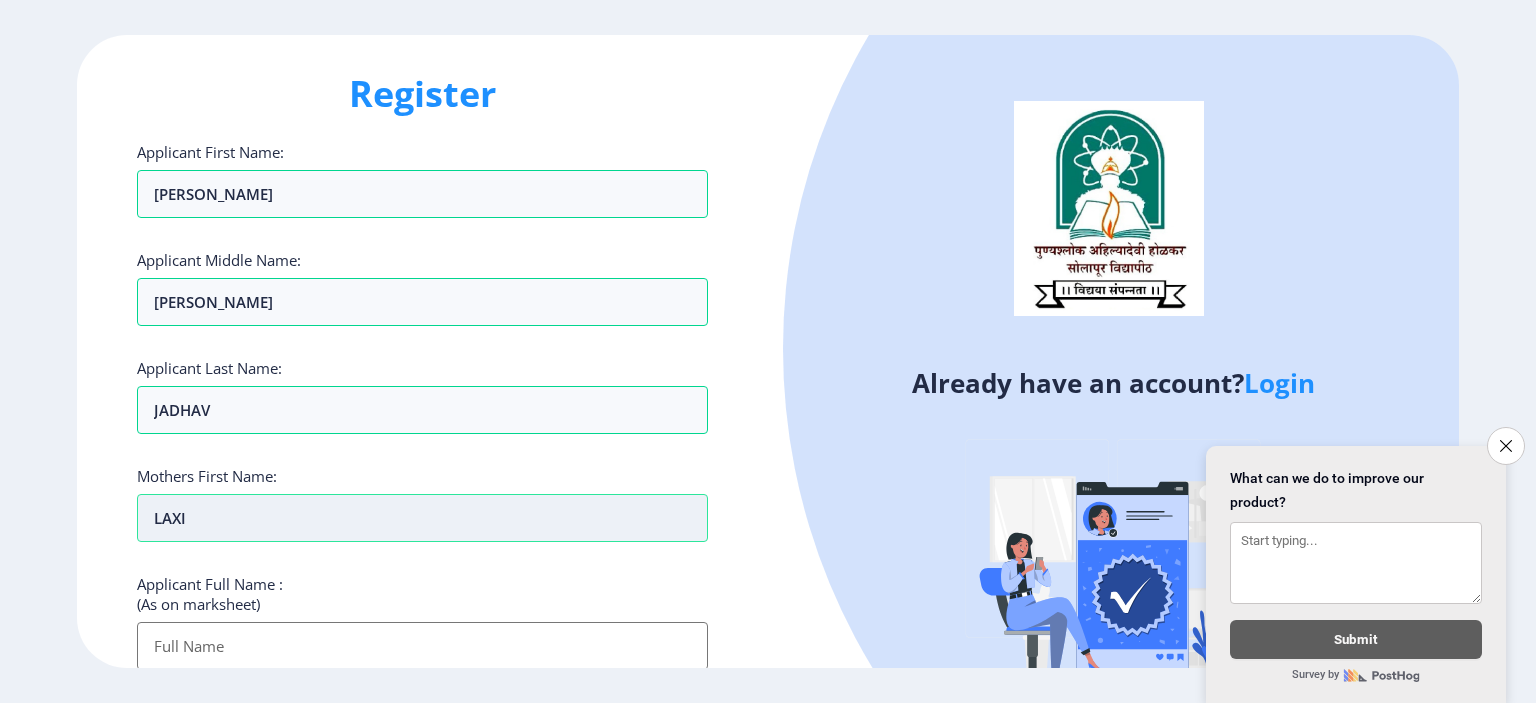 click on "LAXI" at bounding box center (422, 518) 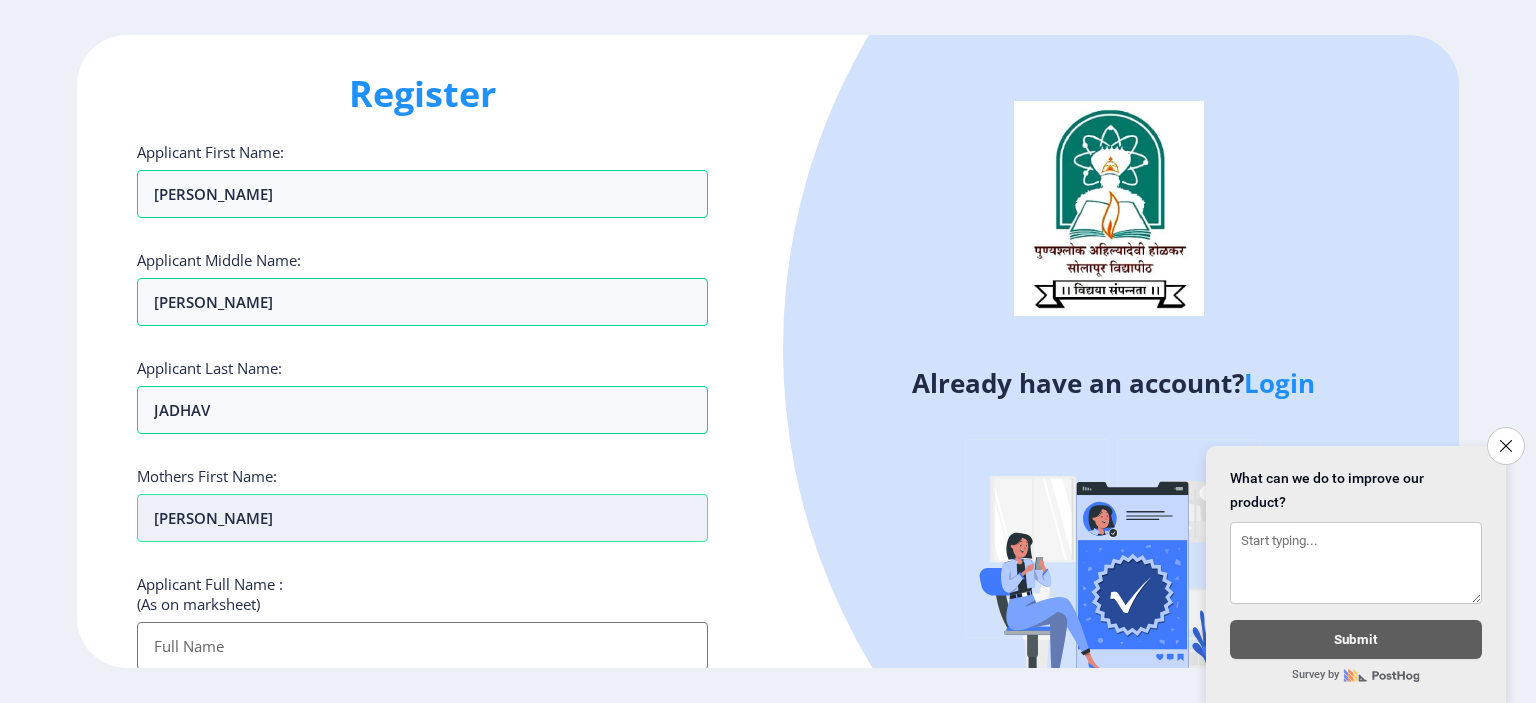 type on "[PERSON_NAME]" 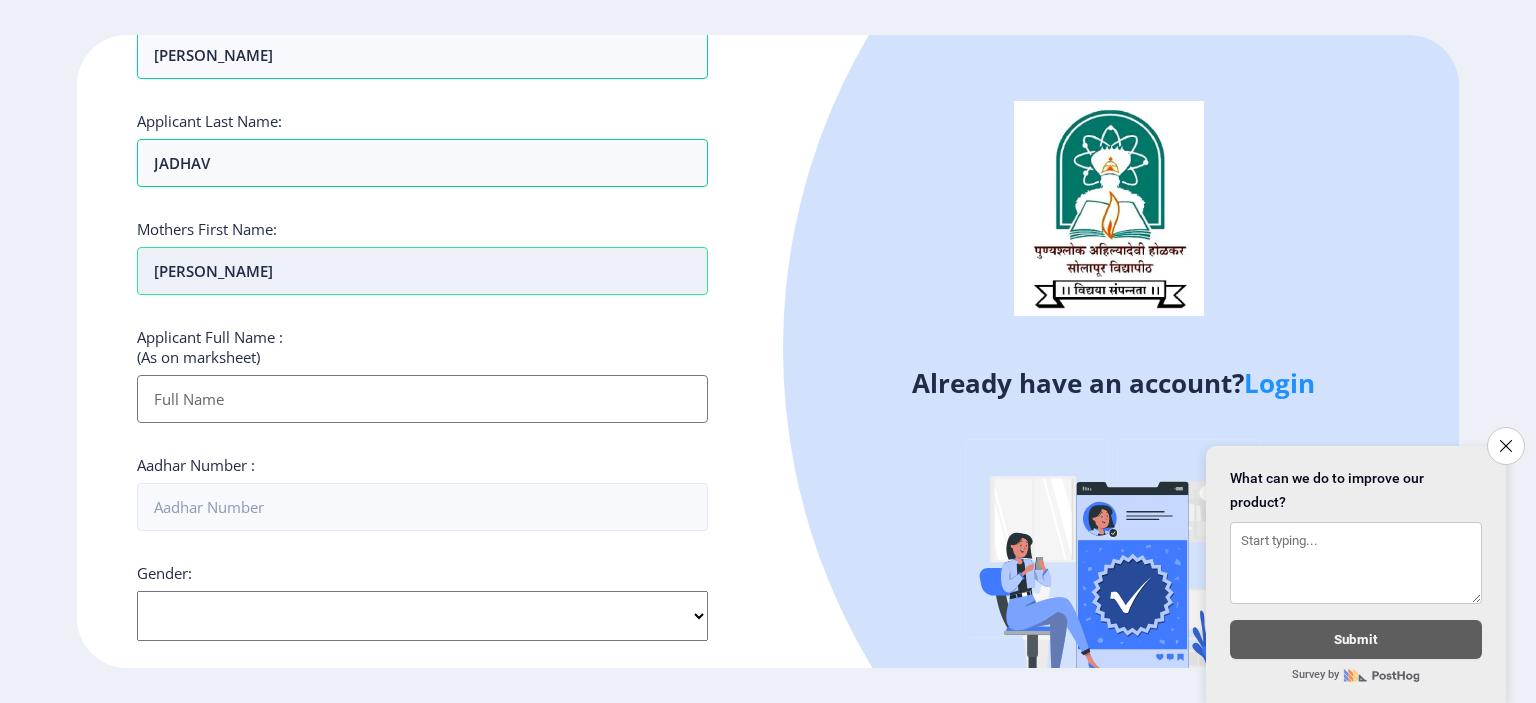 scroll, scrollTop: 319, scrollLeft: 0, axis: vertical 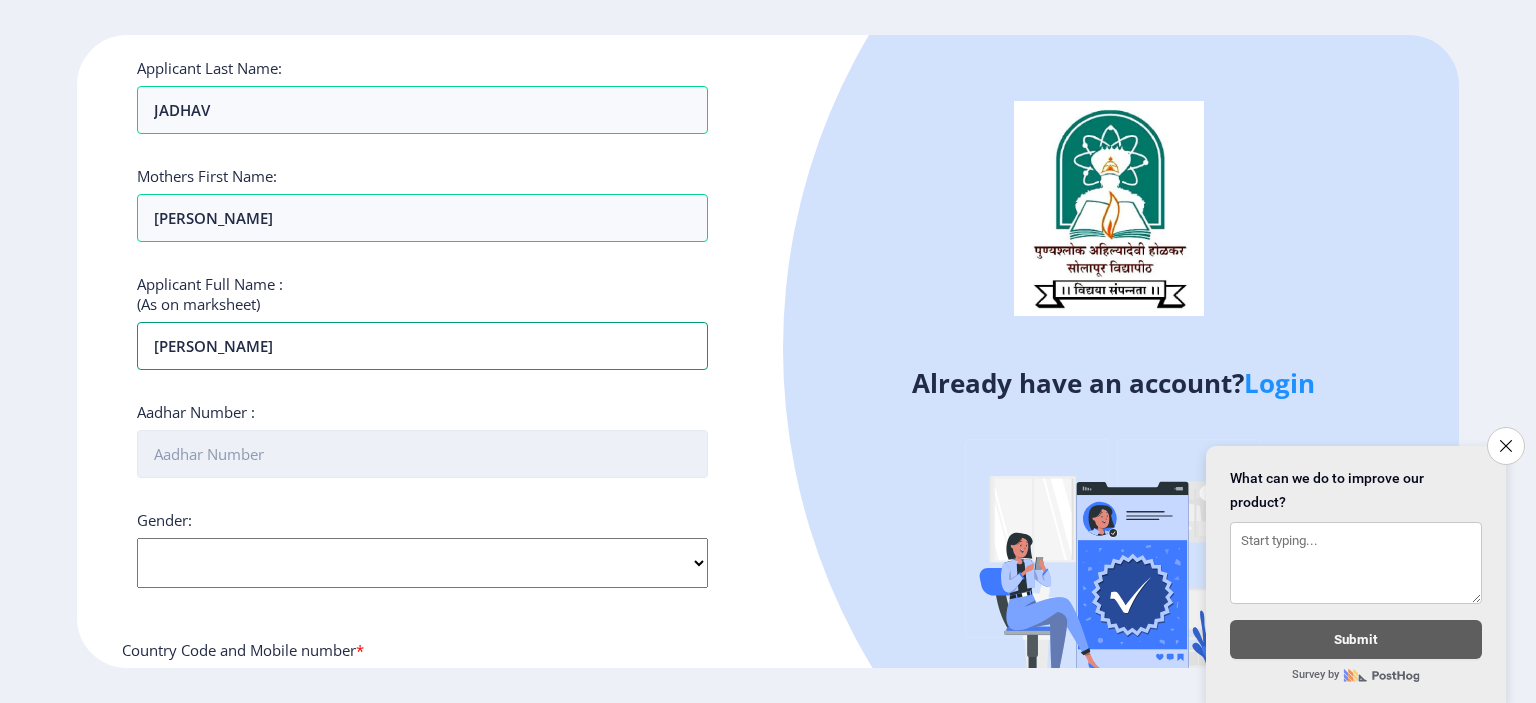 type on "[PERSON_NAME]" 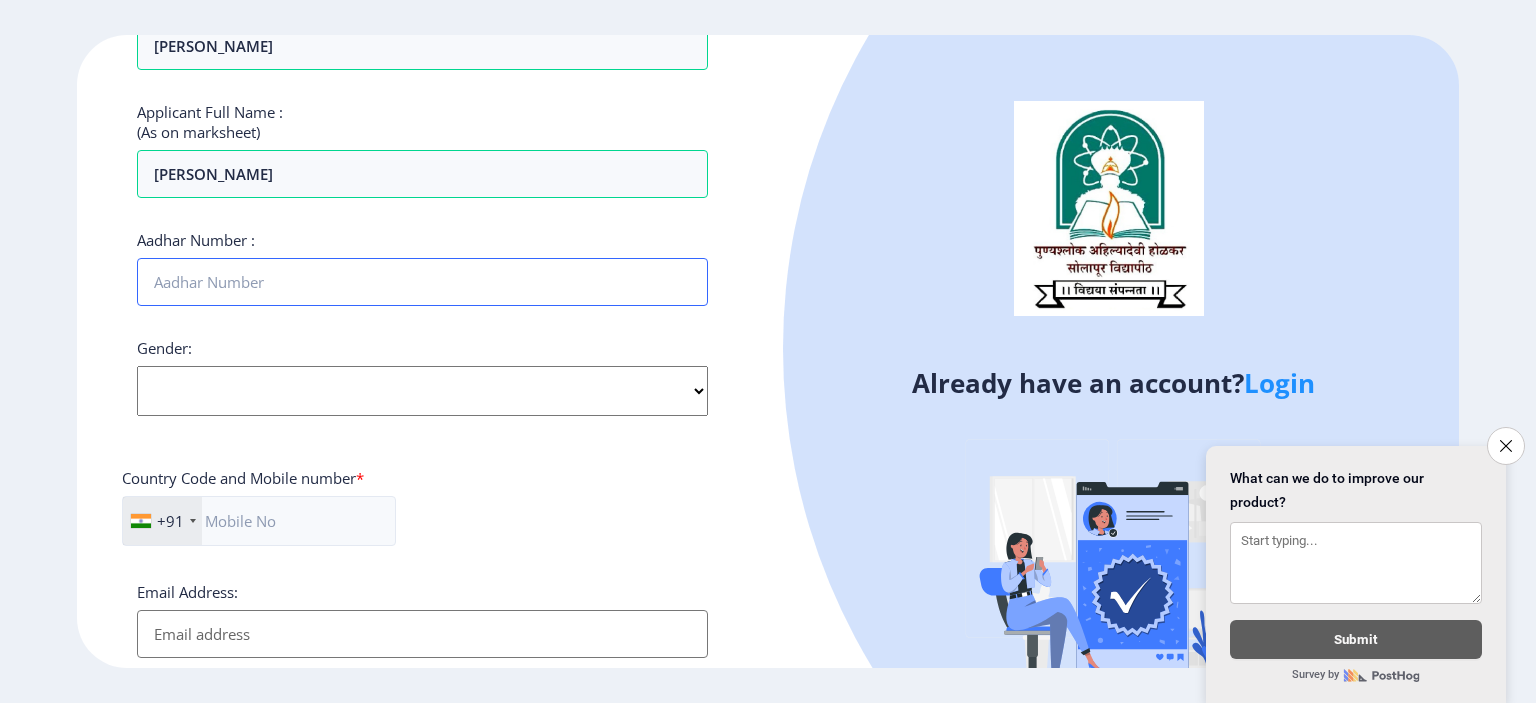 scroll, scrollTop: 456, scrollLeft: 0, axis: vertical 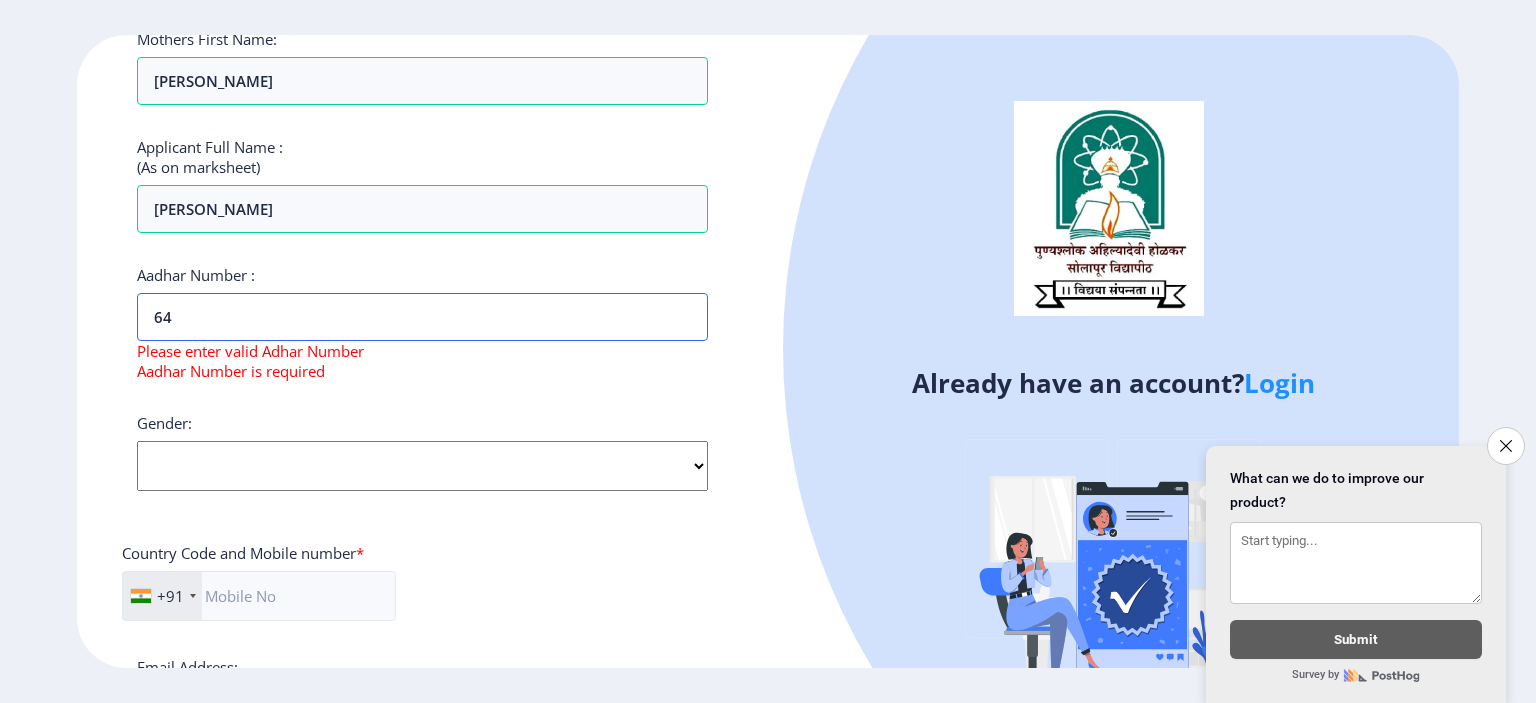 type on "6" 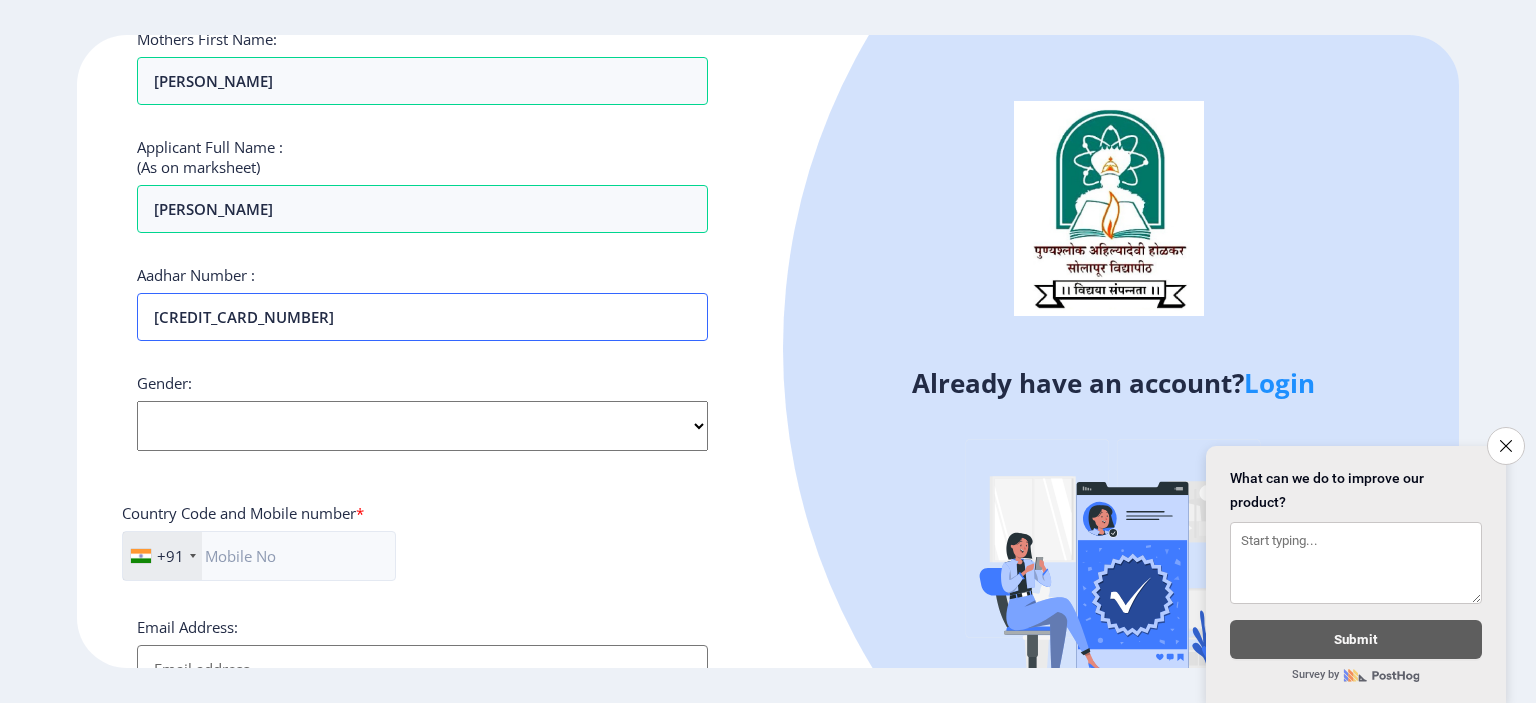 type on "[CREDIT_CARD_NUMBER]" 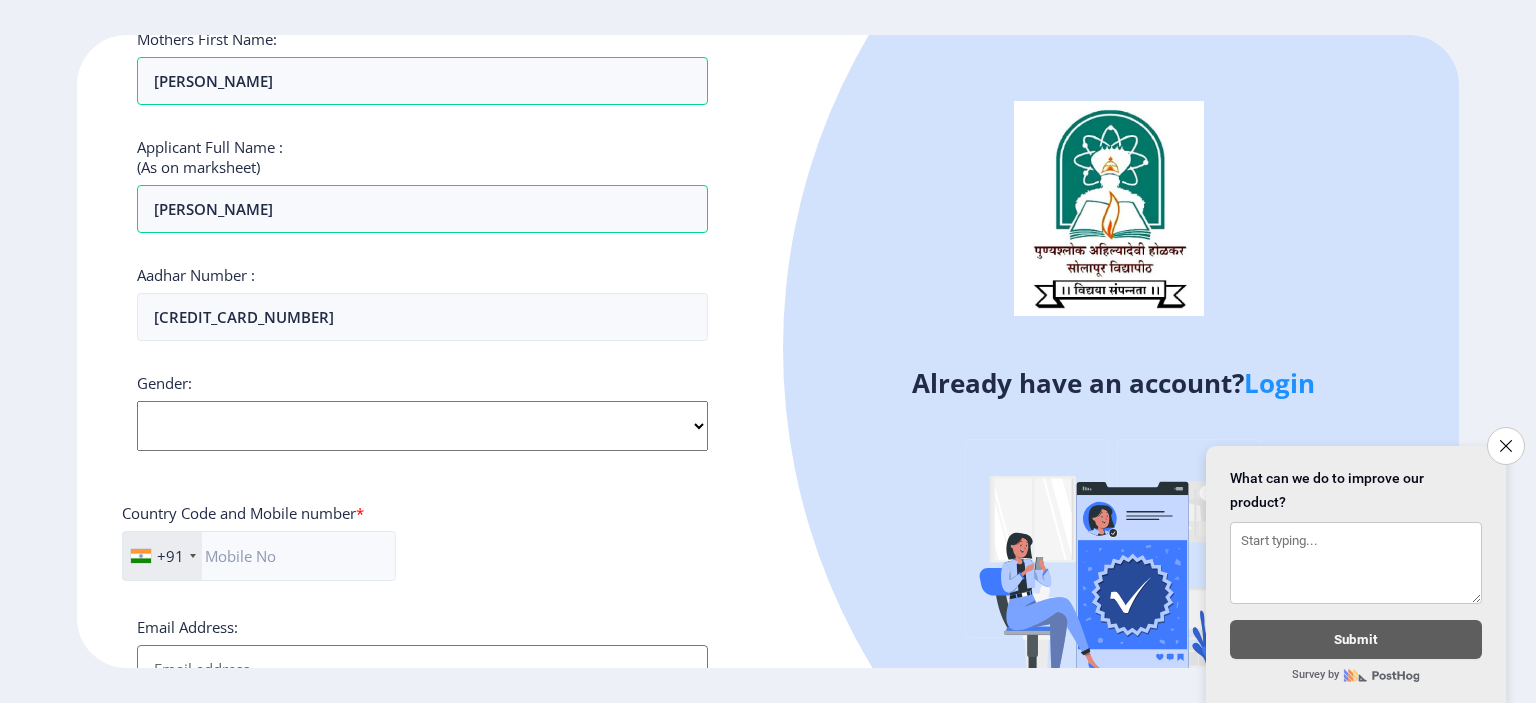 click on "Select Gender [DEMOGRAPHIC_DATA] [DEMOGRAPHIC_DATA] Other" 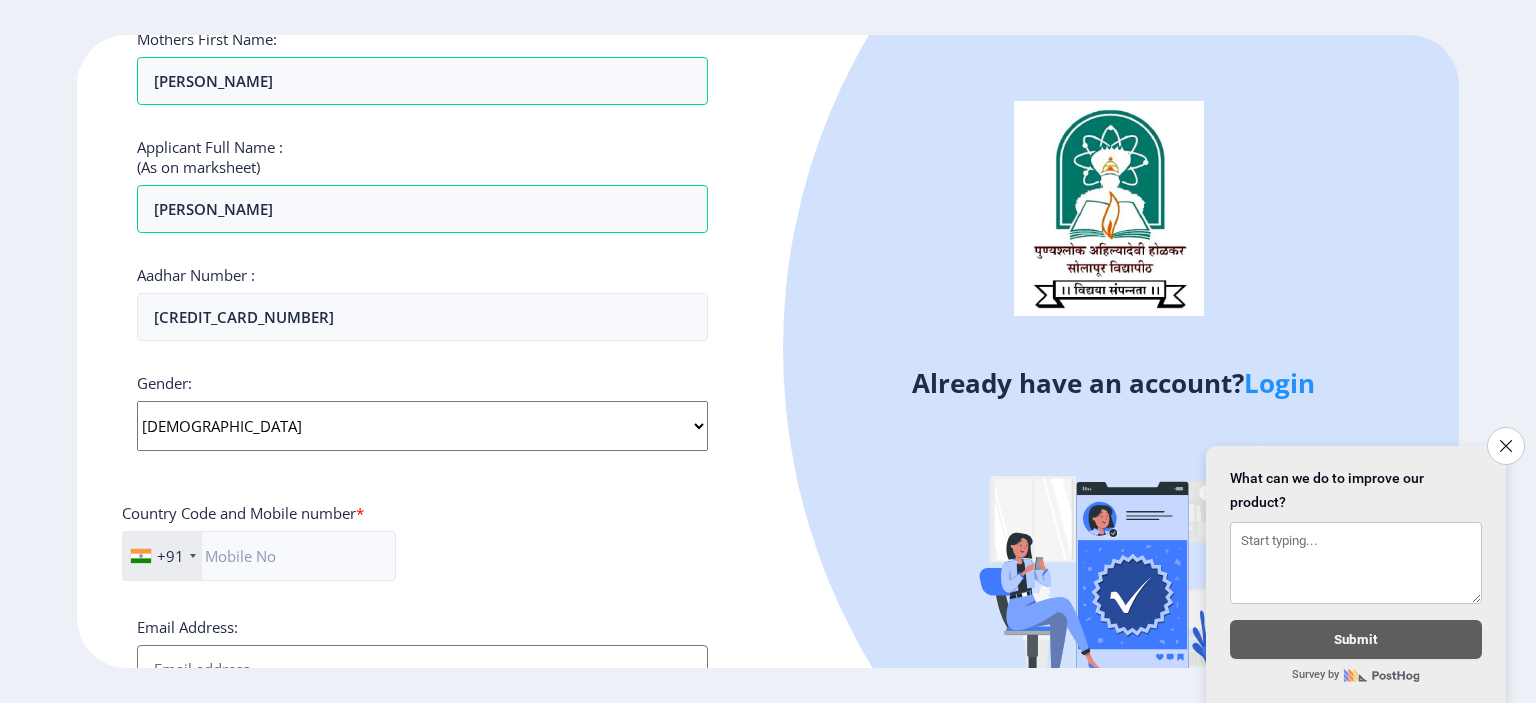 click on "Select Gender [DEMOGRAPHIC_DATA] [DEMOGRAPHIC_DATA] Other" 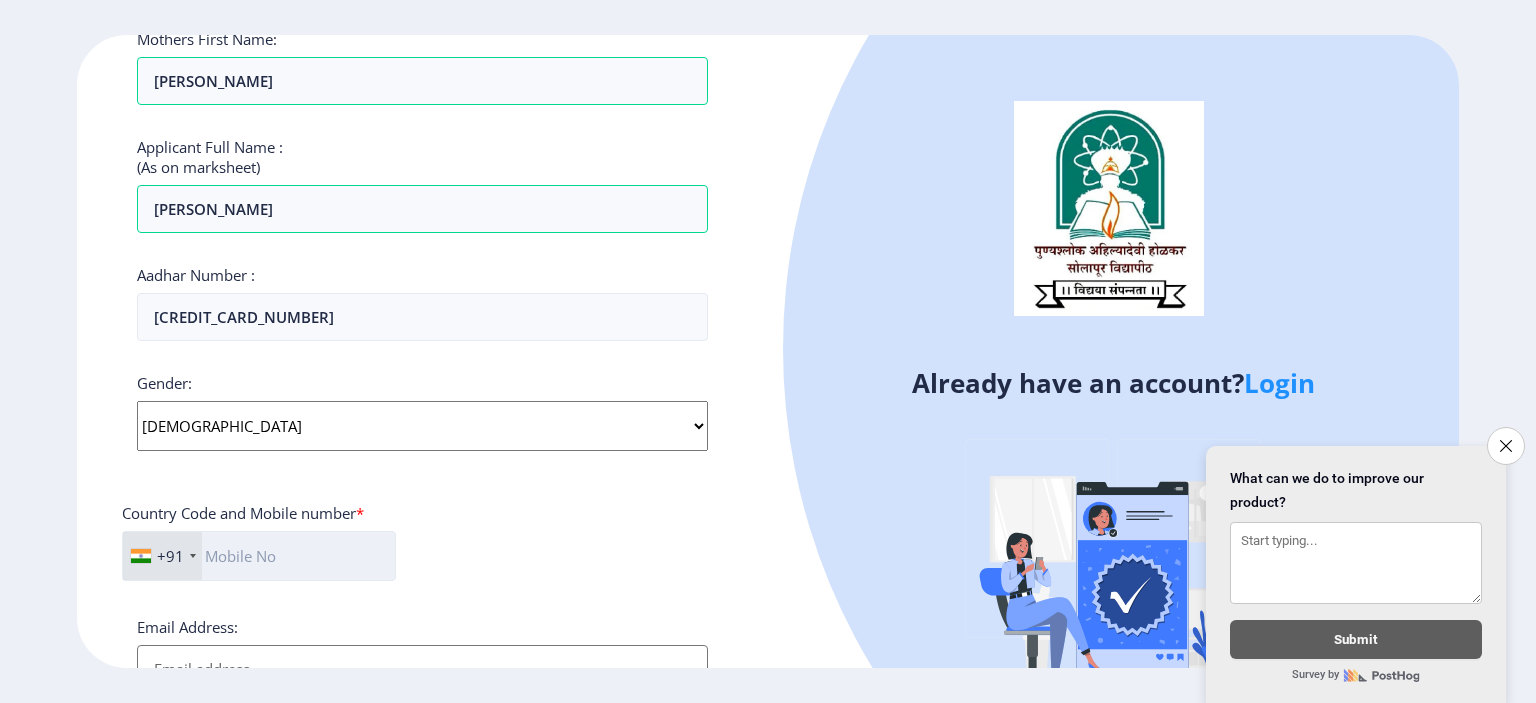 click 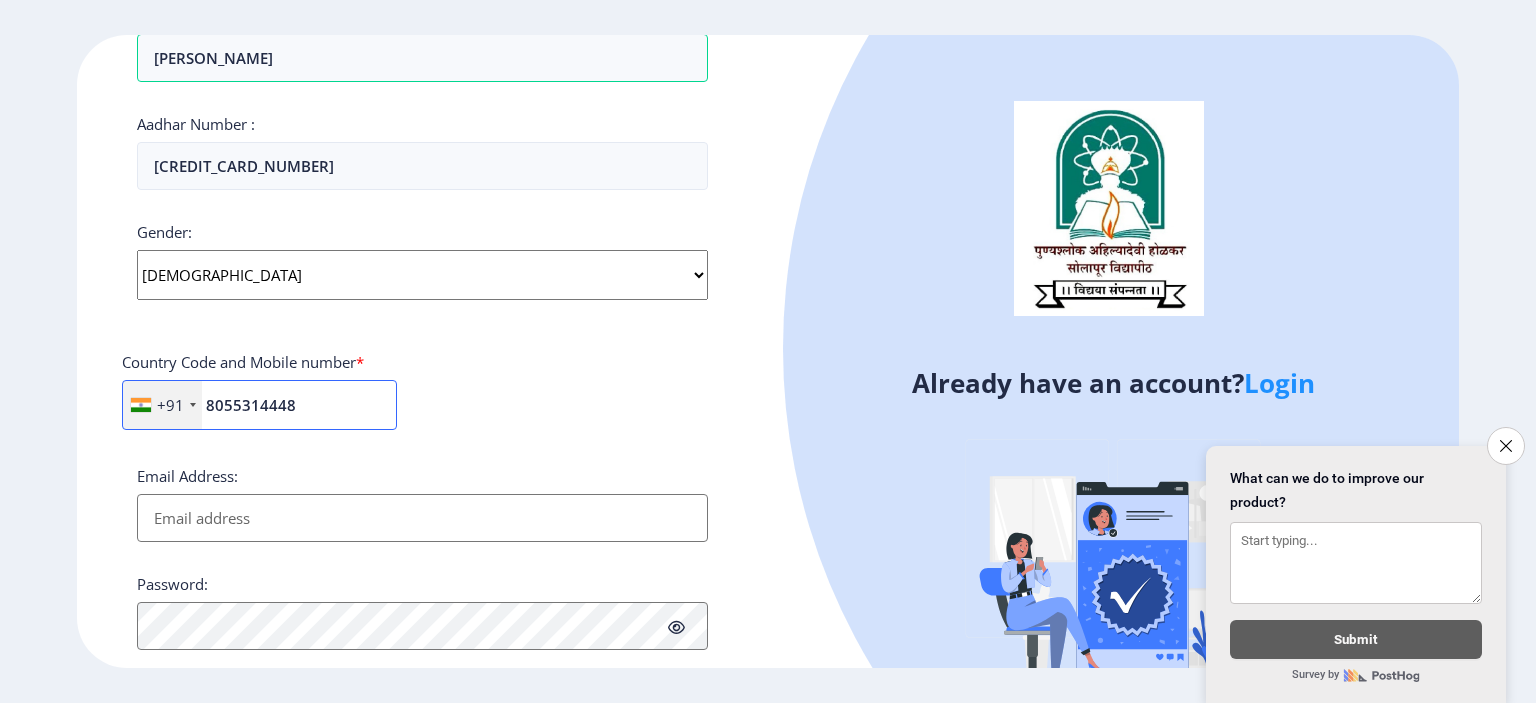 scroll, scrollTop: 756, scrollLeft: 0, axis: vertical 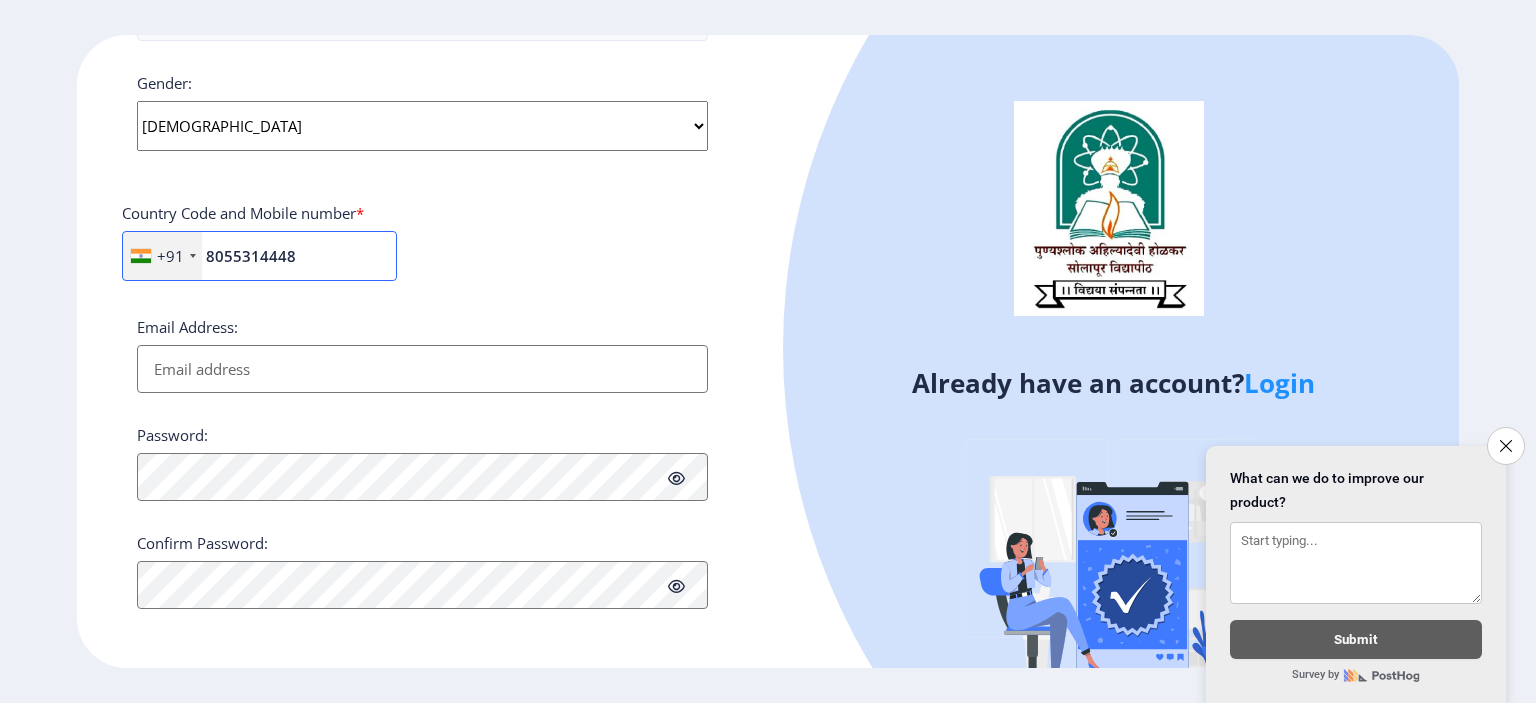 type on "8055314448" 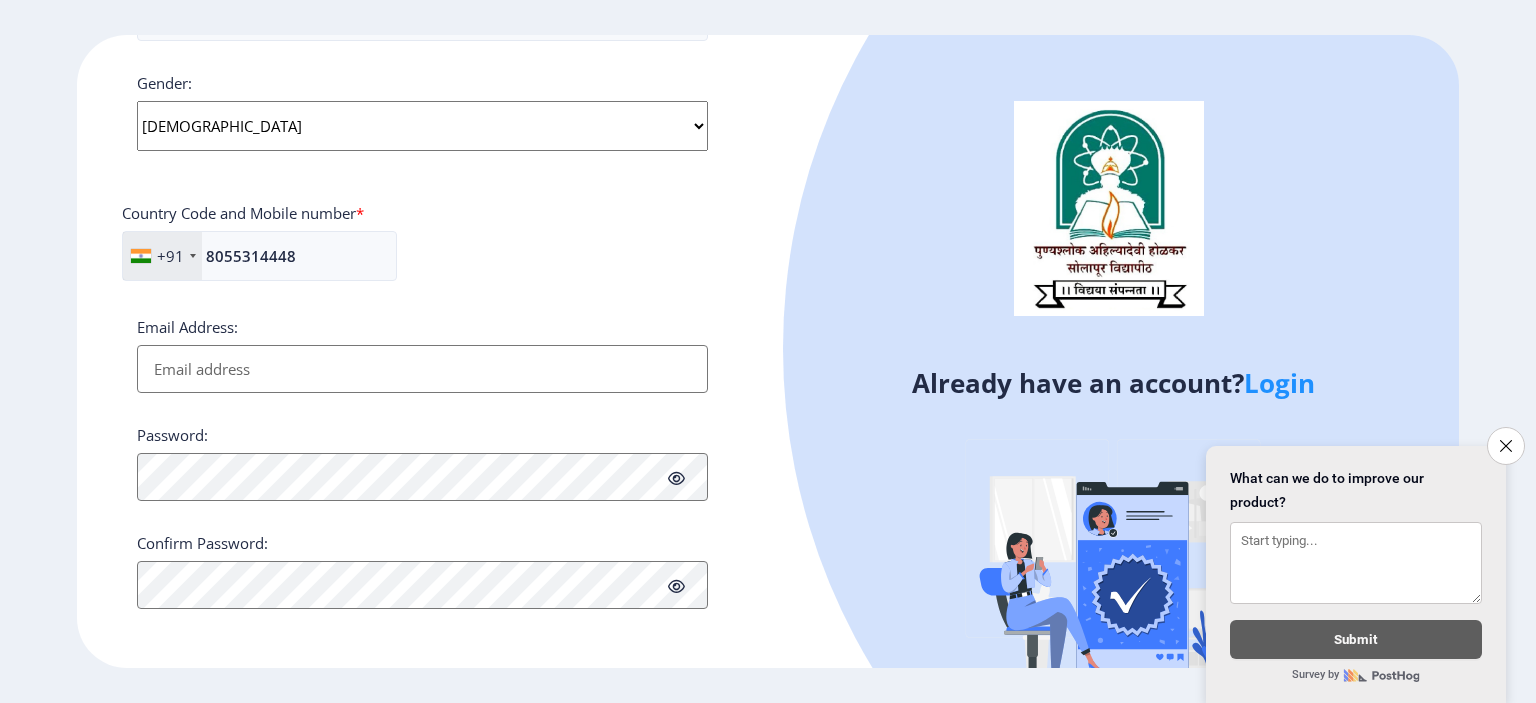 click on "Email Address:" at bounding box center [422, 369] 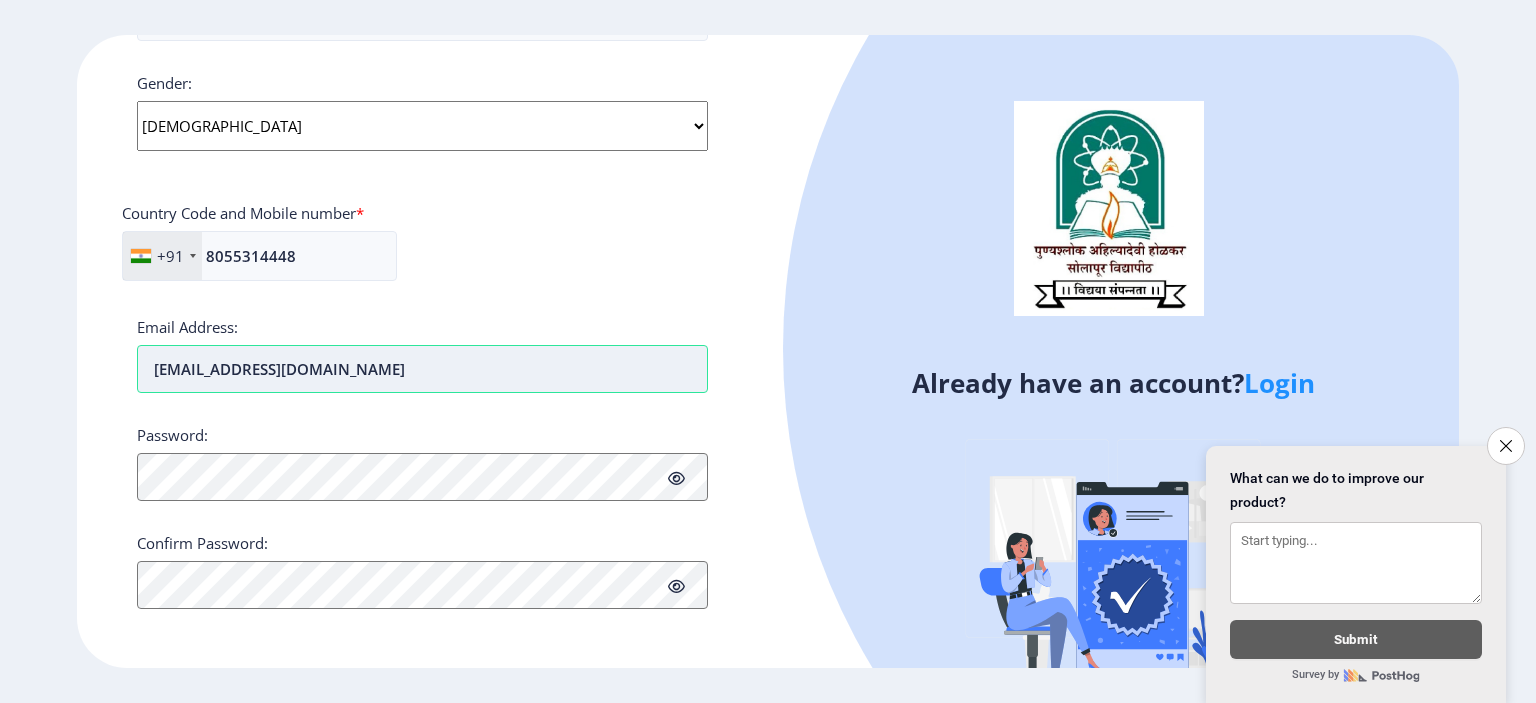 type on "[EMAIL_ADDRESS][DOMAIN_NAME]" 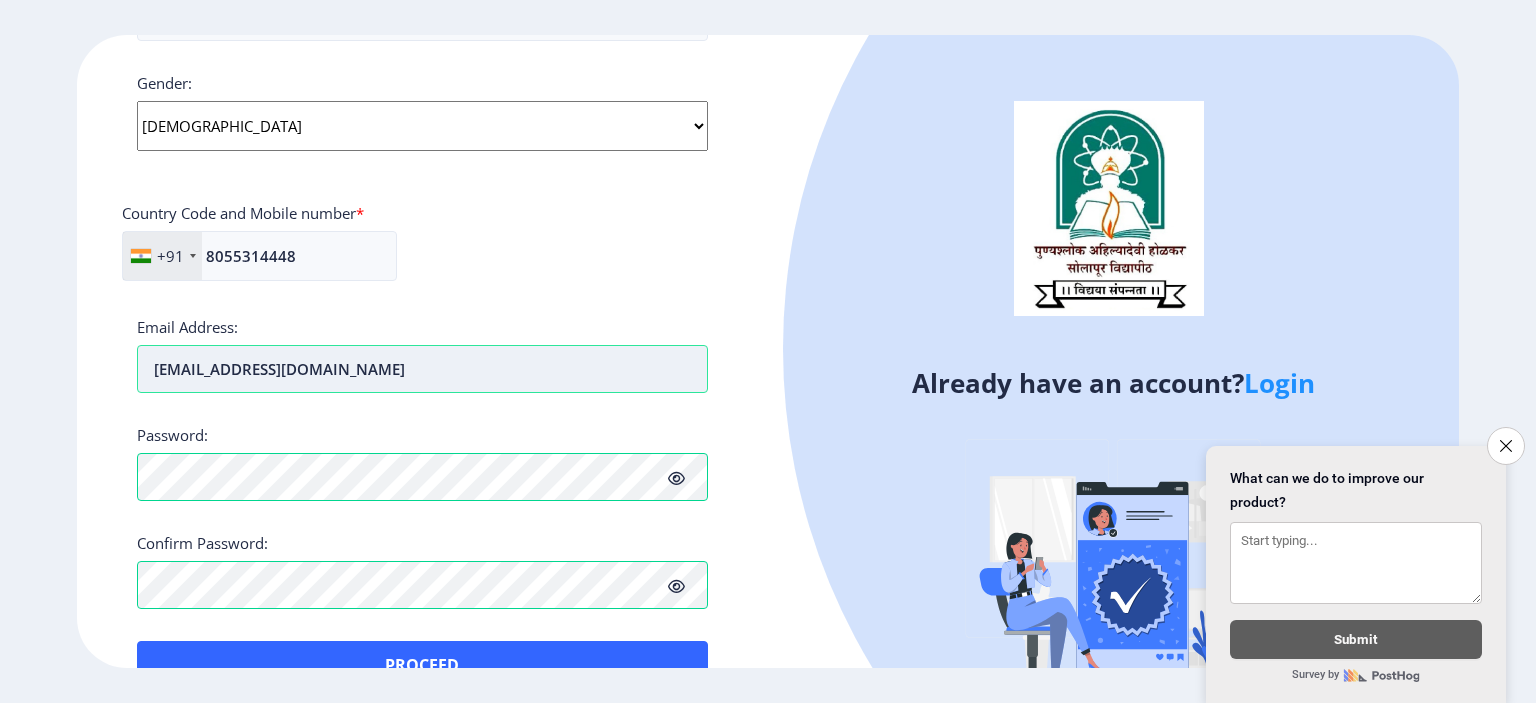 scroll, scrollTop: 774, scrollLeft: 0, axis: vertical 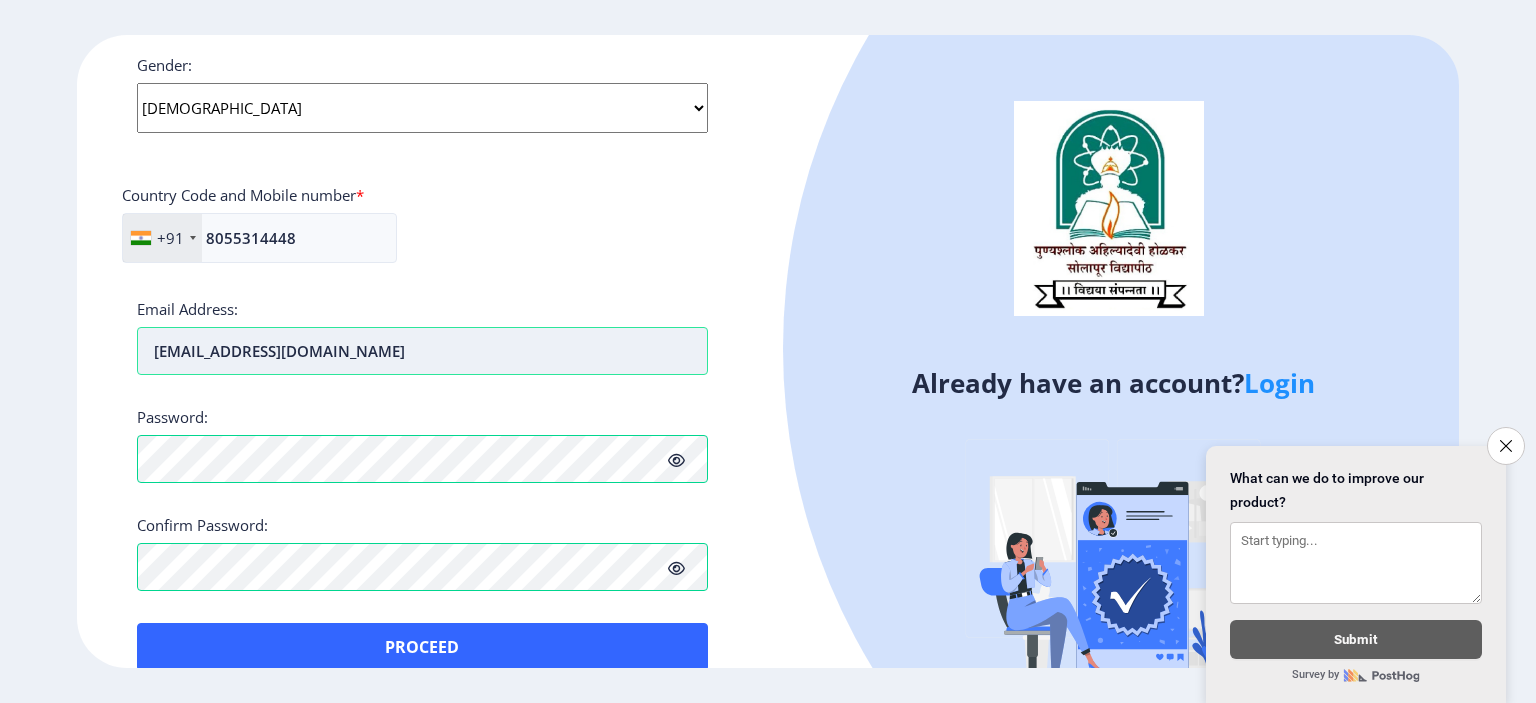 type 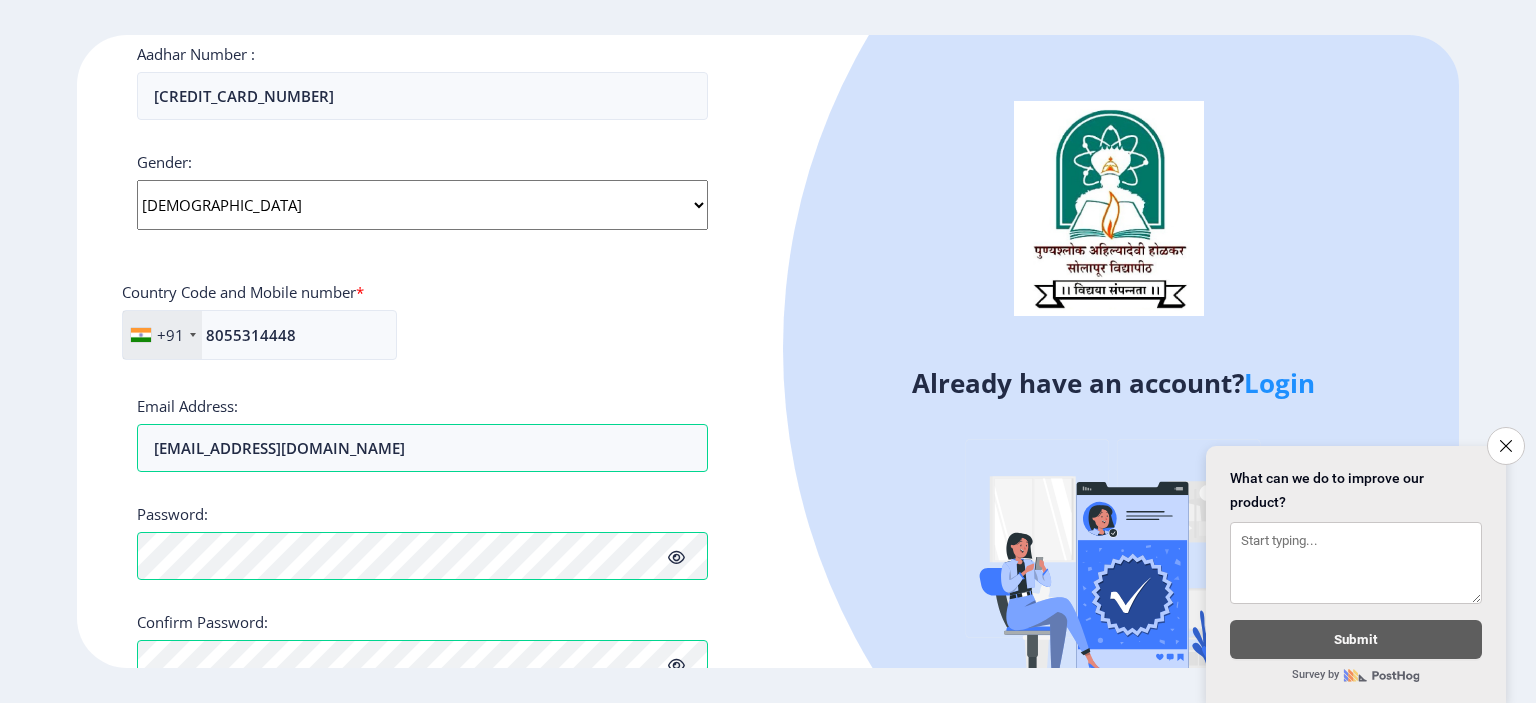 scroll, scrollTop: 804, scrollLeft: 0, axis: vertical 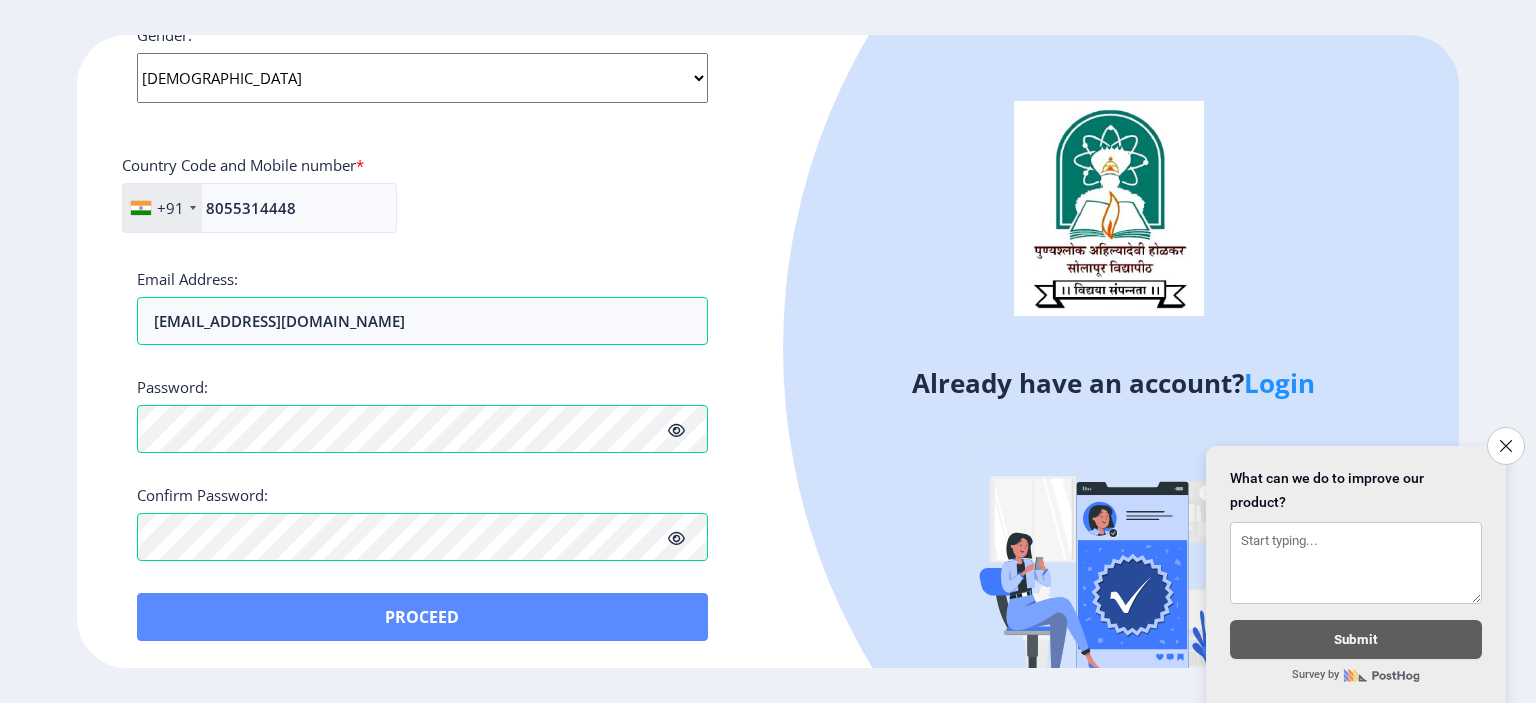 click on "Proceed" 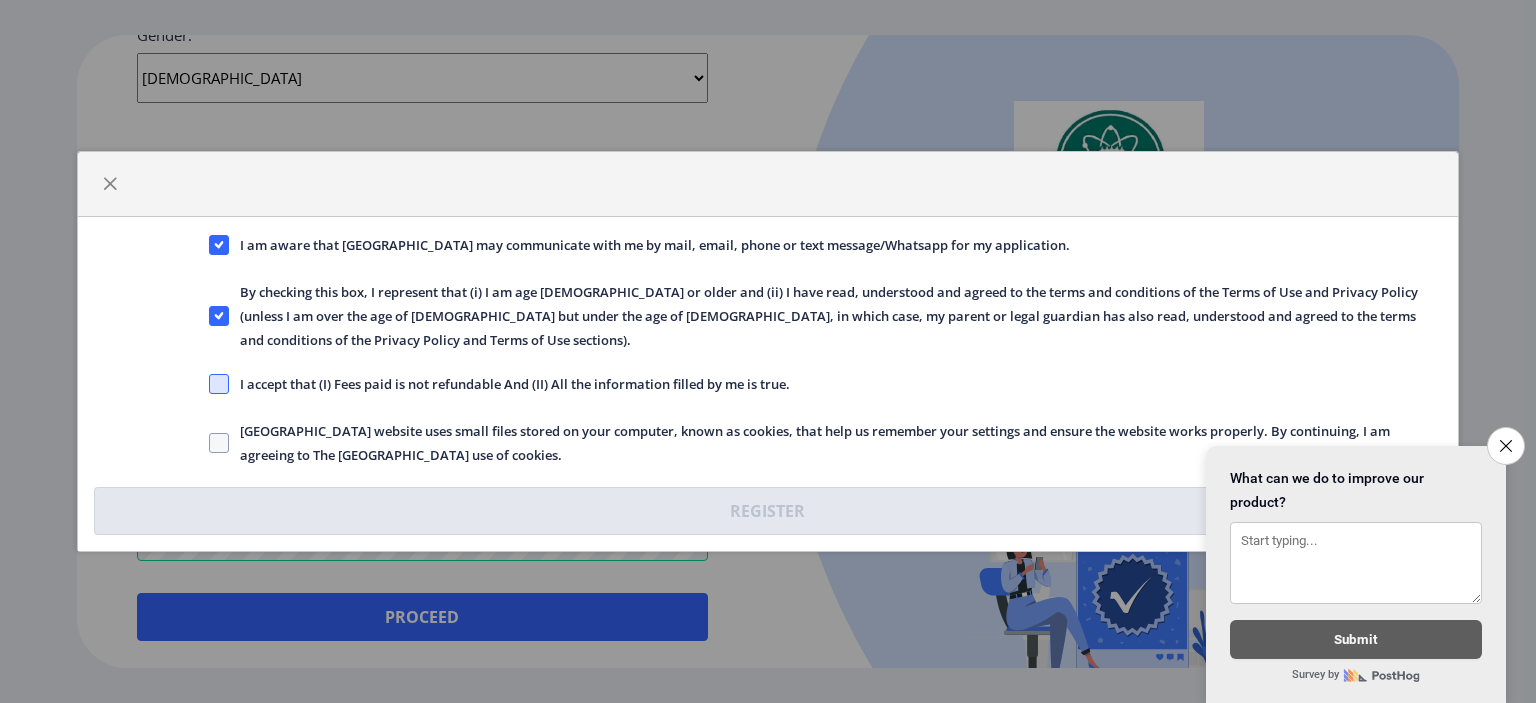 click 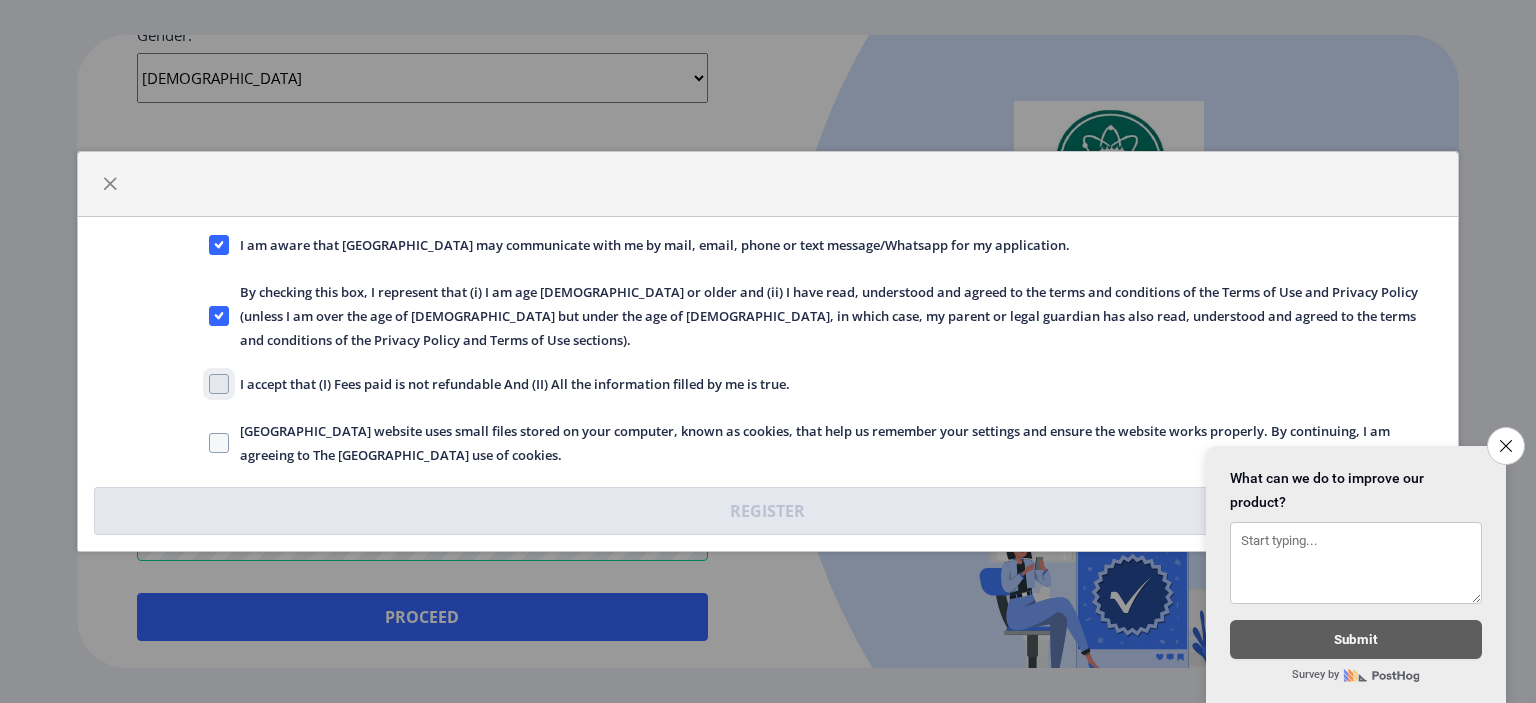 click on "I accept that (I) Fees paid is not refundable And (II) All the information filled by me is true." 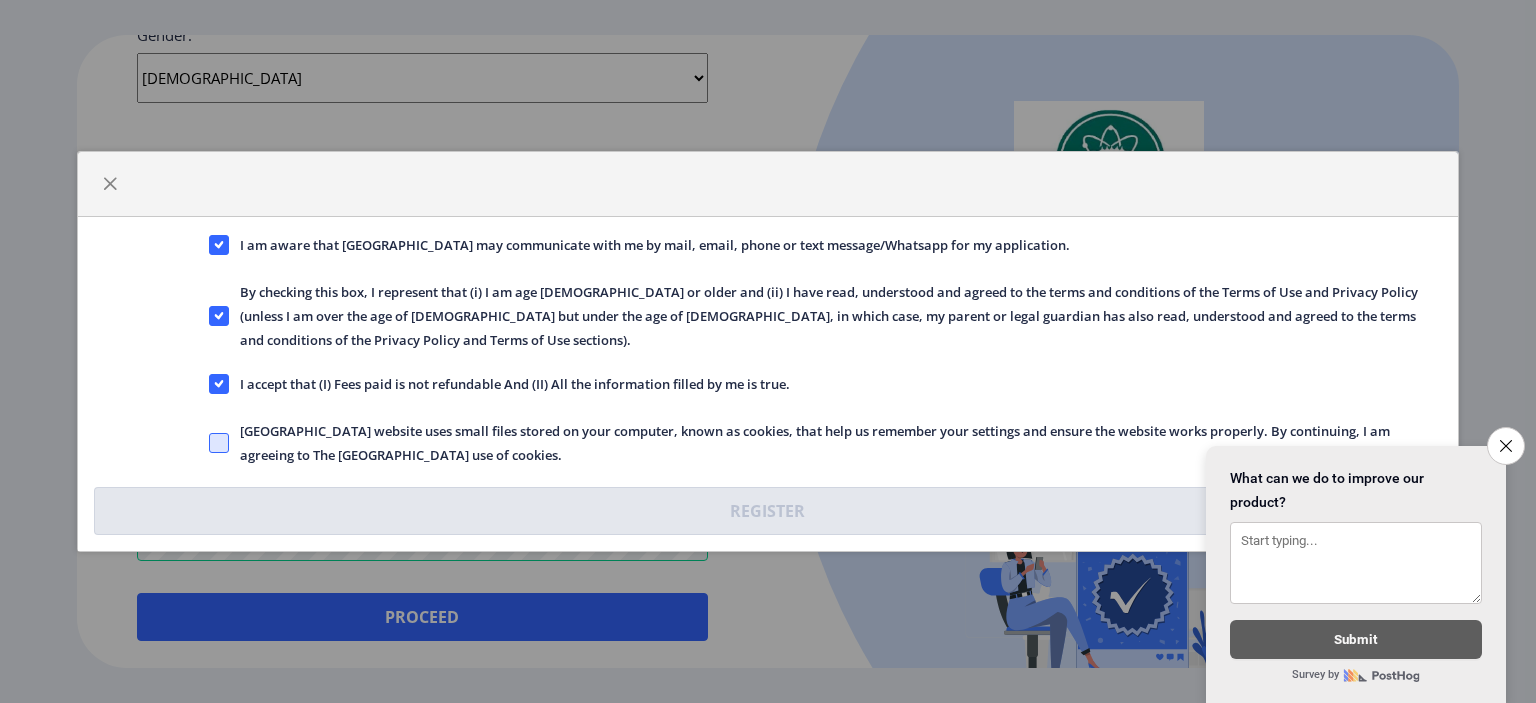 click 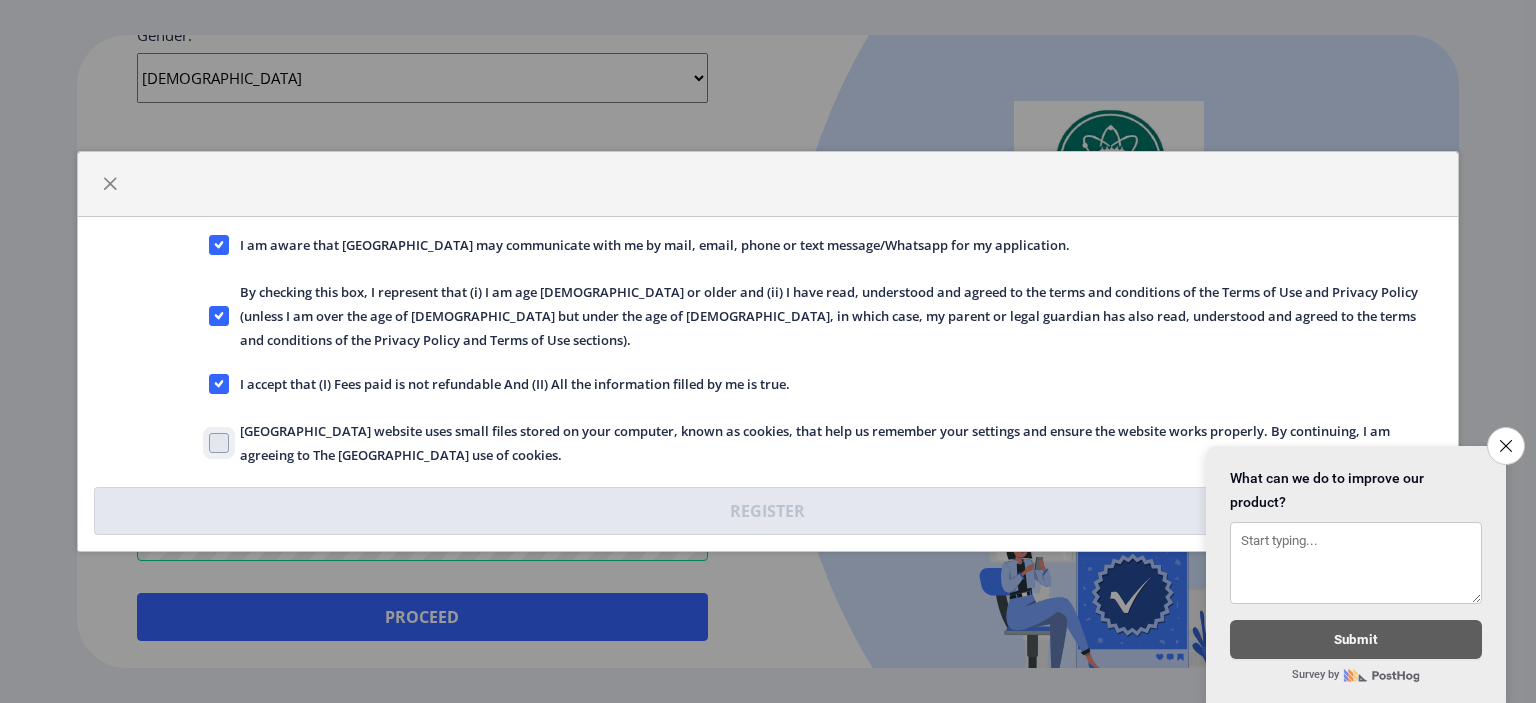 click on "[GEOGRAPHIC_DATA] website uses small files stored on your computer, known as cookies, that help us remember your settings and ensure the website works properly. By continuing, I am agreeing to The [GEOGRAPHIC_DATA] use of cookies." 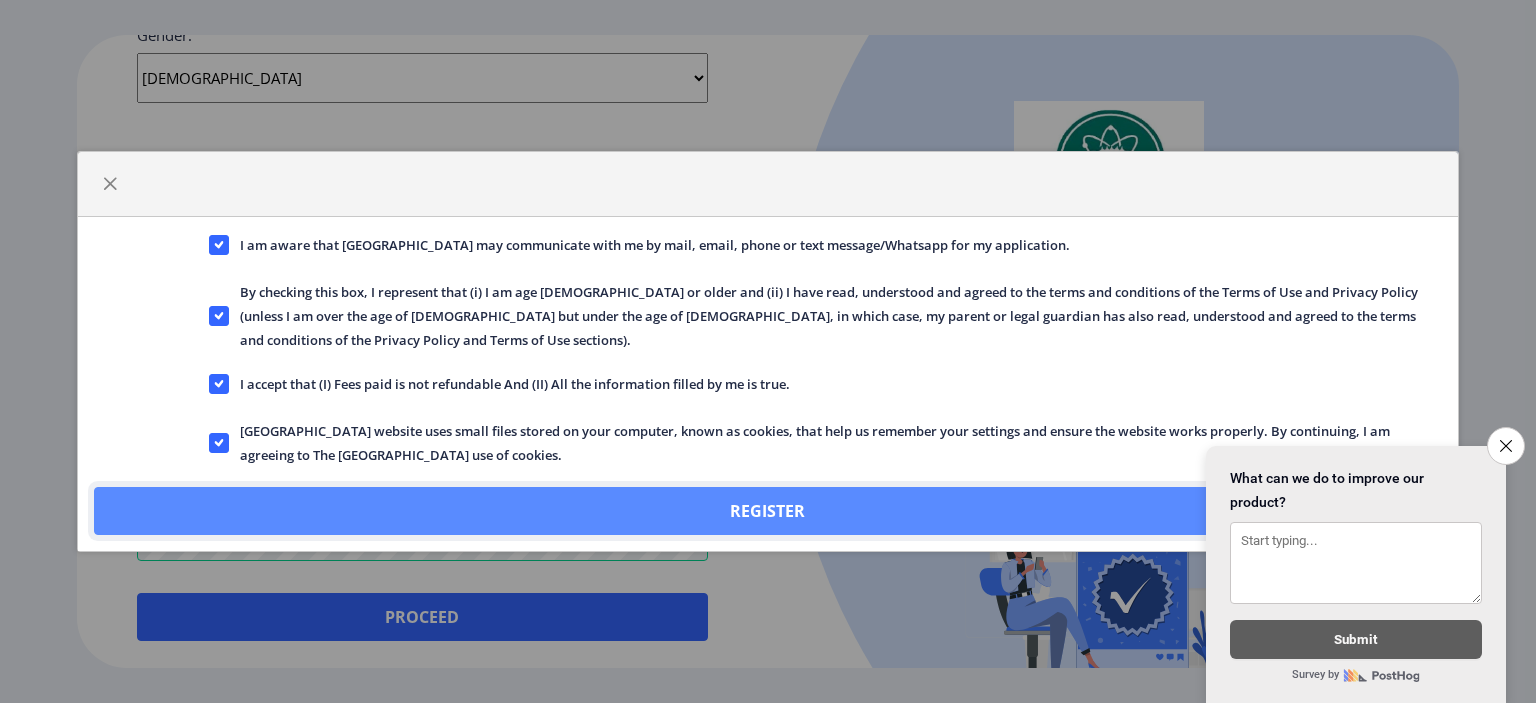 click on "Register" 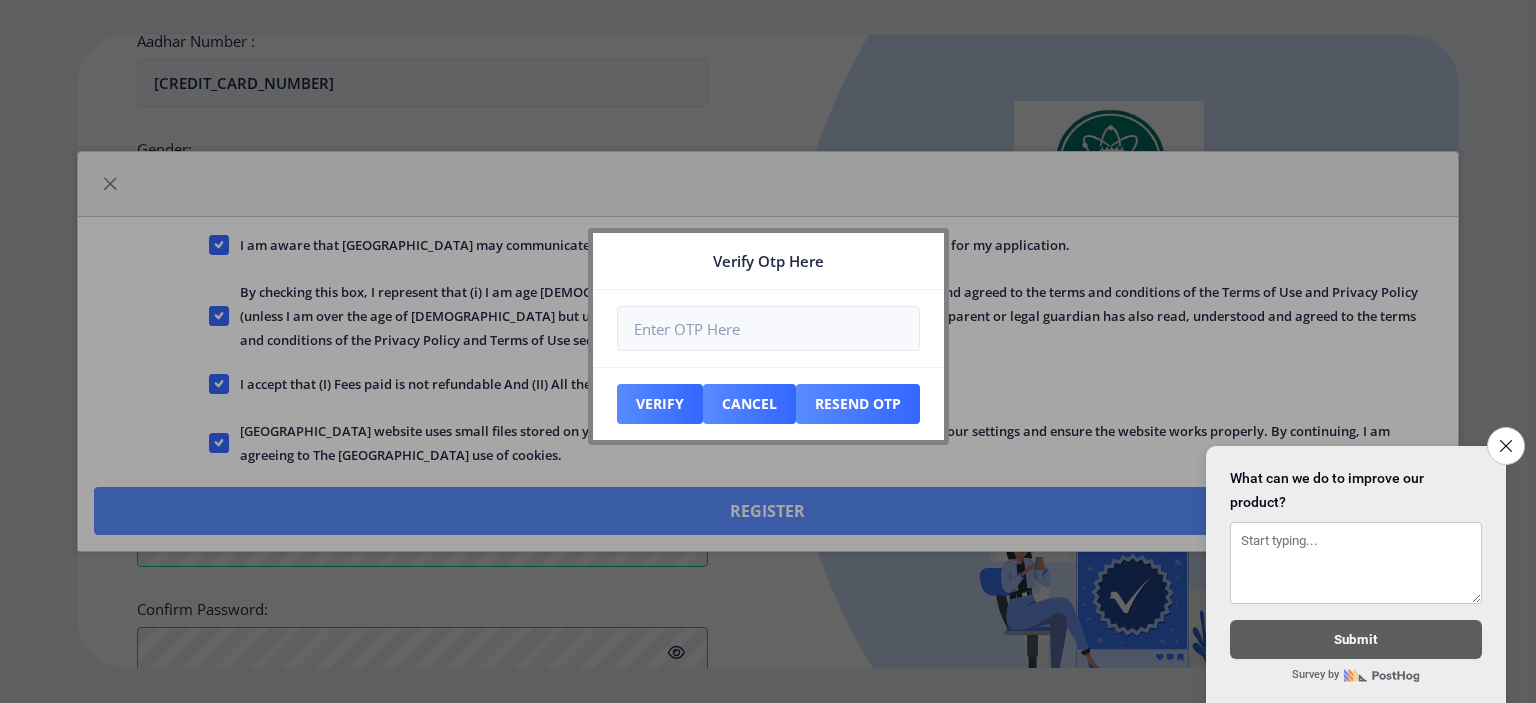 scroll, scrollTop: 917, scrollLeft: 0, axis: vertical 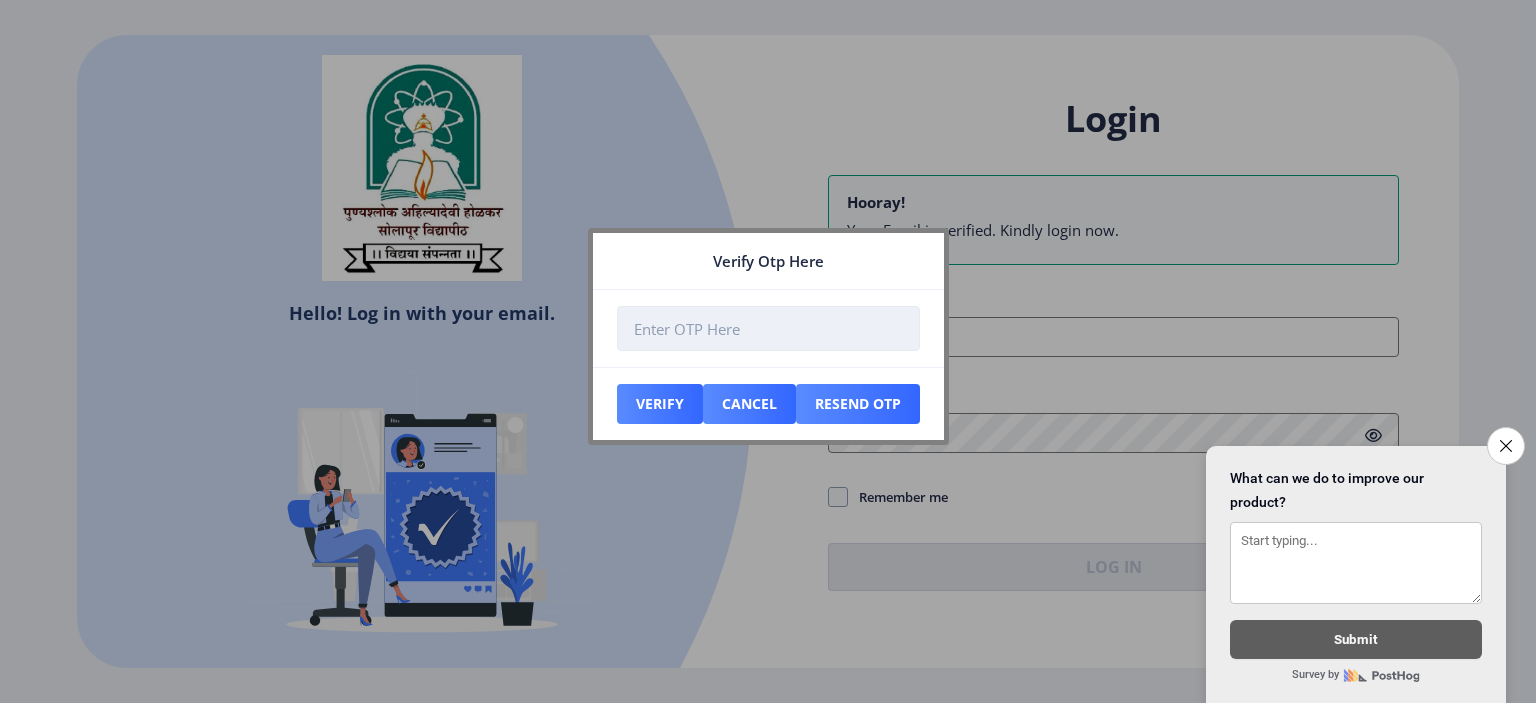 click at bounding box center (768, 328) 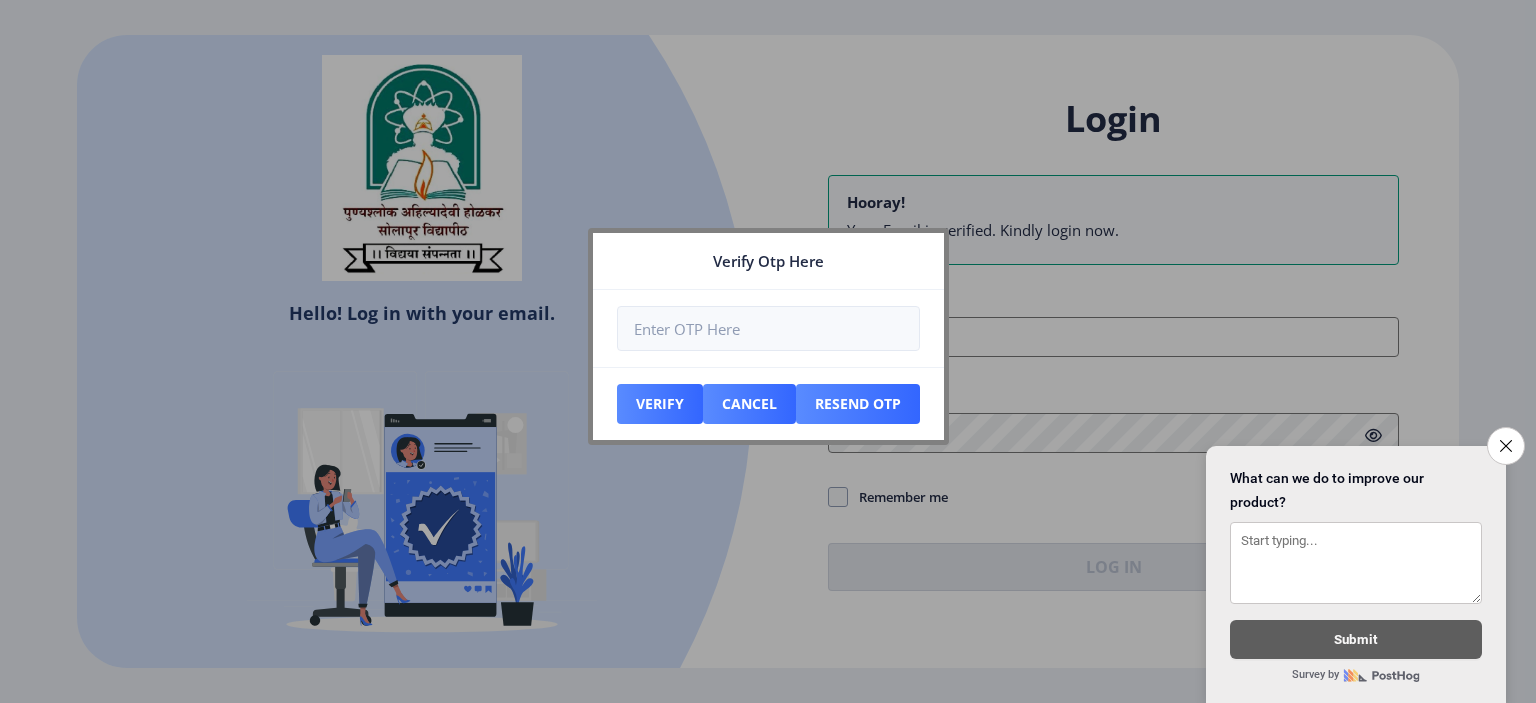 type on "[EMAIL_ADDRESS][DOMAIN_NAME]" 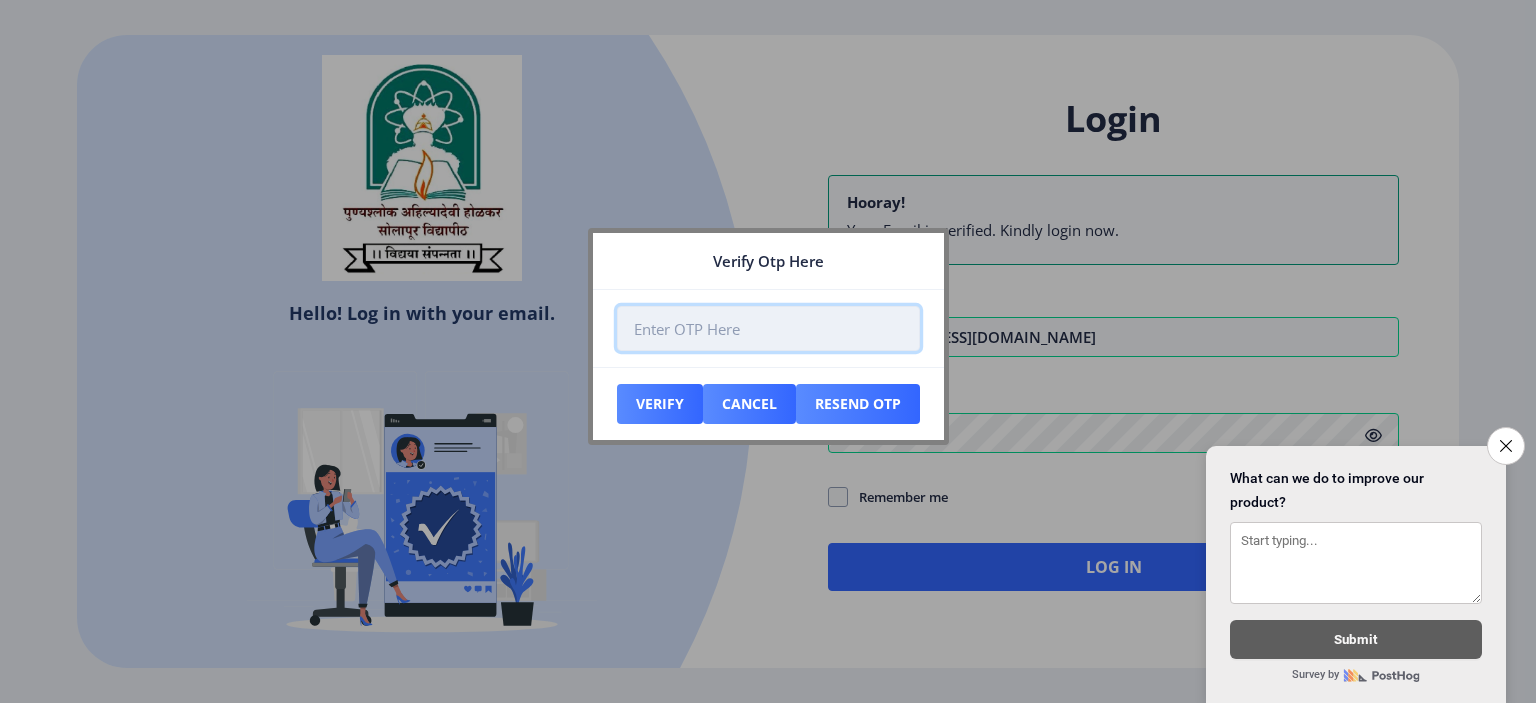 click at bounding box center (768, 328) 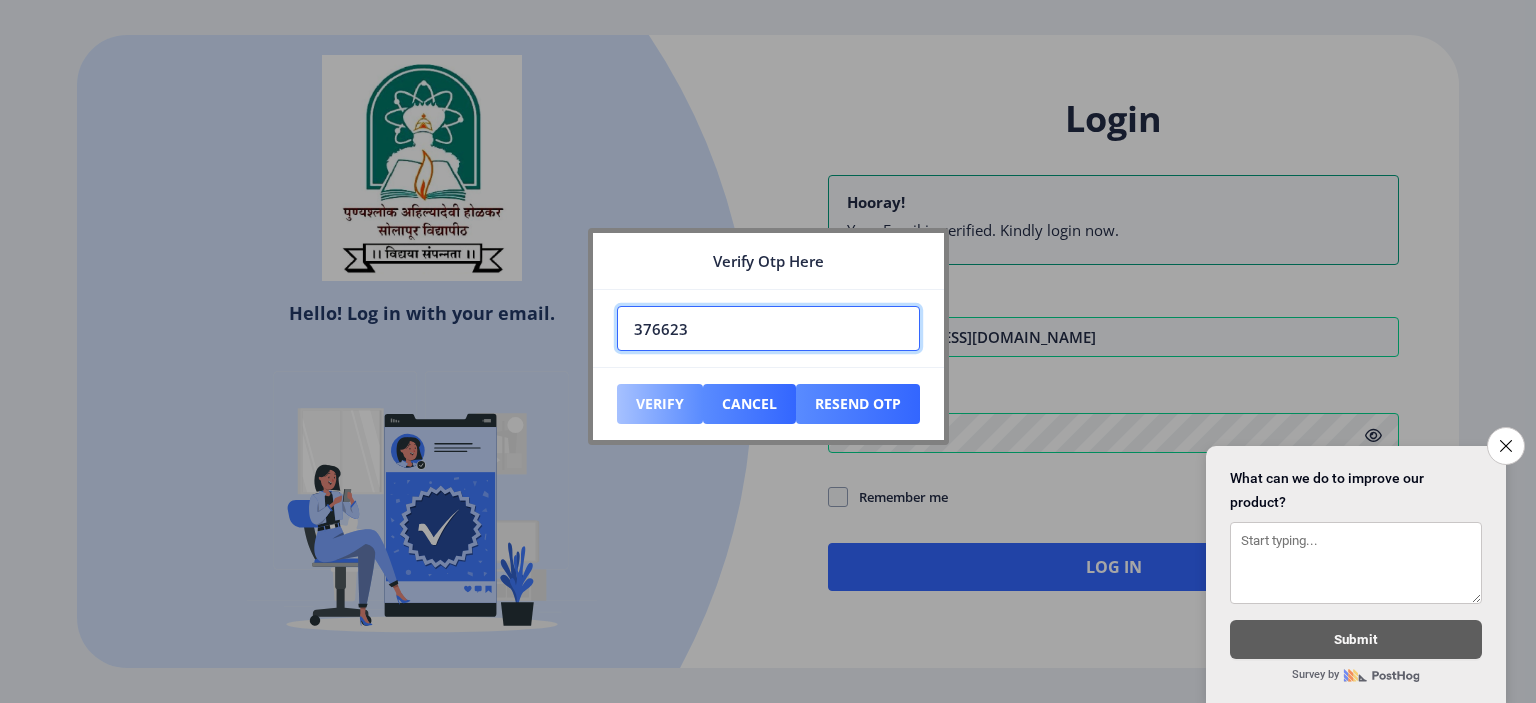 type on "376623" 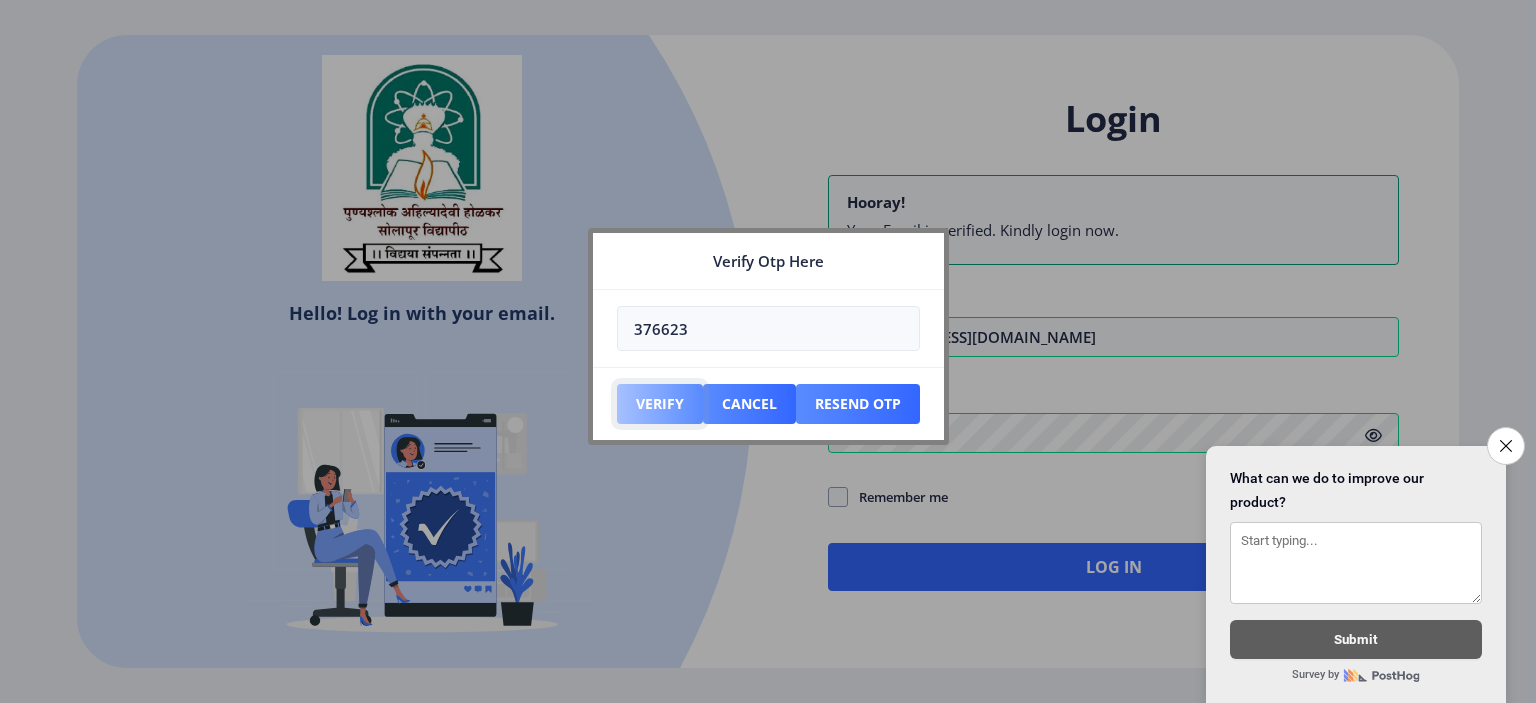 click on "Verify" at bounding box center [660, 404] 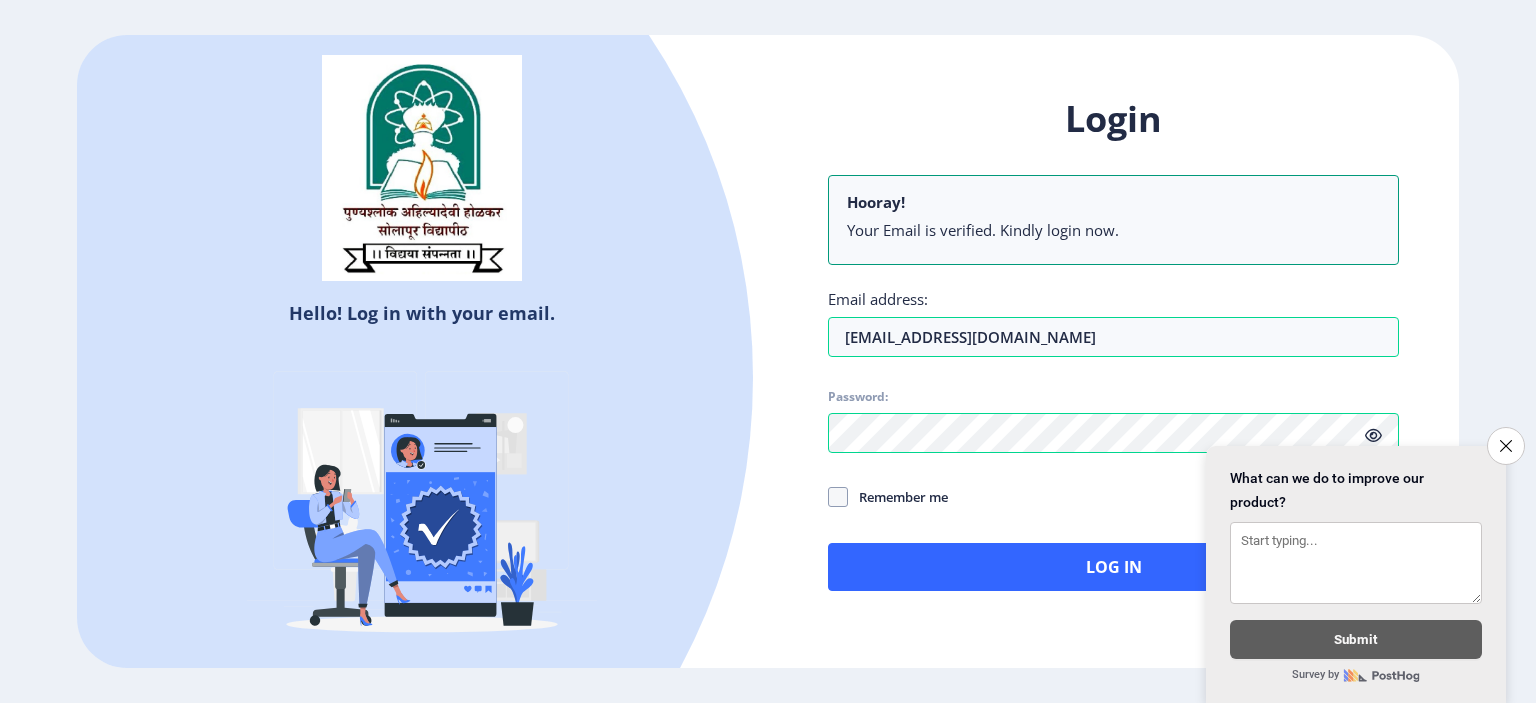click on "Close survey" 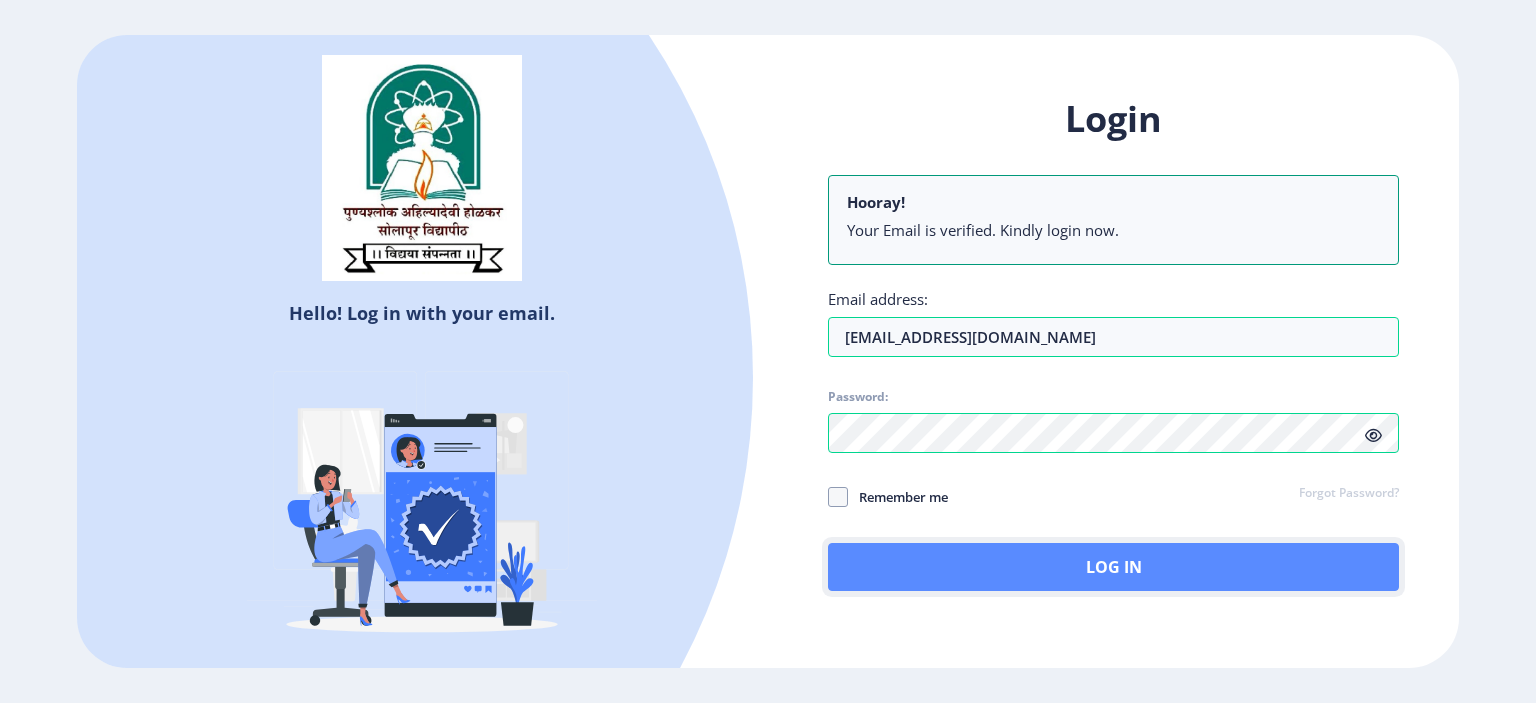click on "Log In" 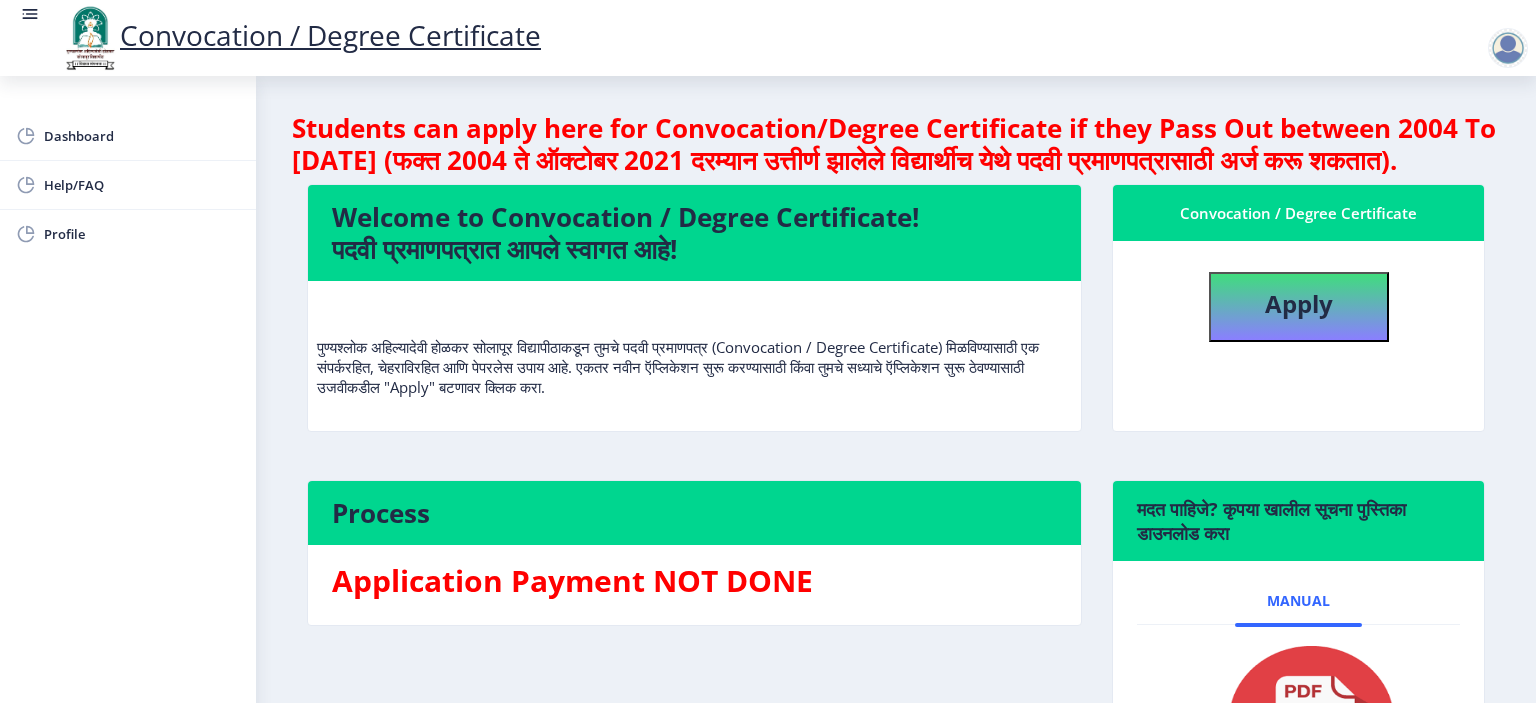 scroll, scrollTop: 100, scrollLeft: 0, axis: vertical 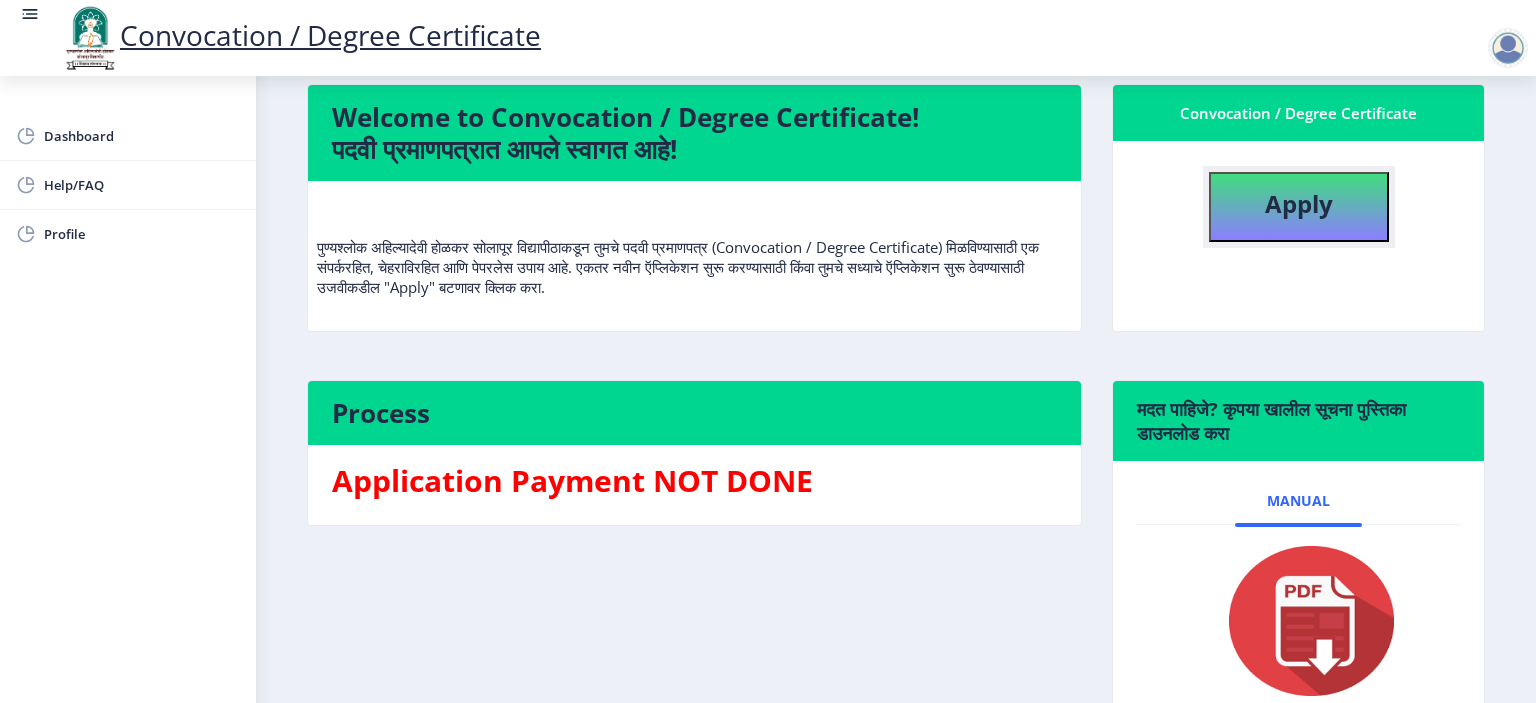 click on "Apply" 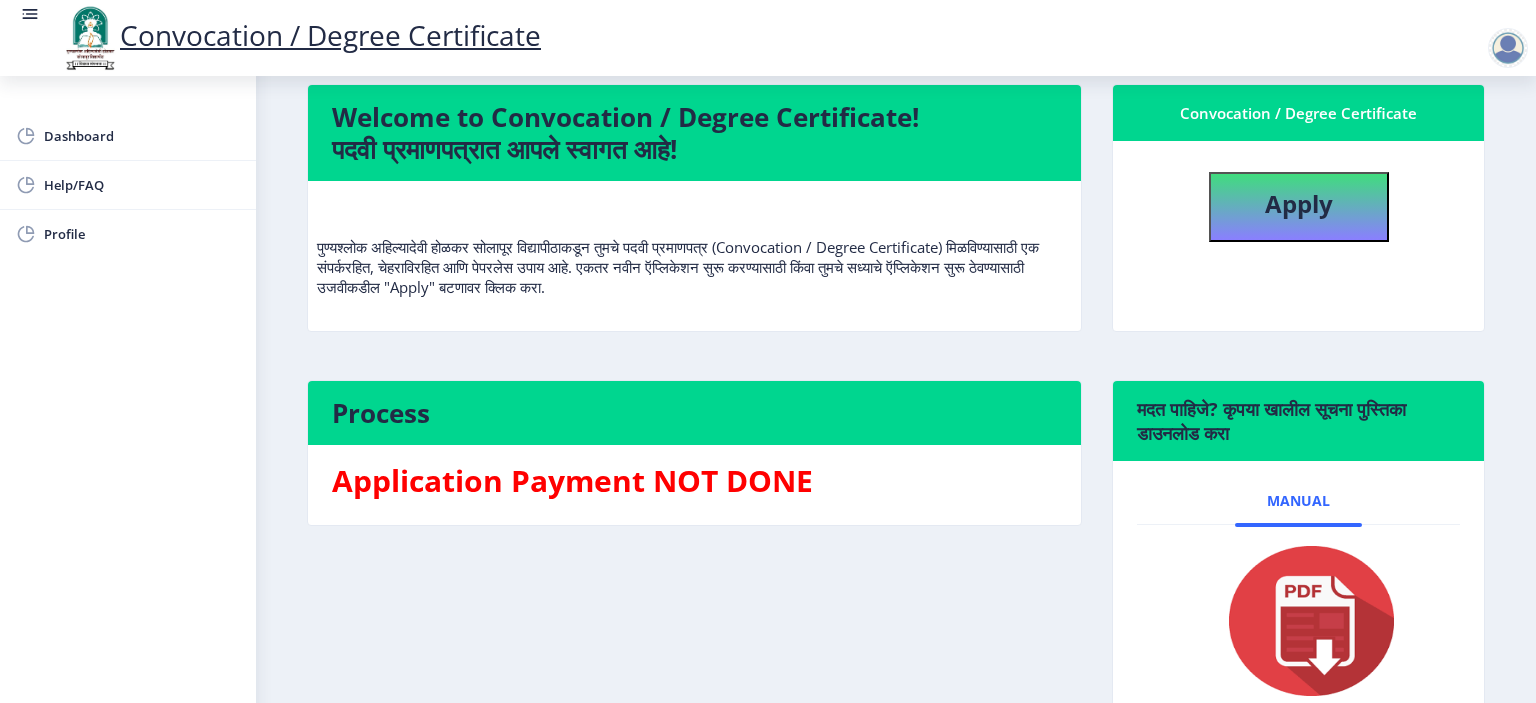 select 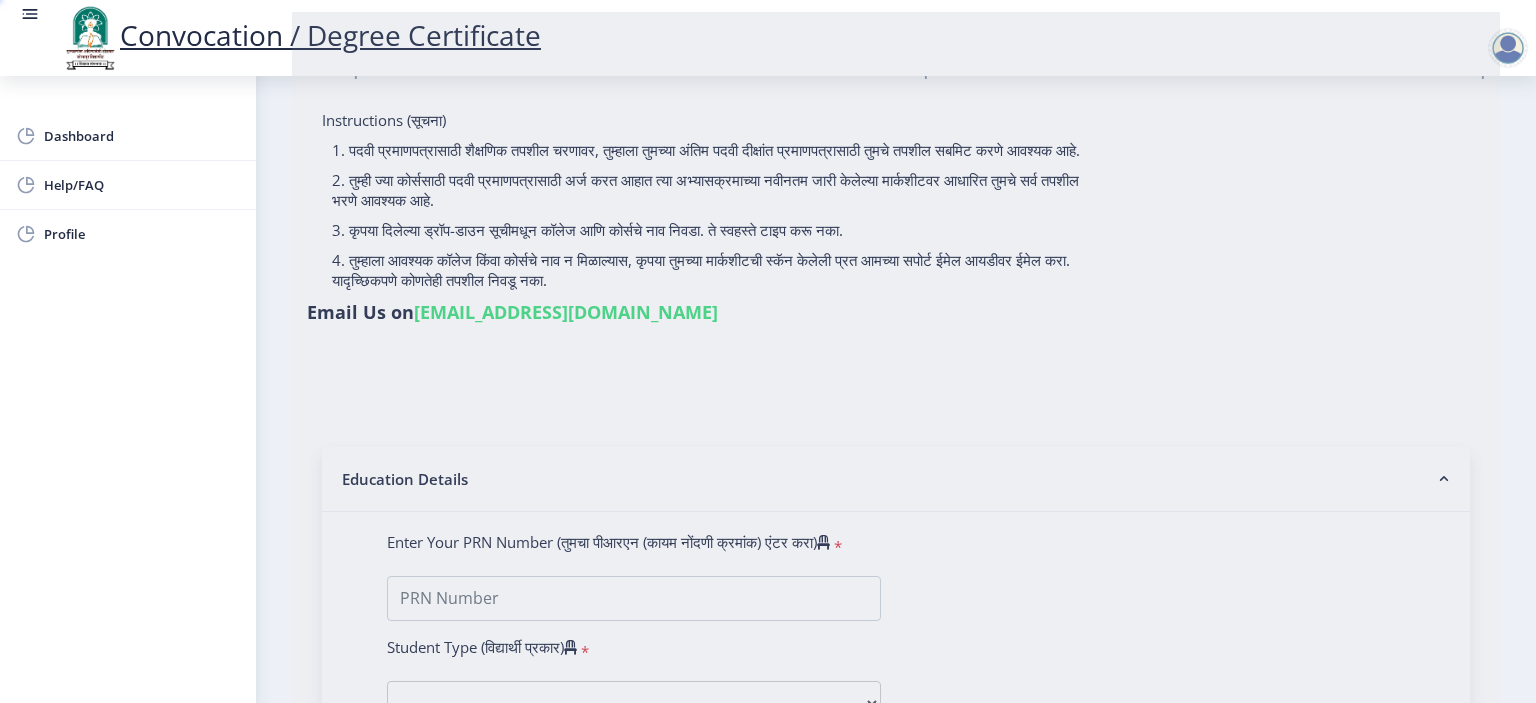 type on "[PERSON_NAME]" 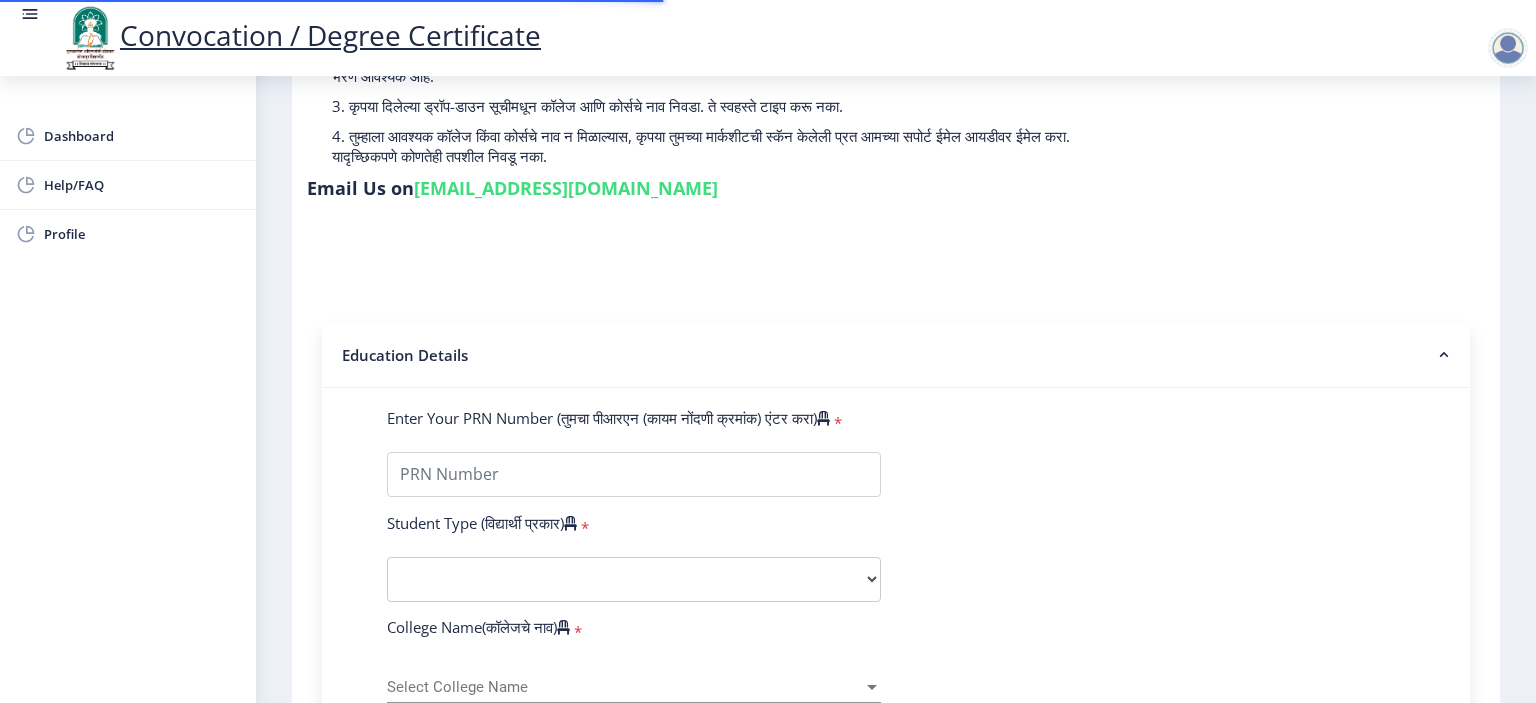 scroll, scrollTop: 500, scrollLeft: 0, axis: vertical 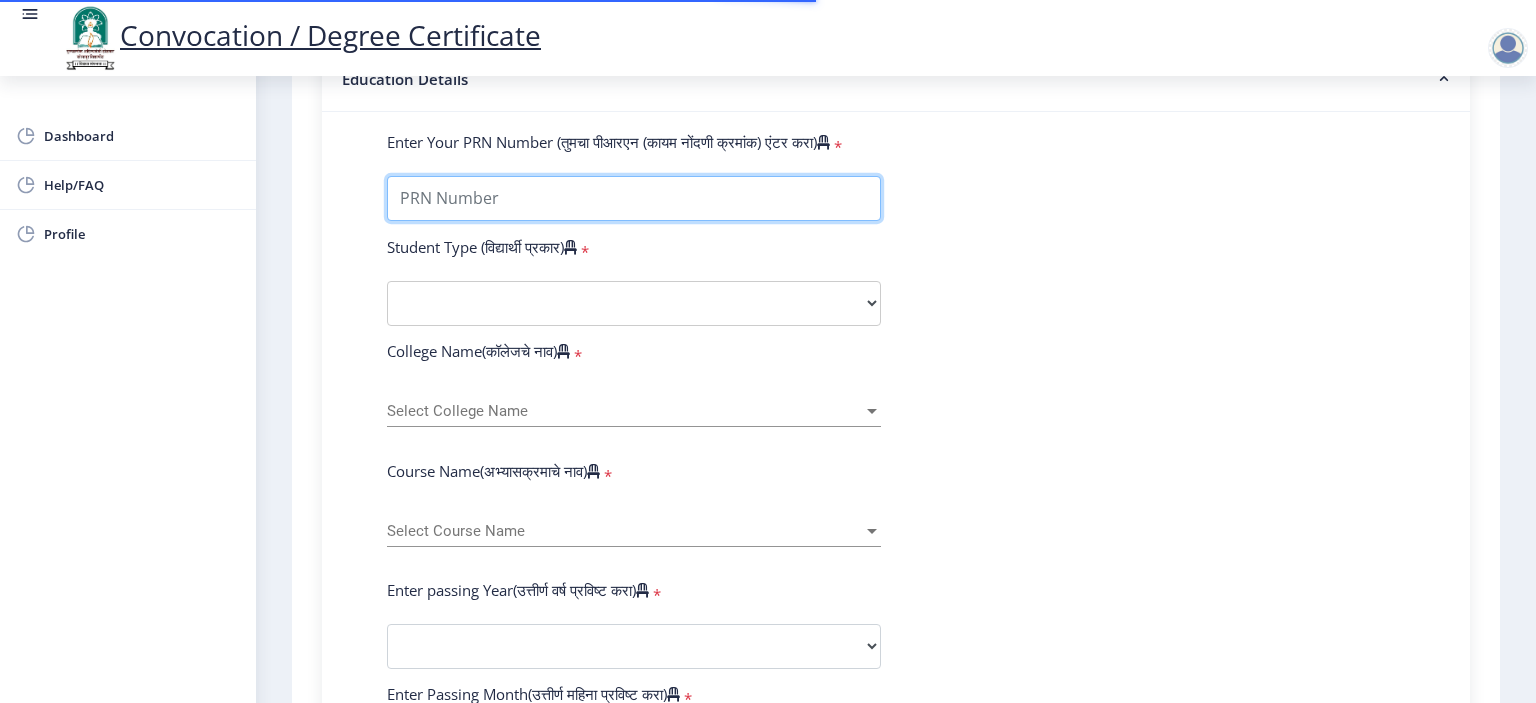 click on "Enter Your PRN Number (तुमचा पीआरएन (कायम नोंदणी क्रमांक) एंटर करा)" at bounding box center [634, 198] 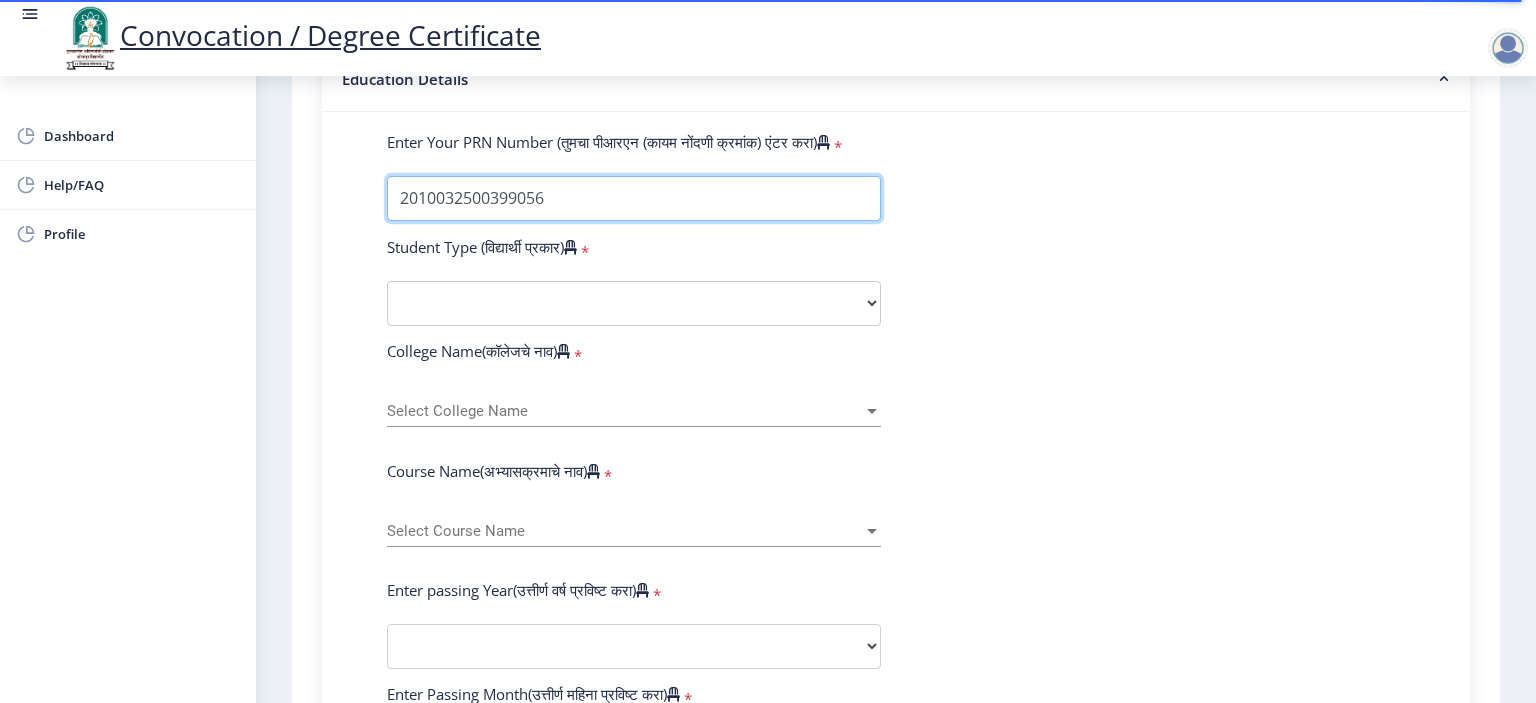 type on "2010032500399056" 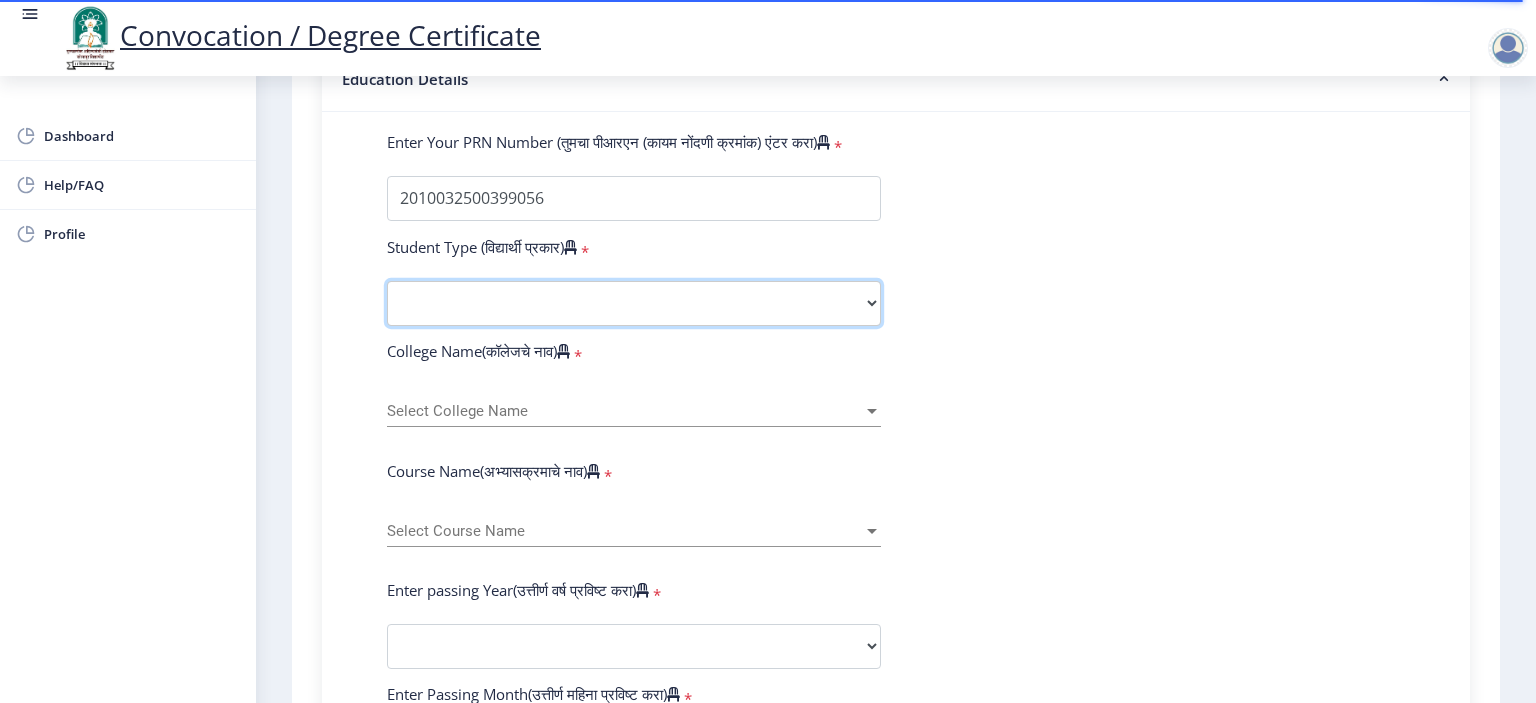 click on "Select Student Type Regular External" at bounding box center (634, 303) 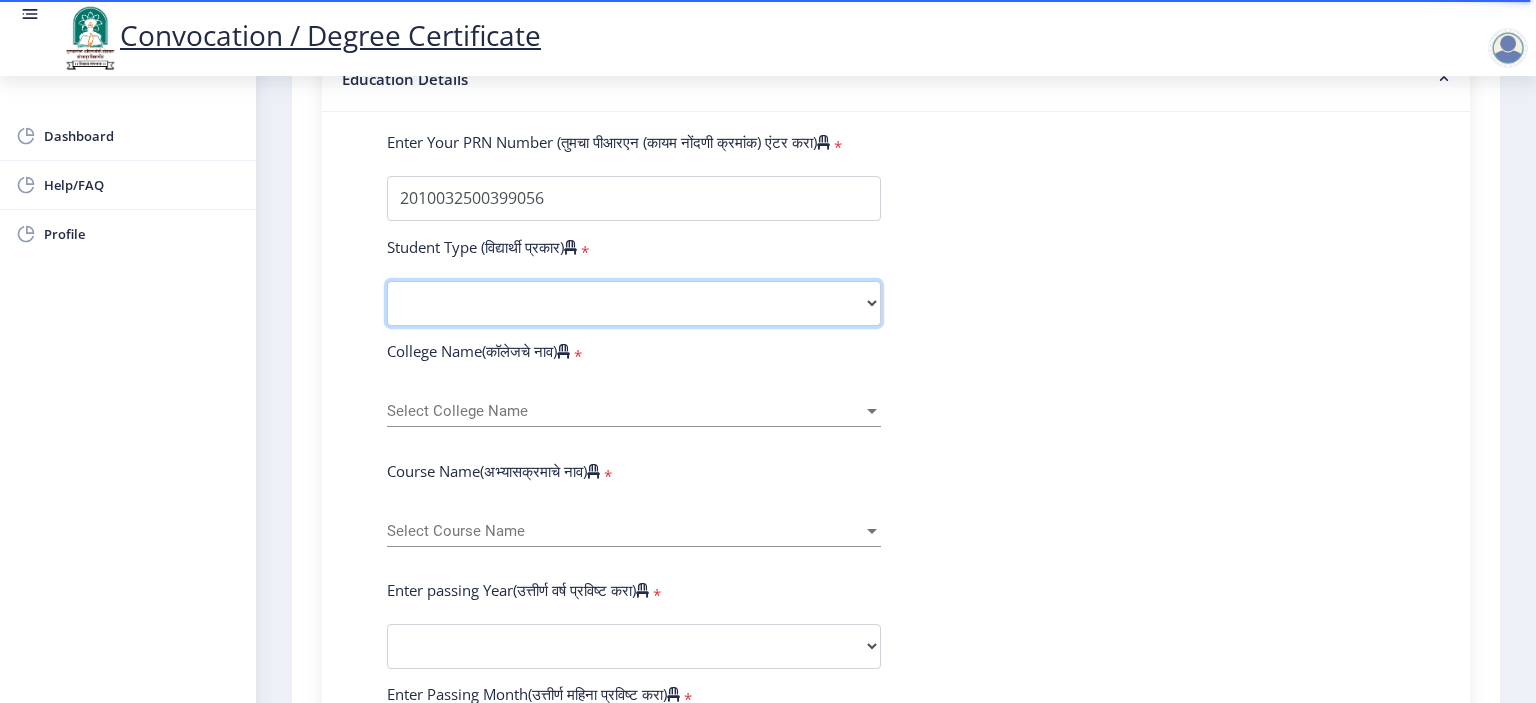 select on "Regular" 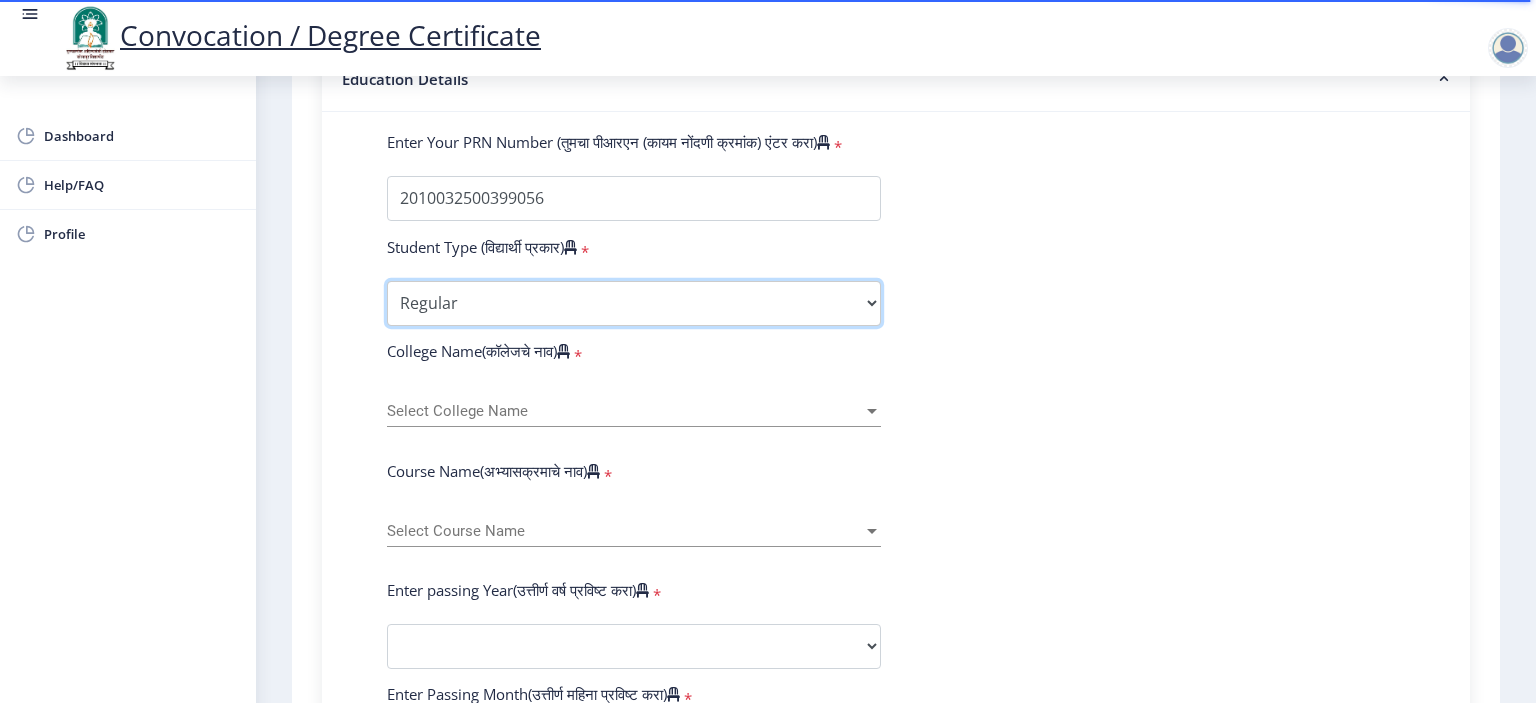 click on "Select Student Type Regular External" at bounding box center [634, 303] 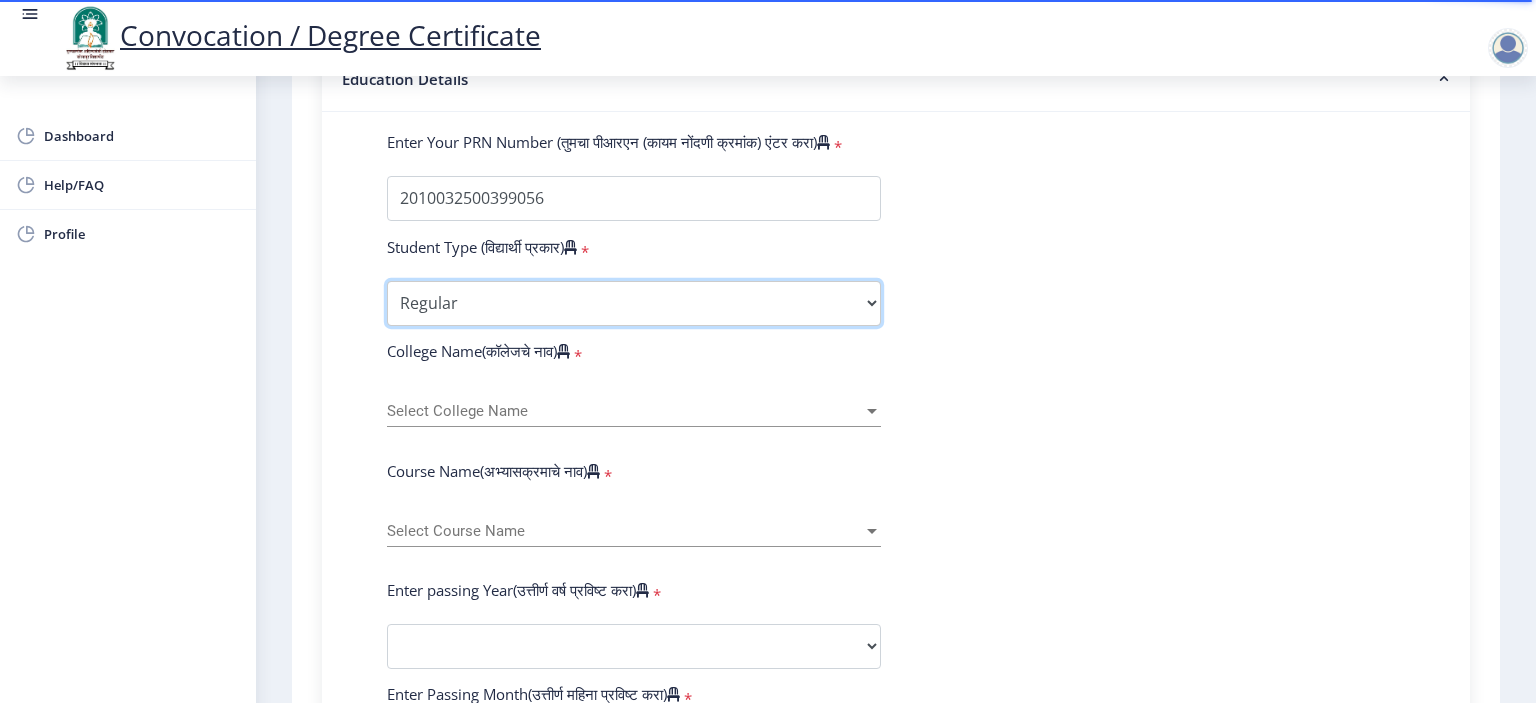 scroll, scrollTop: 600, scrollLeft: 0, axis: vertical 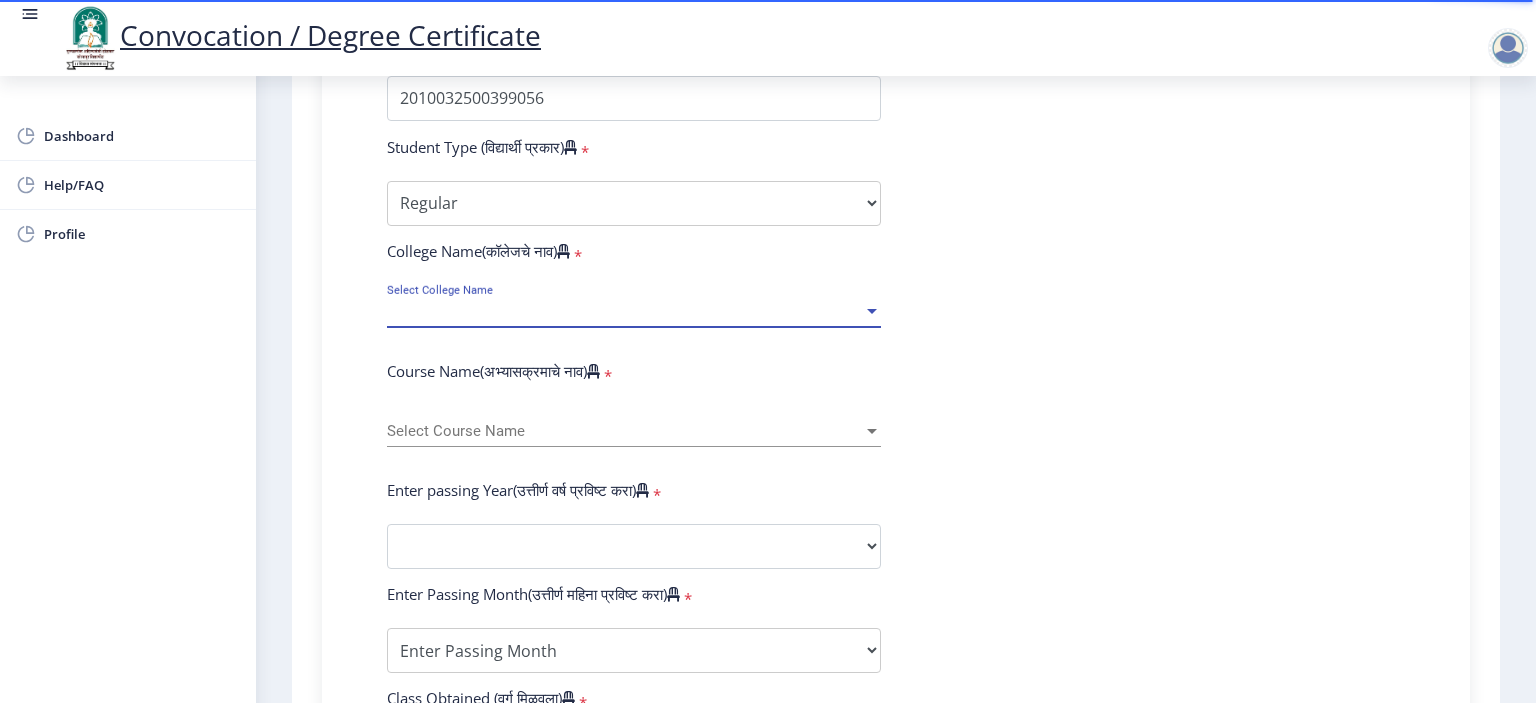click on "Select College Name" at bounding box center [625, 311] 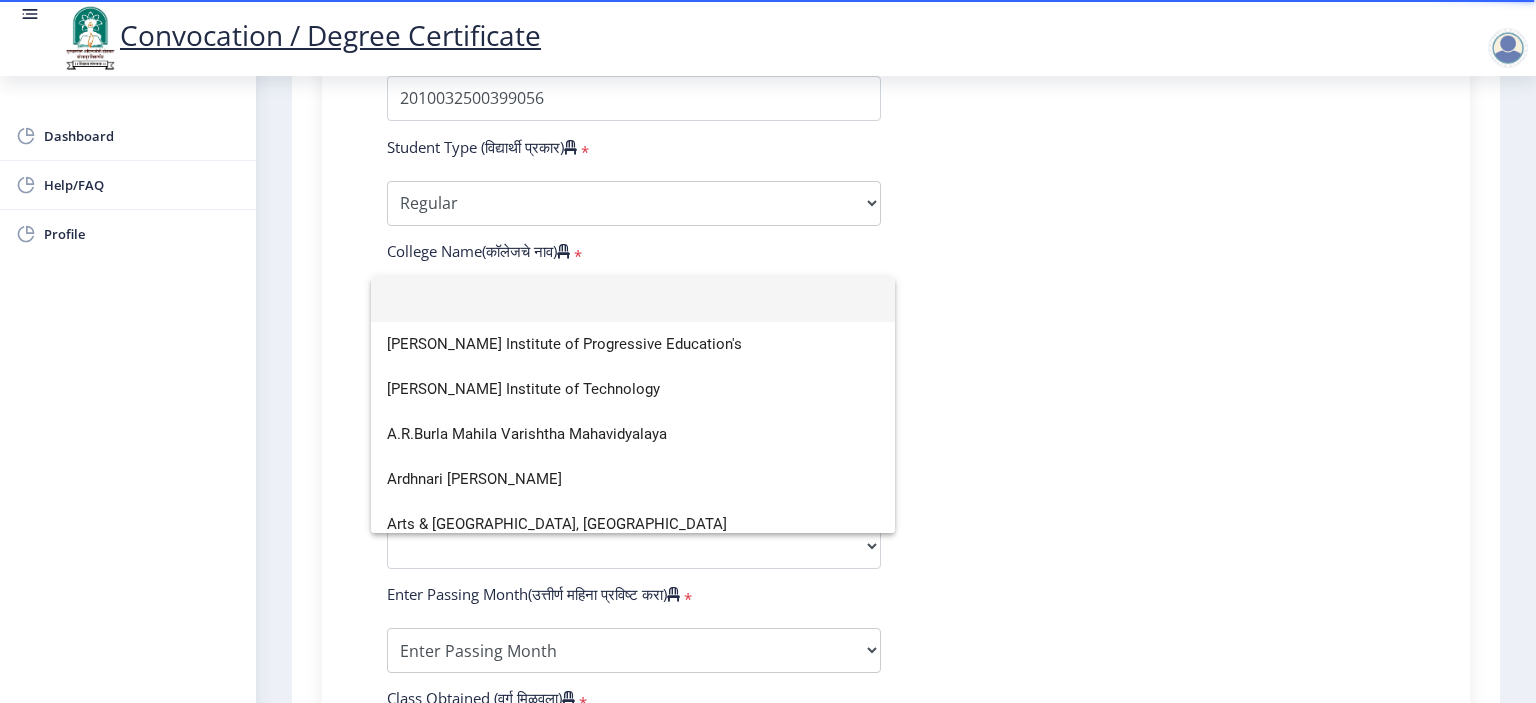 click 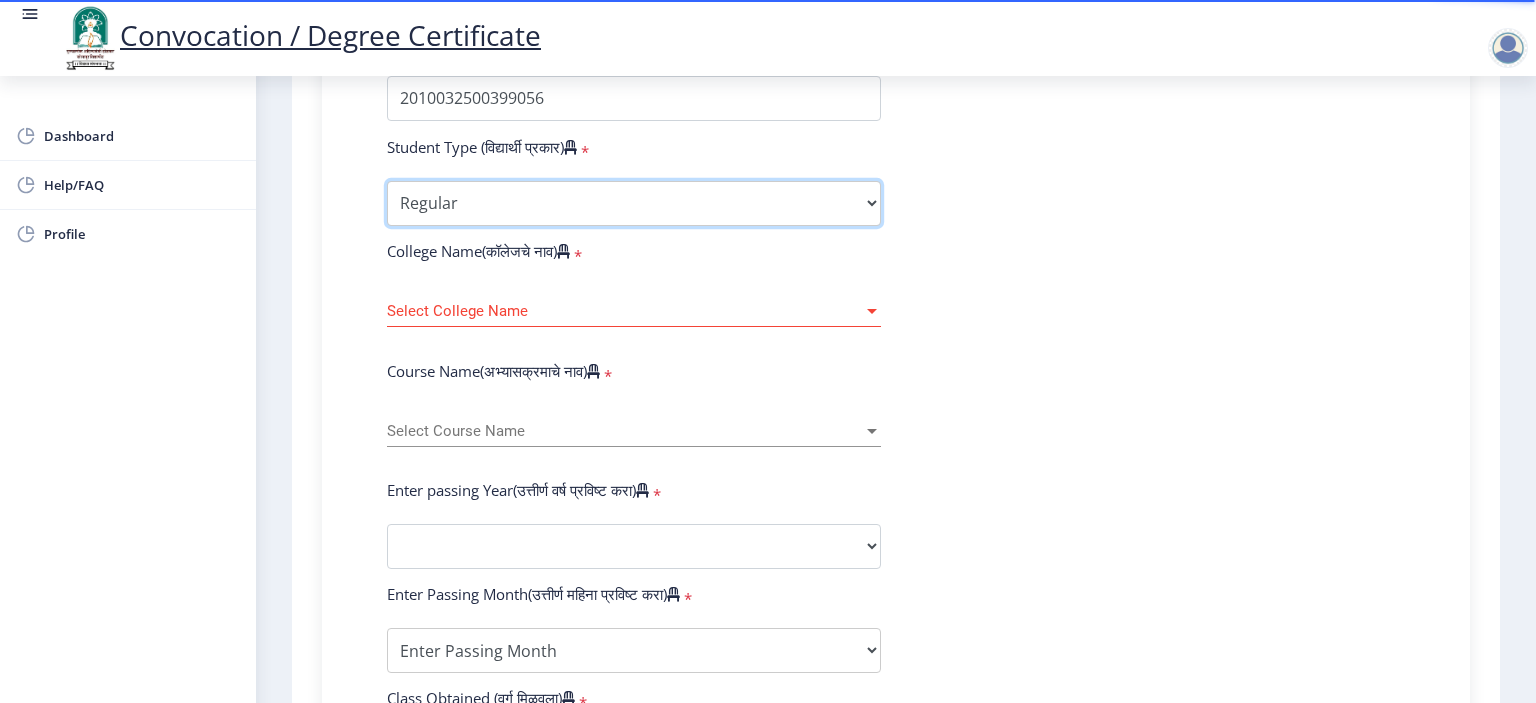 click on "Select Student Type Regular External" at bounding box center (634, 203) 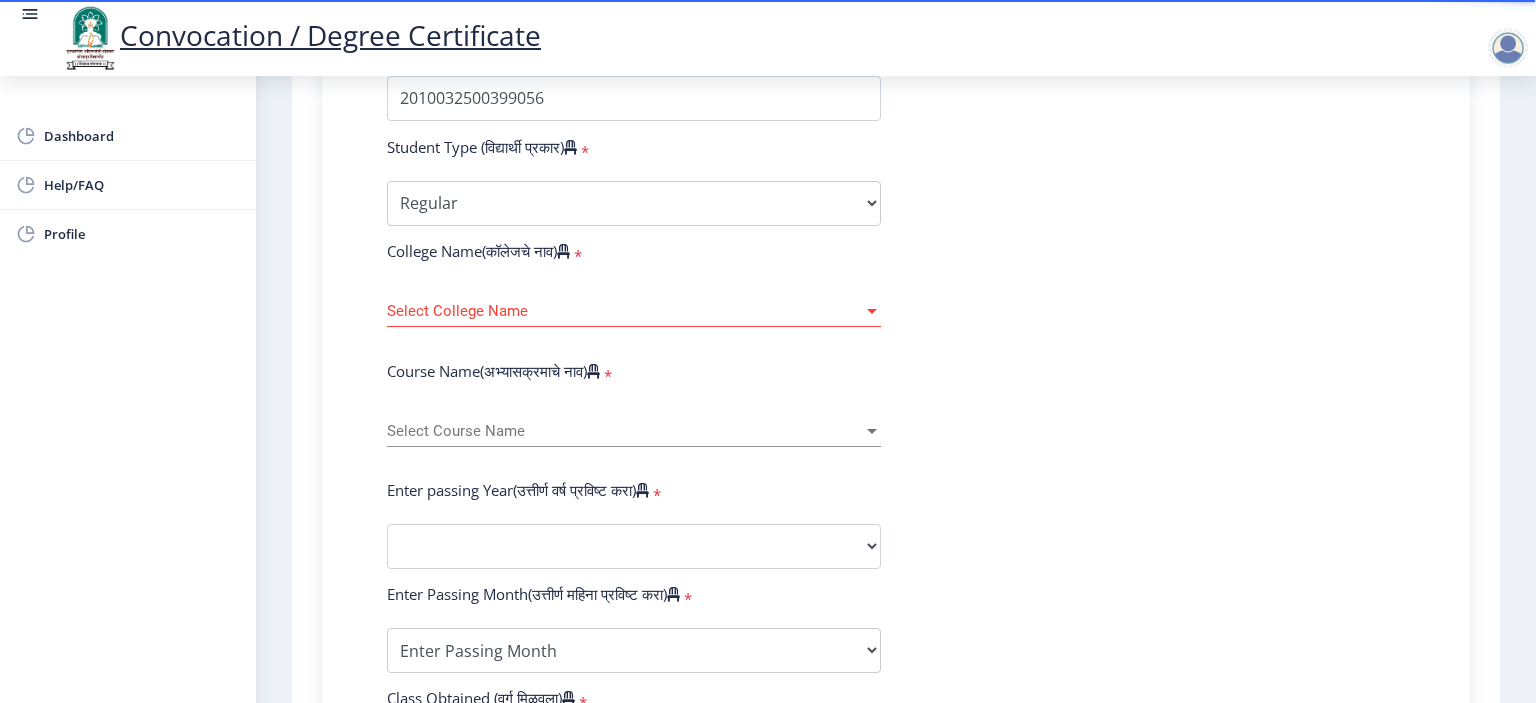 click on "Enter Your PRN Number (तुमचा पीआरएन (कायम नोंदणी क्रमांक) एंटर करा)   * Student Type (विद्यार्थी प्रकार)    * Select Student Type Regular External College Name(कॉलेजचे नाव)   * Select College Name Select College Name Course Name(अभ्यासक्रमाचे नाव)   * Select Course Name Select Course Name Enter passing Year(उत्तीर्ण वर्ष प्रविष्ट करा)   *  2025   2024   2023   2022   2021   2020   2019   2018   2017   2016   2015   2014   2013   2012   2011   2010   2009   2008   2007   2006   2005   2004   2003   2002   2001   2000   1999   1998   1997   1996   1995   1994   1993   1992   1991   1990   1989   1988   1987   1986   1985   1984   1983   1982   1981   1980   1979   1978   1977   1976  Enter Passing Month(उत्तीर्ण महिना प्रविष्ट करा)   * Enter Passing Month" 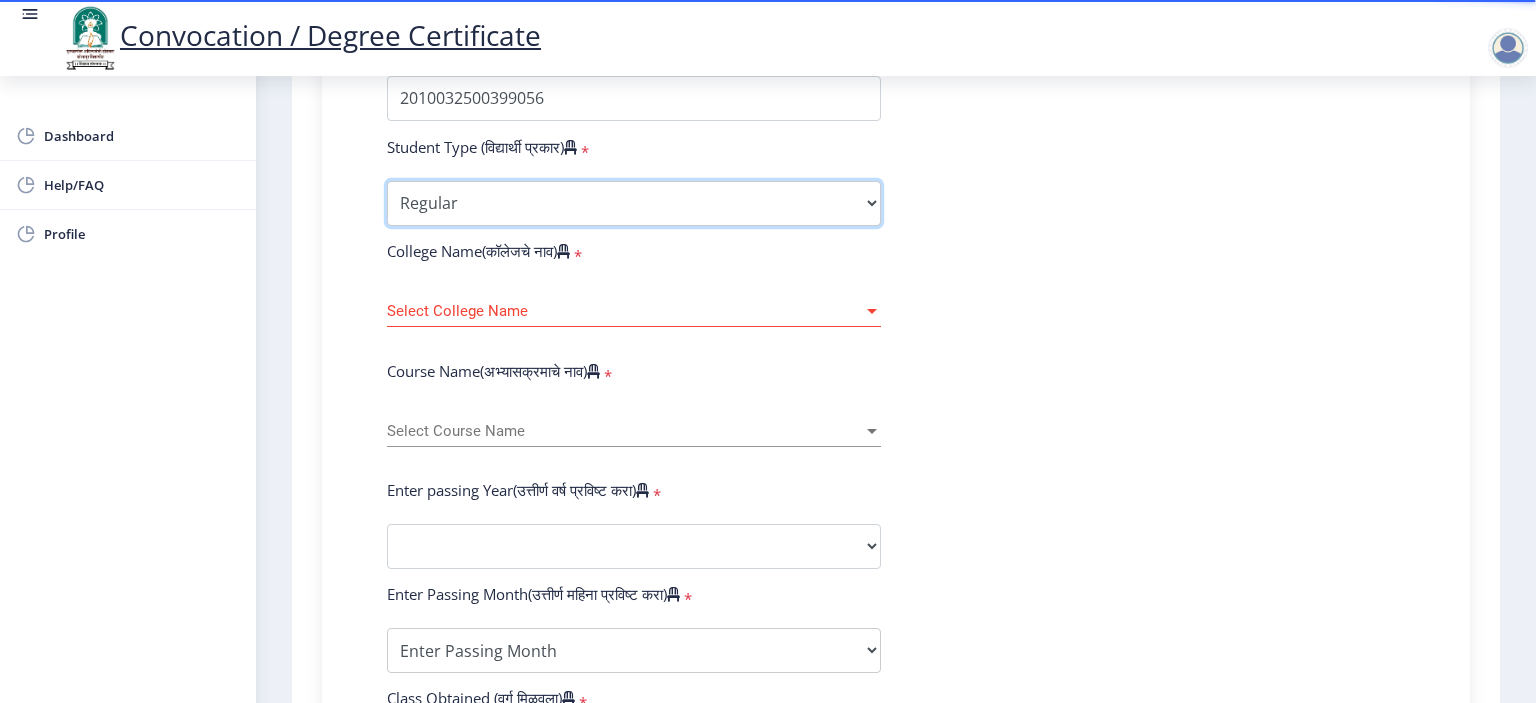 click on "Select Student Type Regular External" at bounding box center (634, 203) 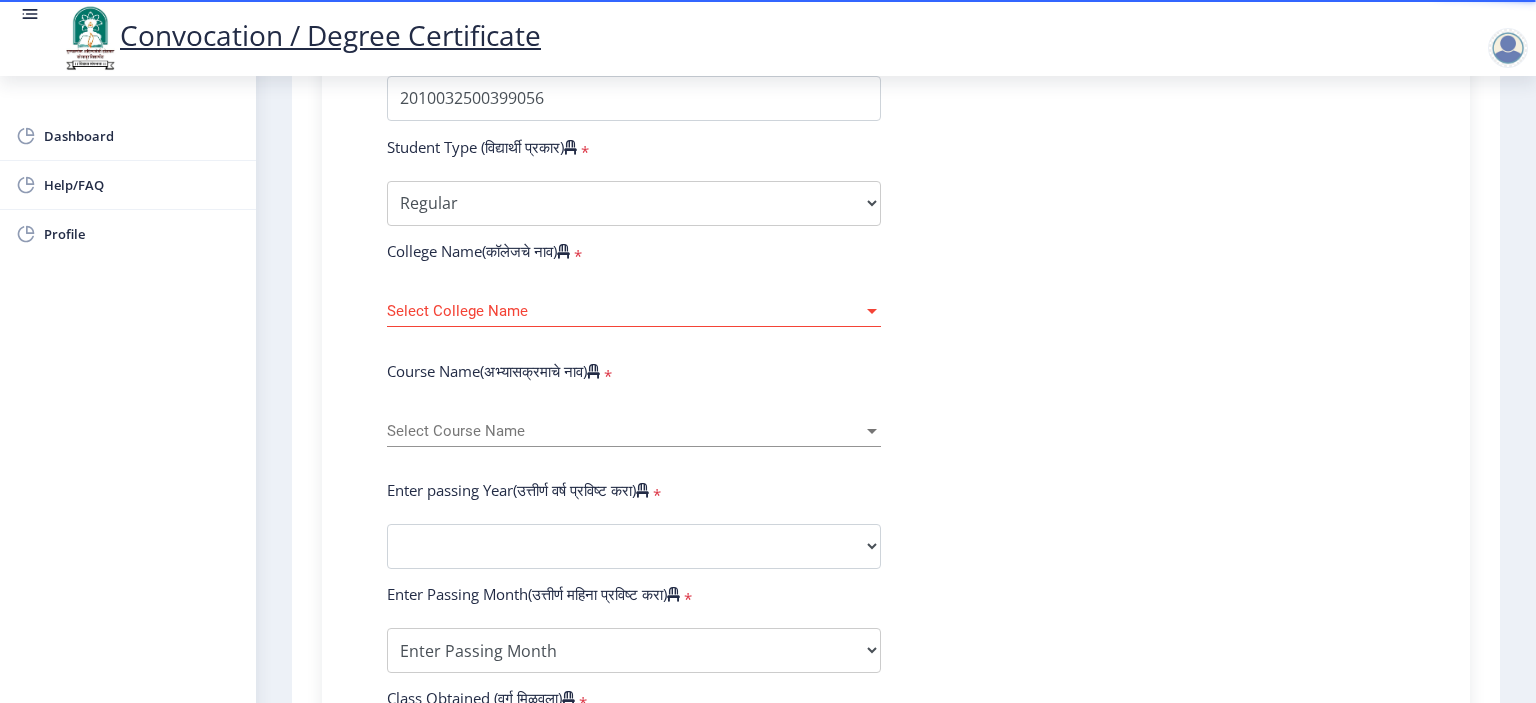click on "Enter Your PRN Number (तुमचा पीआरएन (कायम नोंदणी क्रमांक) एंटर करा)   * Student Type (विद्यार्थी प्रकार)    * Select Student Type Regular External College Name(कॉलेजचे नाव)   * Select College Name Select College Name Course Name(अभ्यासक्रमाचे नाव)   * Select Course Name Select Course Name Enter passing Year(उत्तीर्ण वर्ष प्रविष्ट करा)   *  2025   2024   2023   2022   2021   2020   2019   2018   2017   2016   2015   2014   2013   2012   2011   2010   2009   2008   2007   2006   2005   2004   2003   2002   2001   2000   1999   1998   1997   1996   1995   1994   1993   1992   1991   1990   1989   1988   1987   1986   1985   1984   1983   1982   1981   1980   1979   1978   1977   1976  Enter Passing Month(उत्तीर्ण महिना प्रविष्ट करा)   * Enter Passing Month" 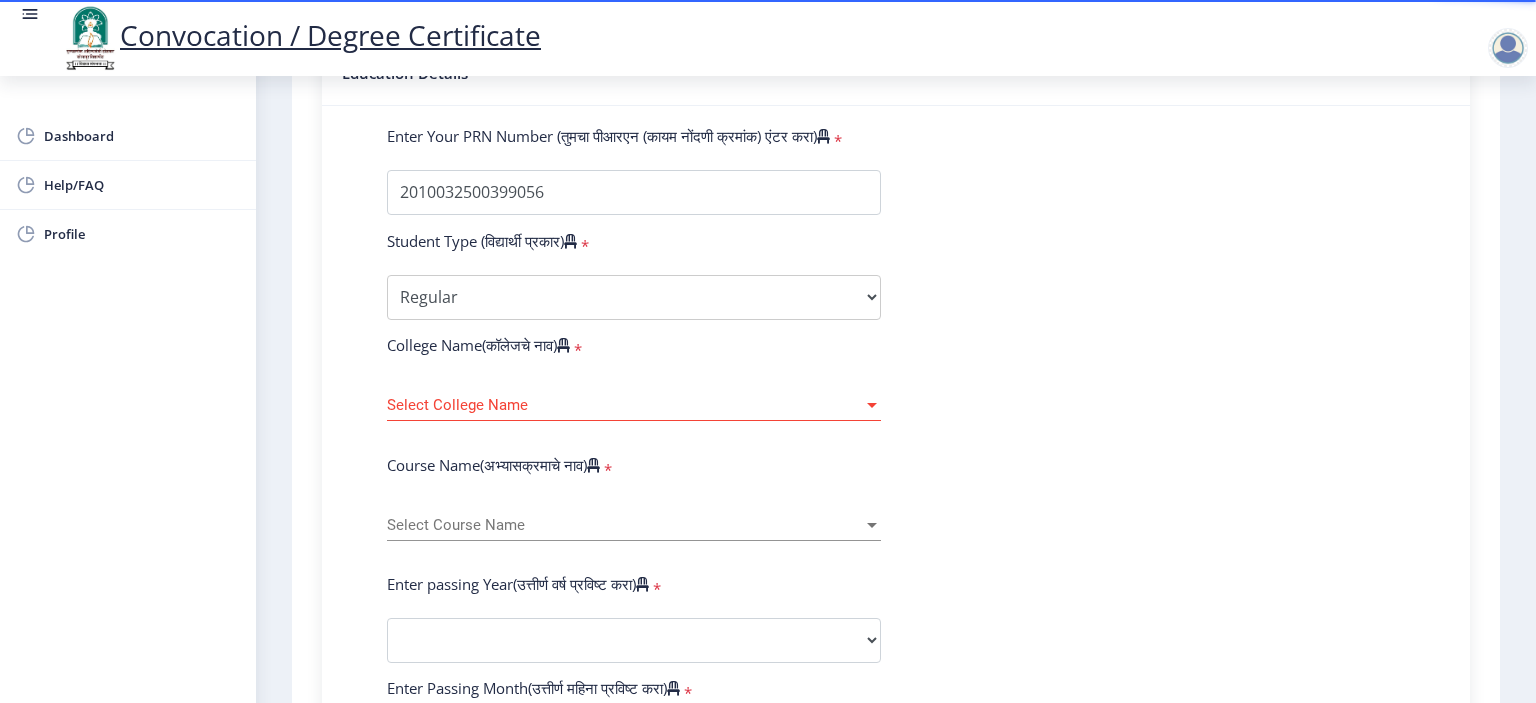 scroll, scrollTop: 400, scrollLeft: 0, axis: vertical 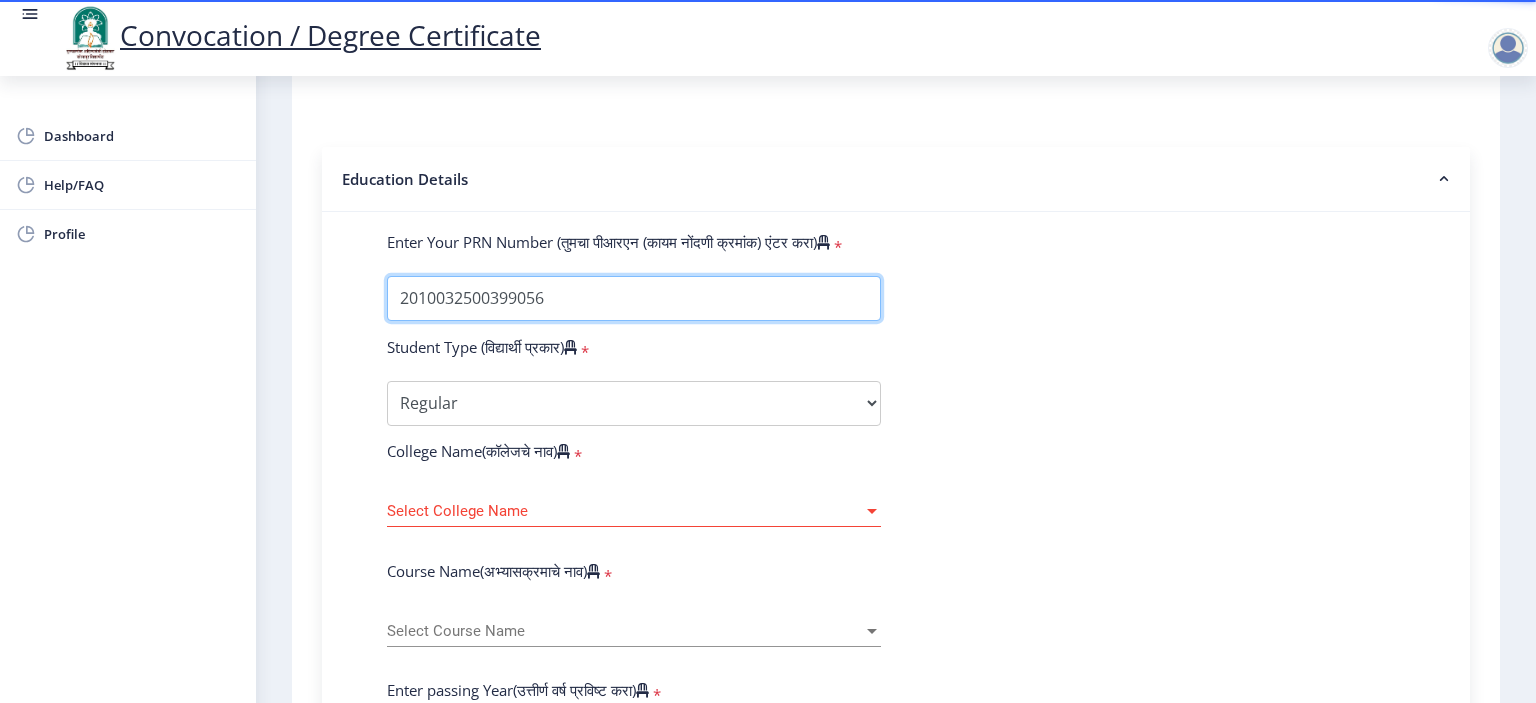 click on "Enter Your PRN Number (तुमचा पीआरएन (कायम नोंदणी क्रमांक) एंटर करा)" at bounding box center (634, 298) 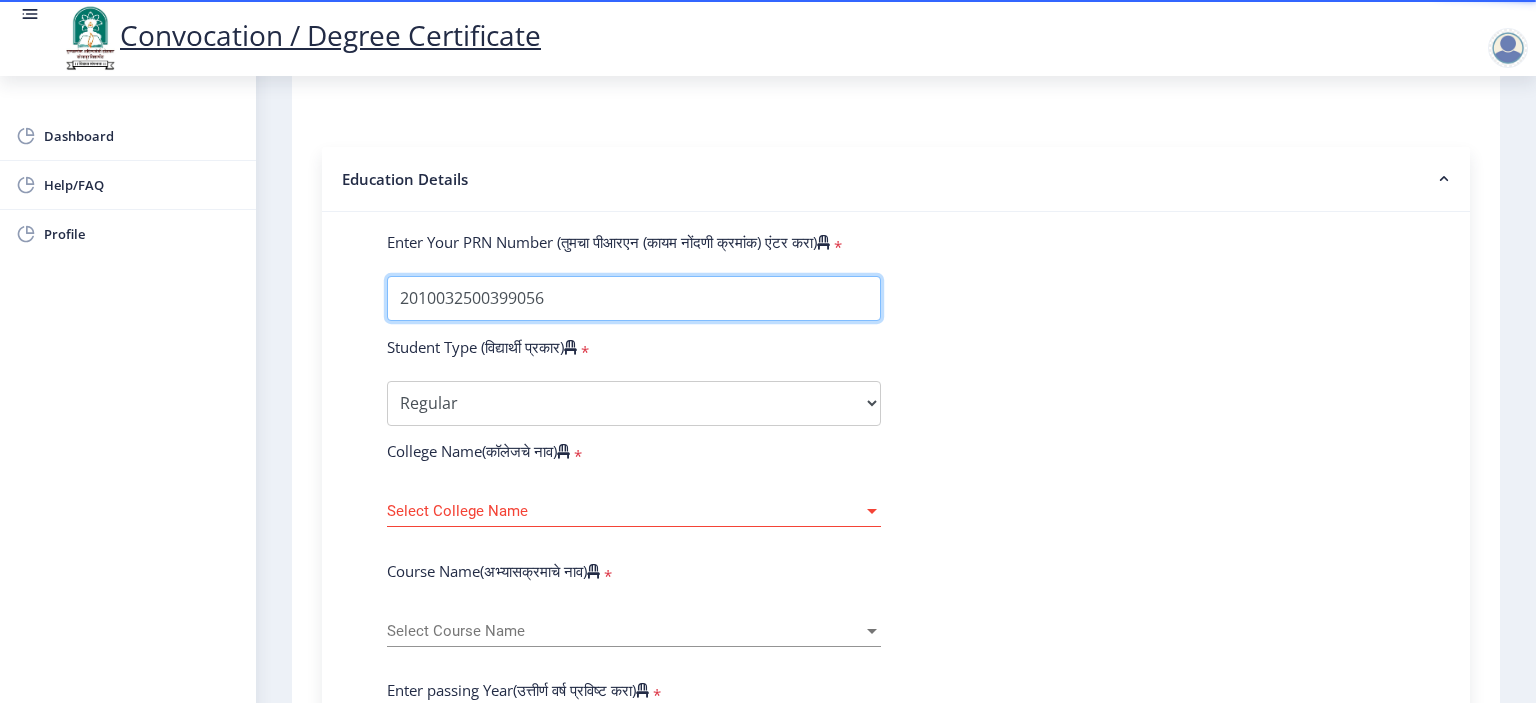 click on "Enter Your PRN Number (तुमचा पीआरएन (कायम नोंदणी क्रमांक) एंटर करा)" at bounding box center [634, 298] 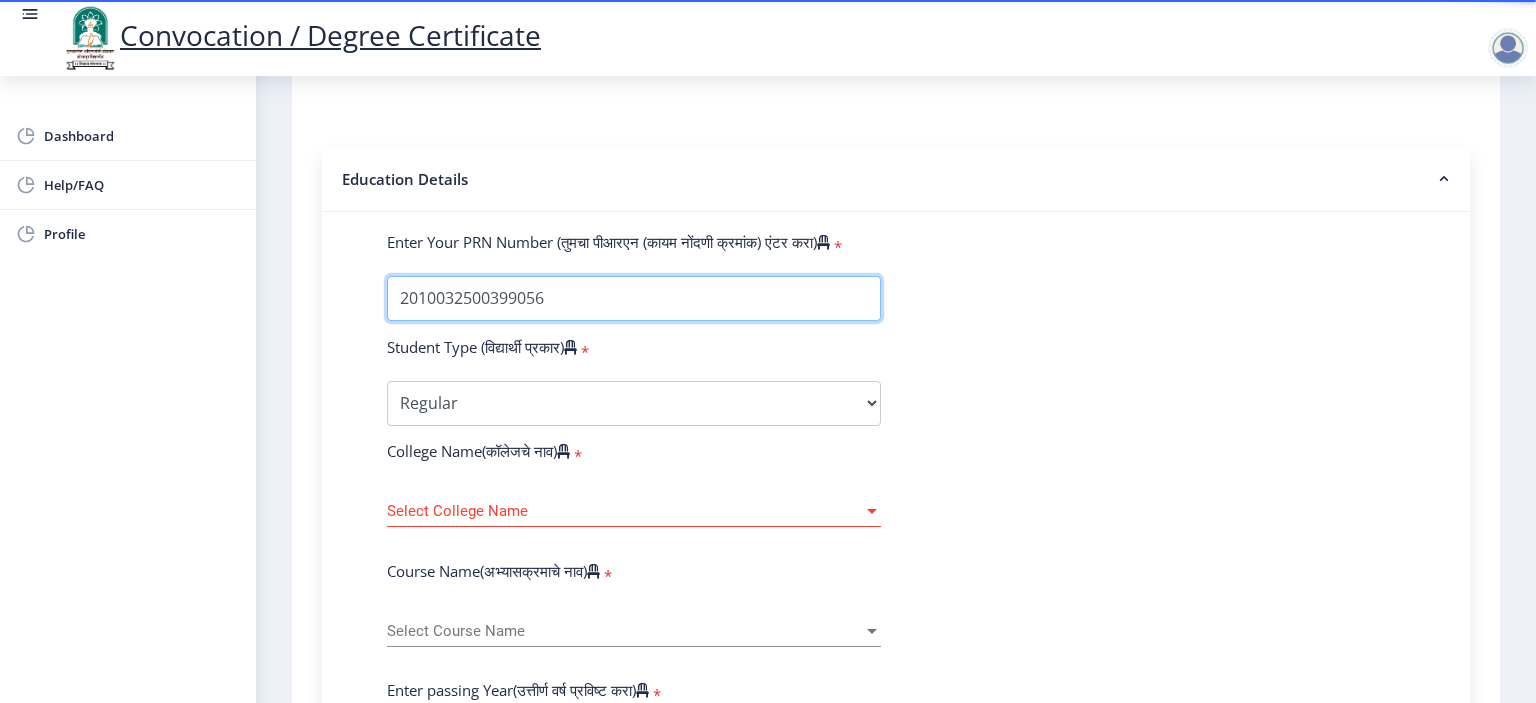 click on "Enter Your PRN Number (तुमचा पीआरएन (कायम नोंदणी क्रमांक) एंटर करा)" at bounding box center (634, 298) 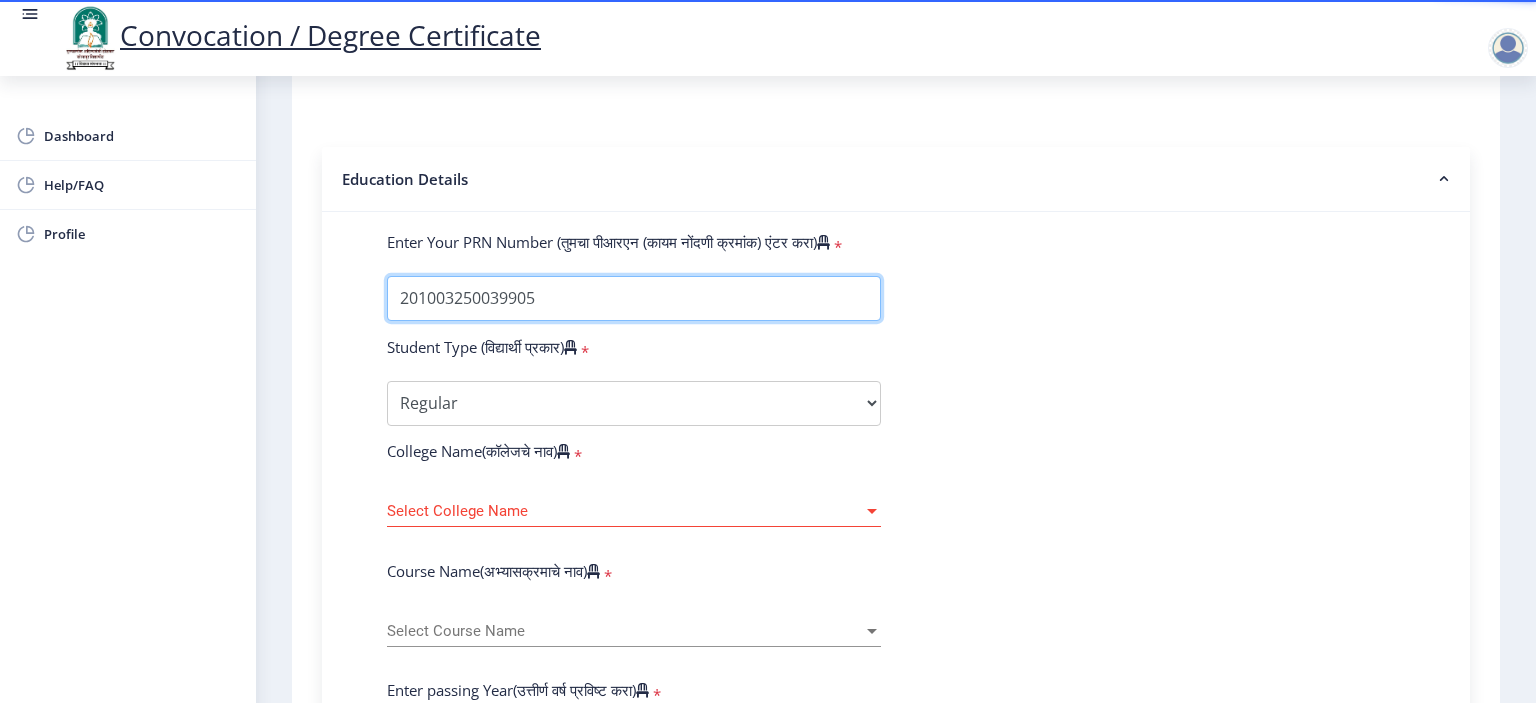 type on "2010032500399056" 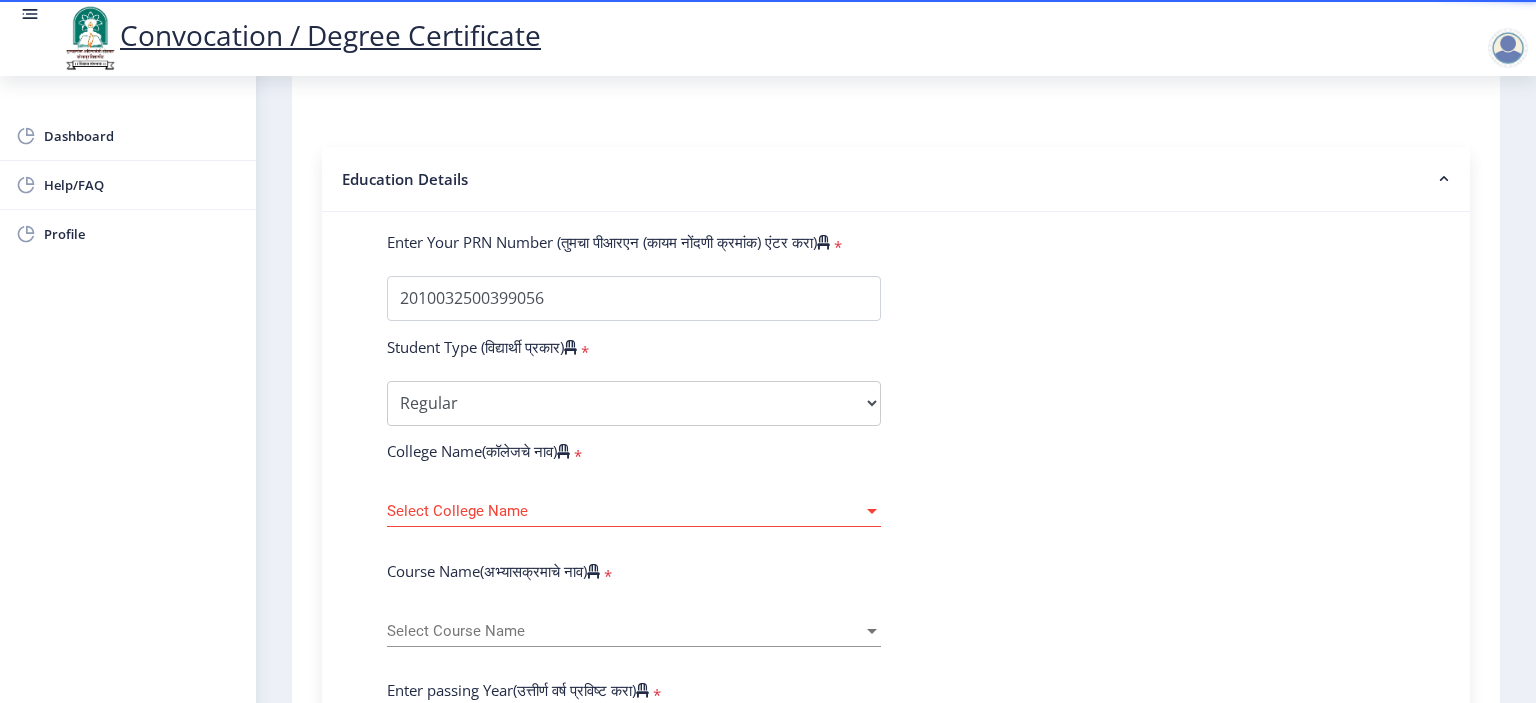 click on "Select College Name" at bounding box center (625, 511) 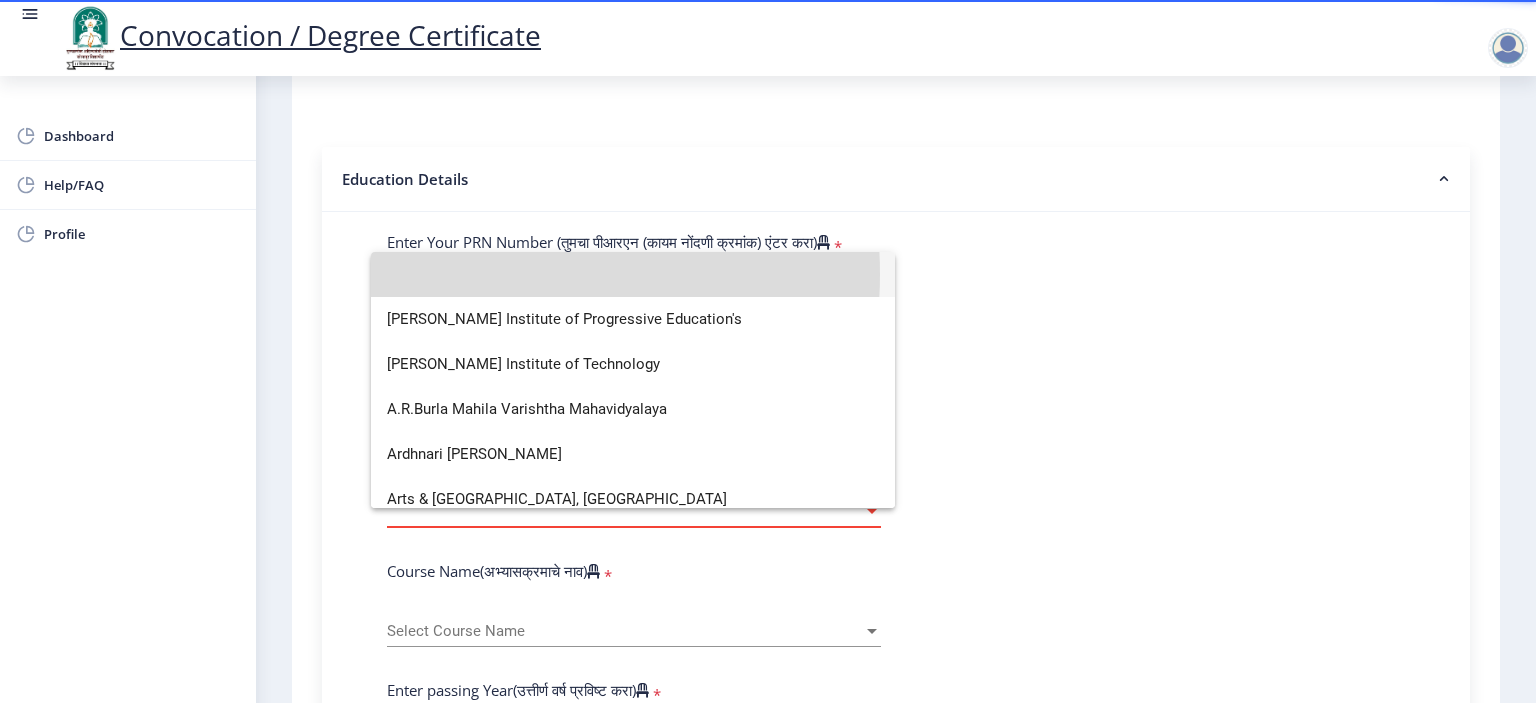 click at bounding box center [633, 274] 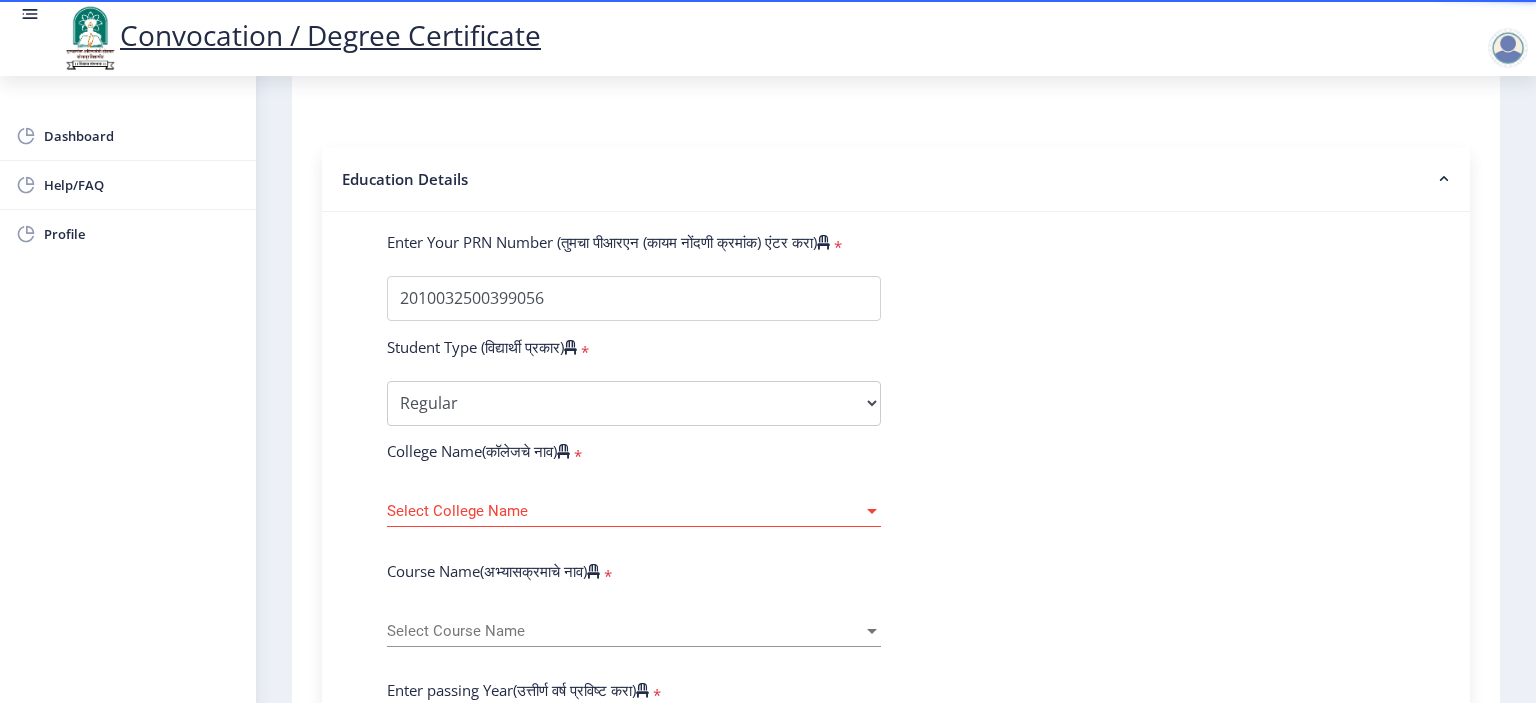 click on "Select College Name Select College Name" 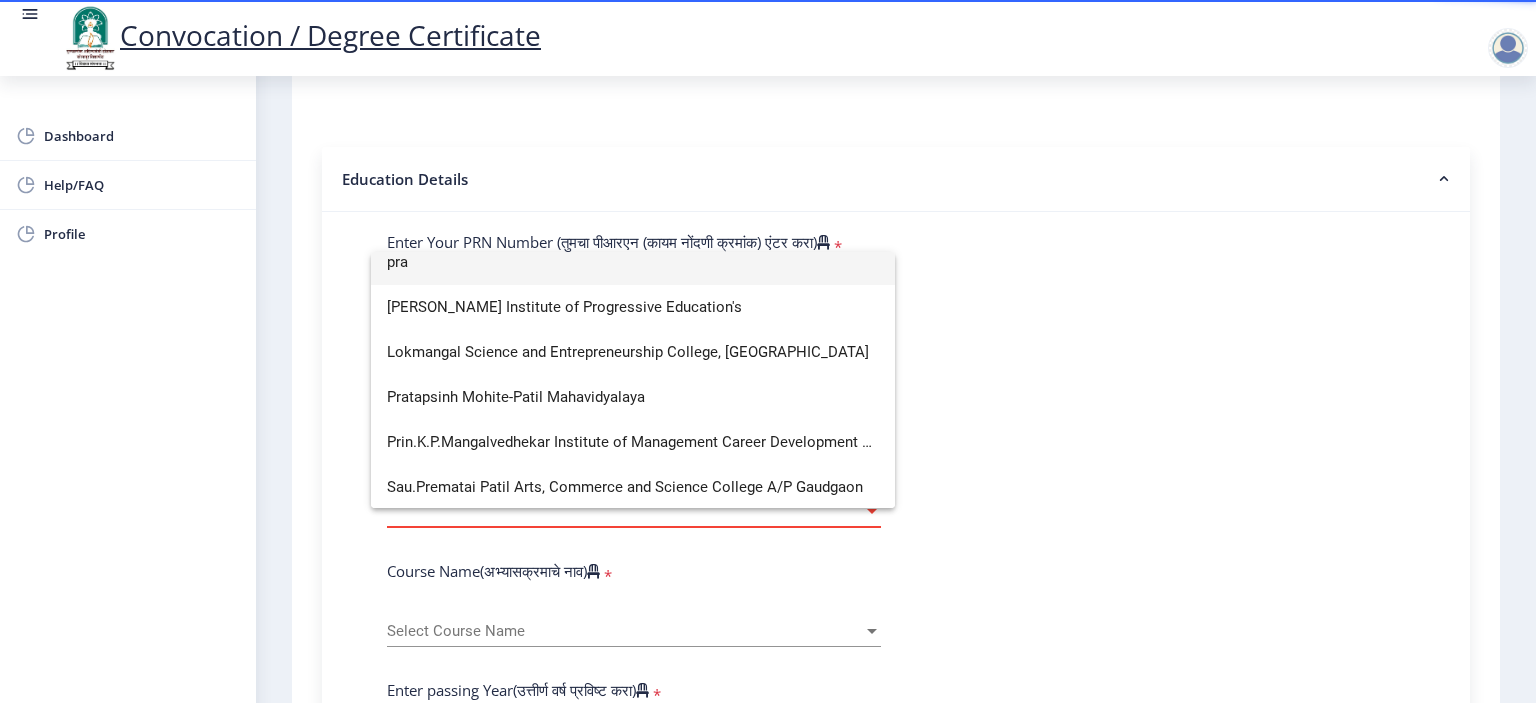 scroll, scrollTop: 0, scrollLeft: 0, axis: both 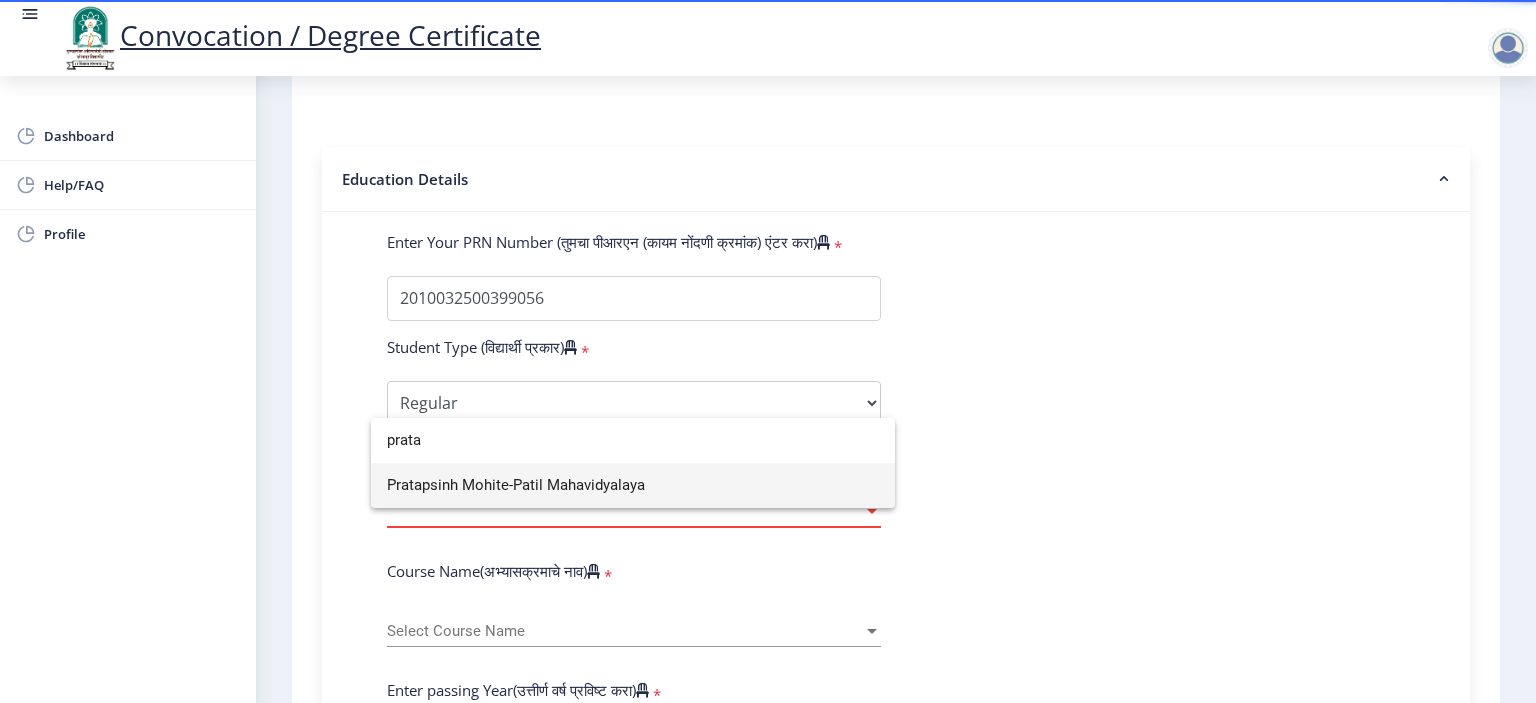 type on "prata" 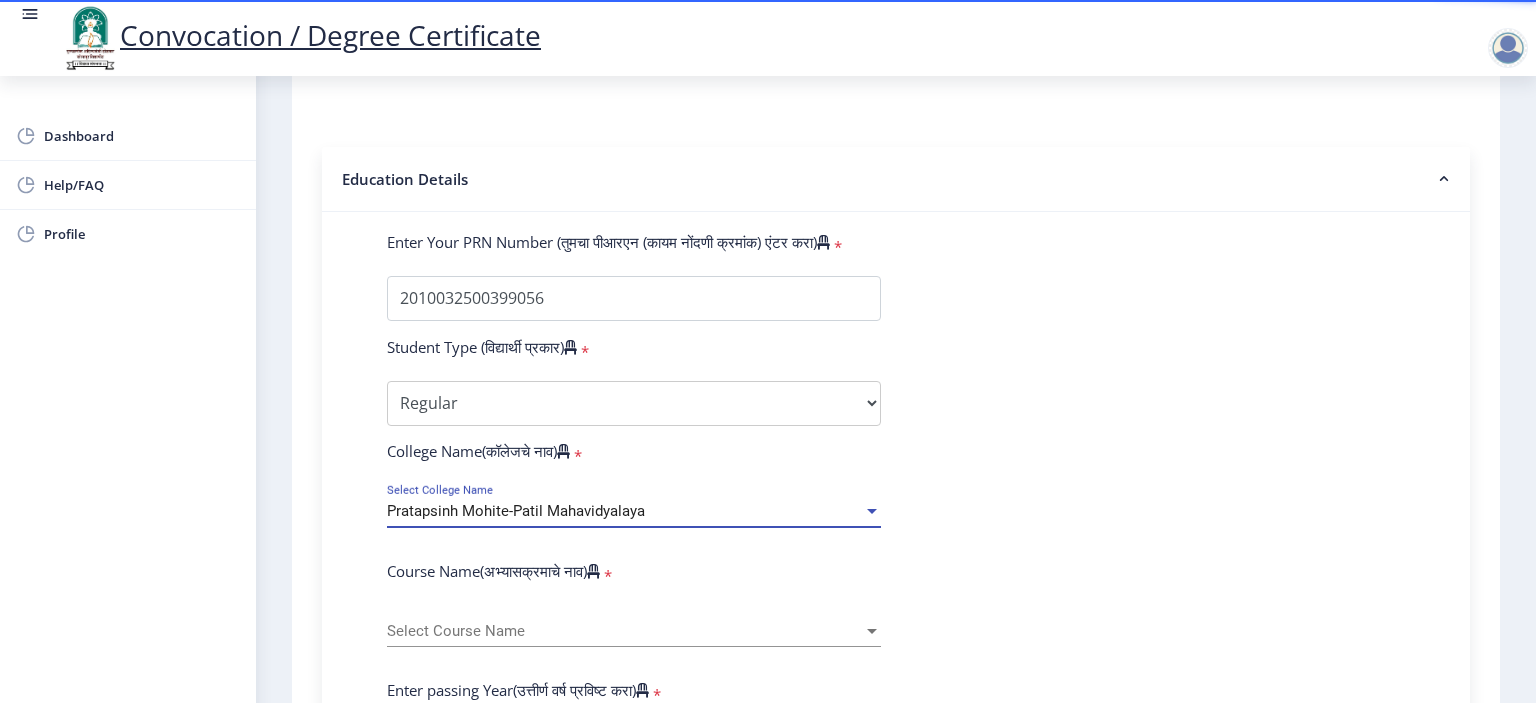 scroll, scrollTop: 500, scrollLeft: 0, axis: vertical 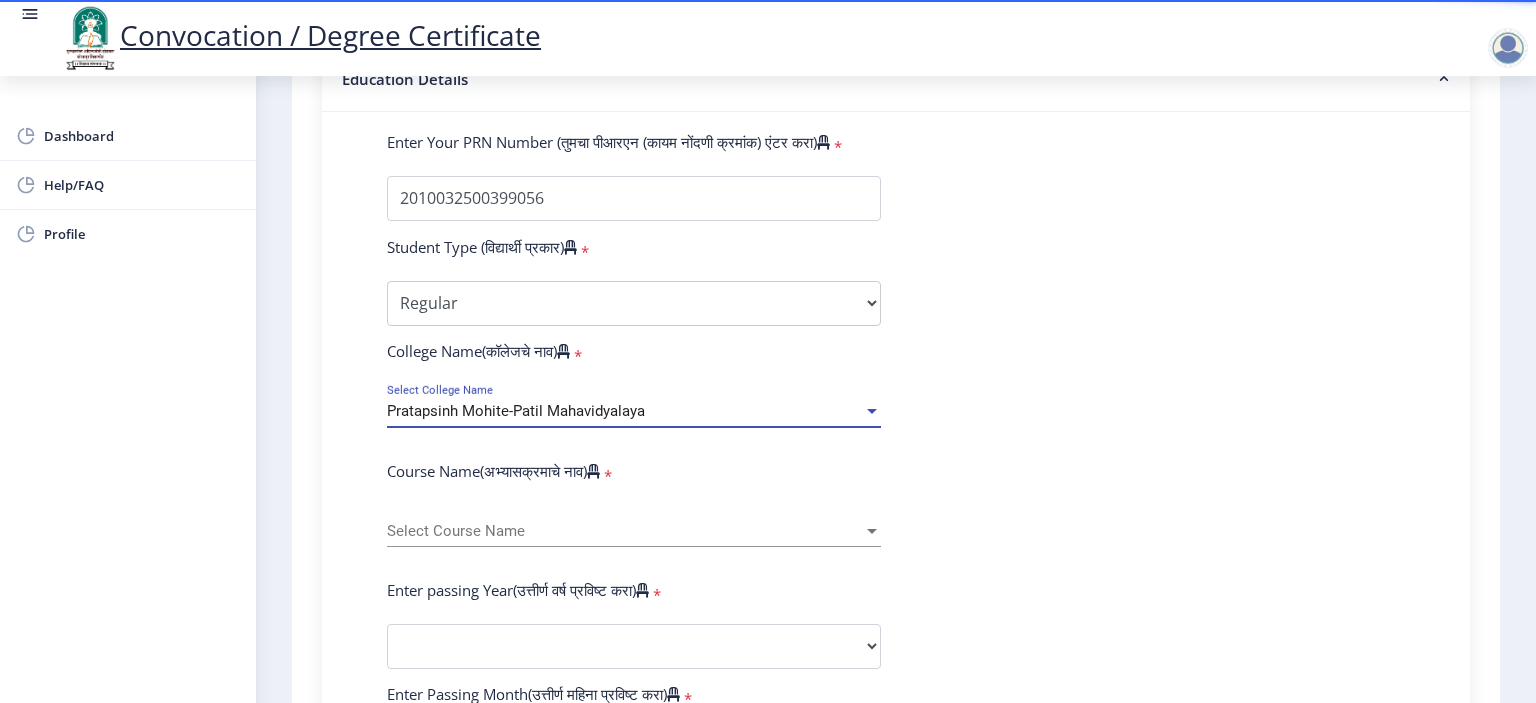 click on "Select Course Name" at bounding box center (625, 531) 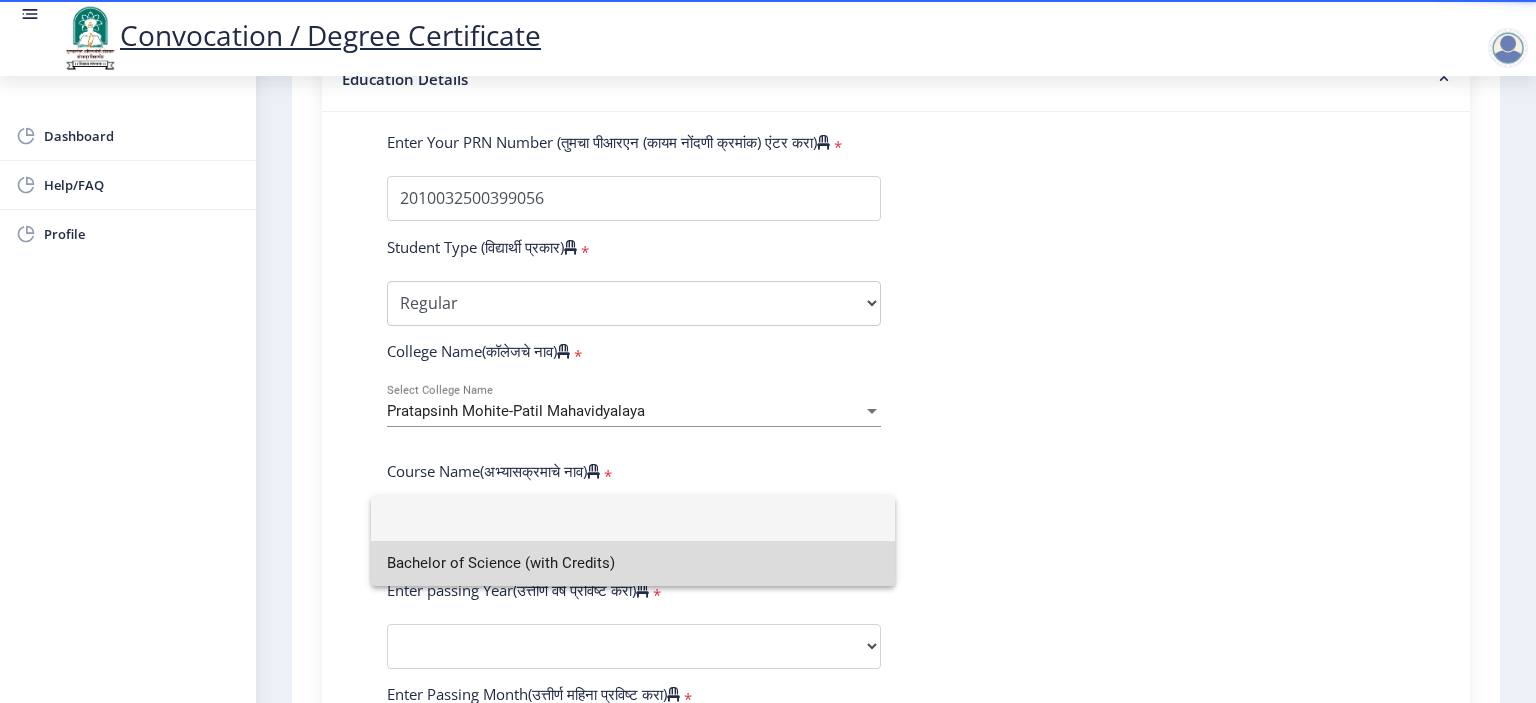 click on "Bachelor of Science (with Credits)" at bounding box center [633, 563] 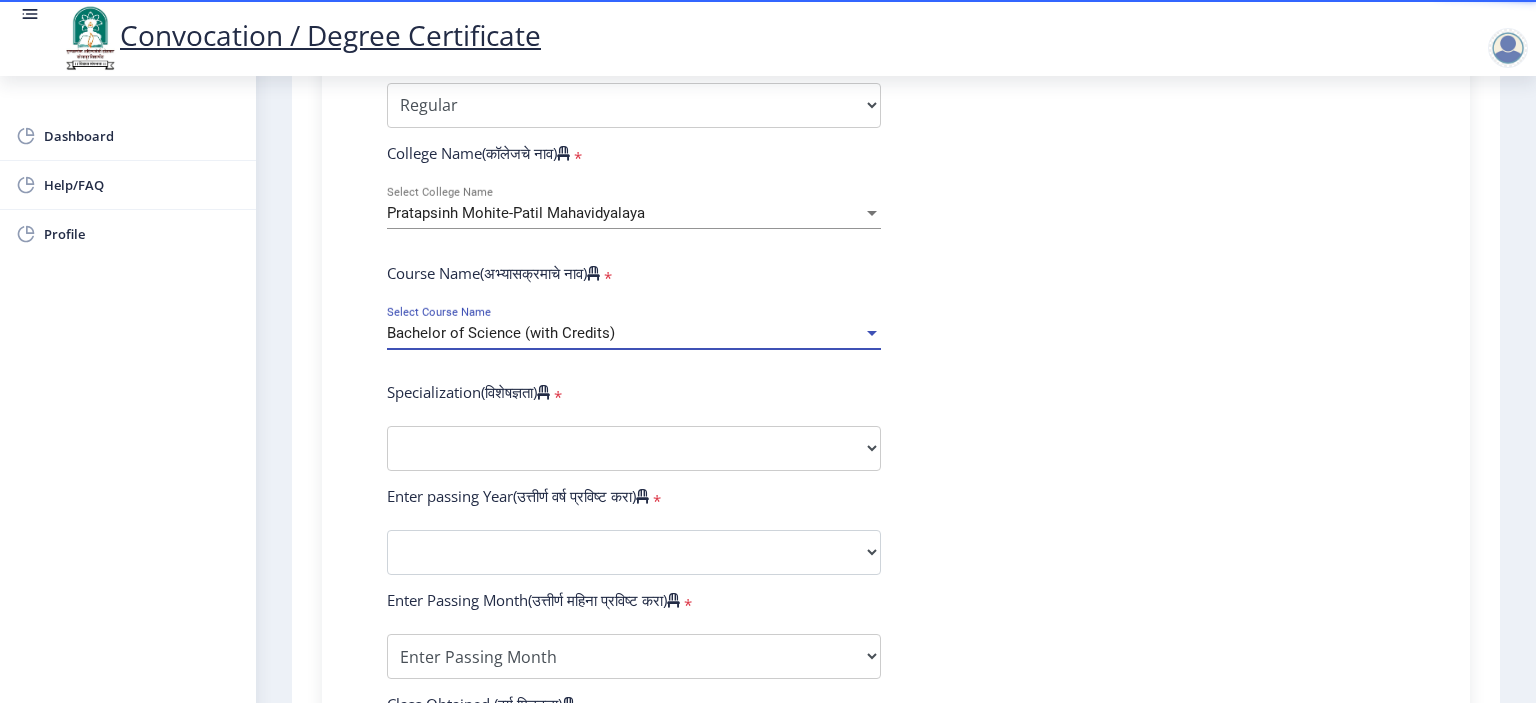 scroll, scrollTop: 700, scrollLeft: 0, axis: vertical 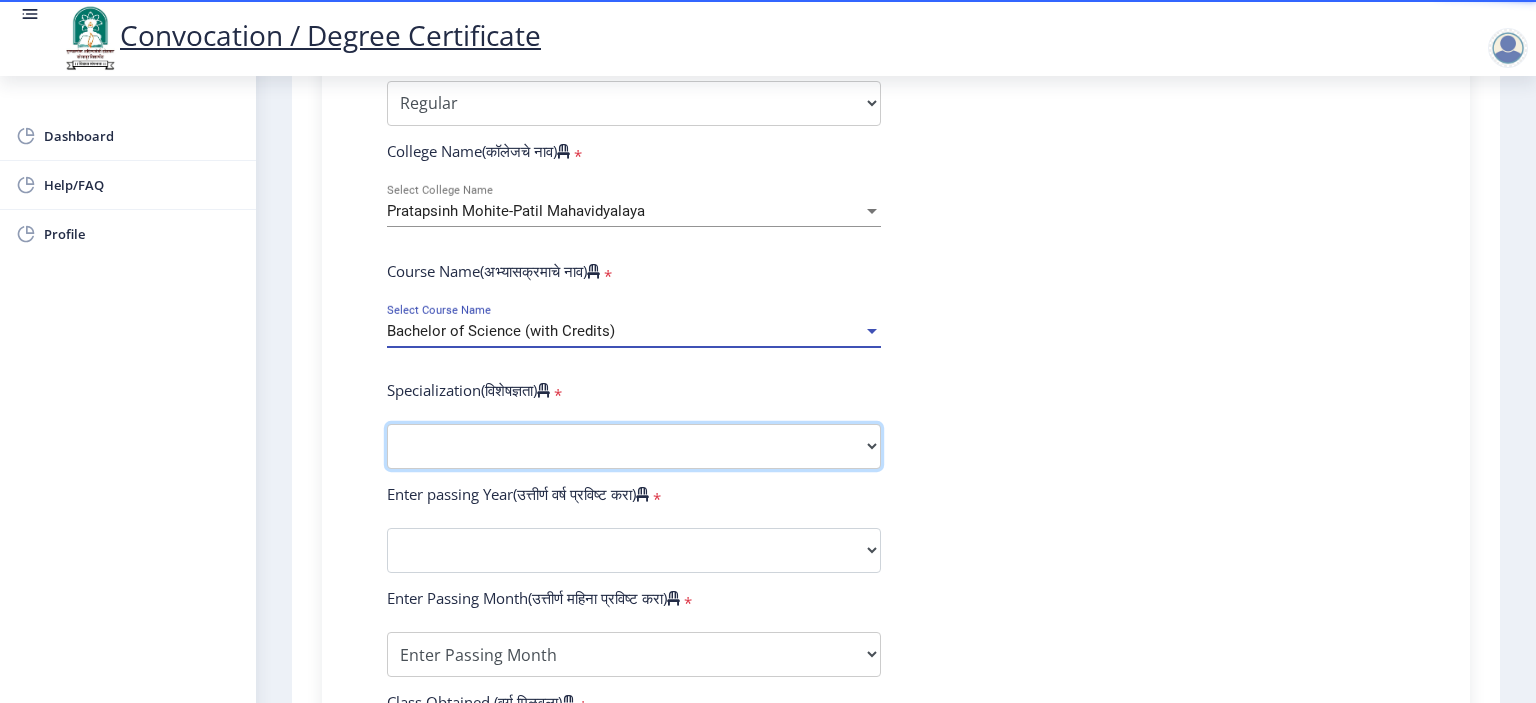 click on "Specialization Botany Chemistry Computer Science Electronics Geology Mathematics Microbiology Physics Statistics Zoology Other" at bounding box center (634, 446) 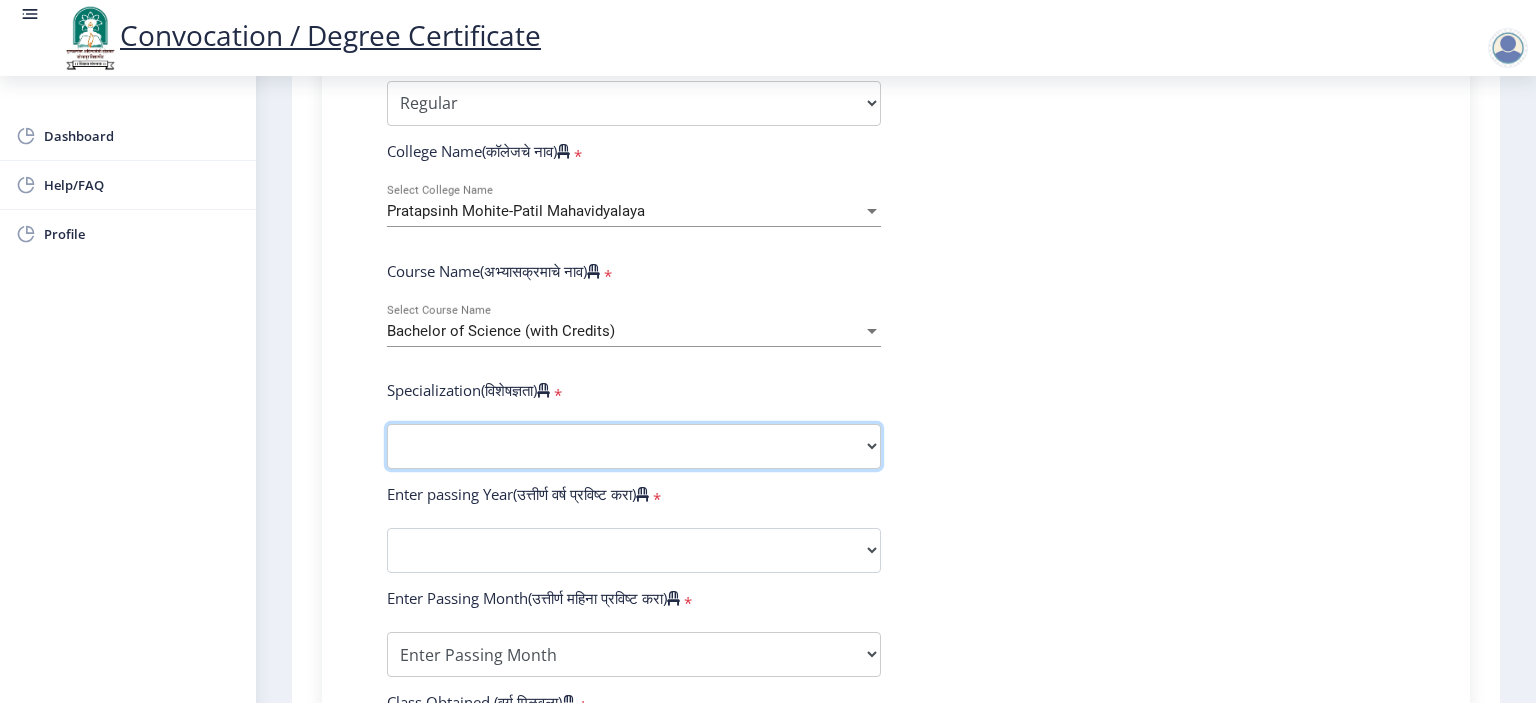 select on "Chemistry" 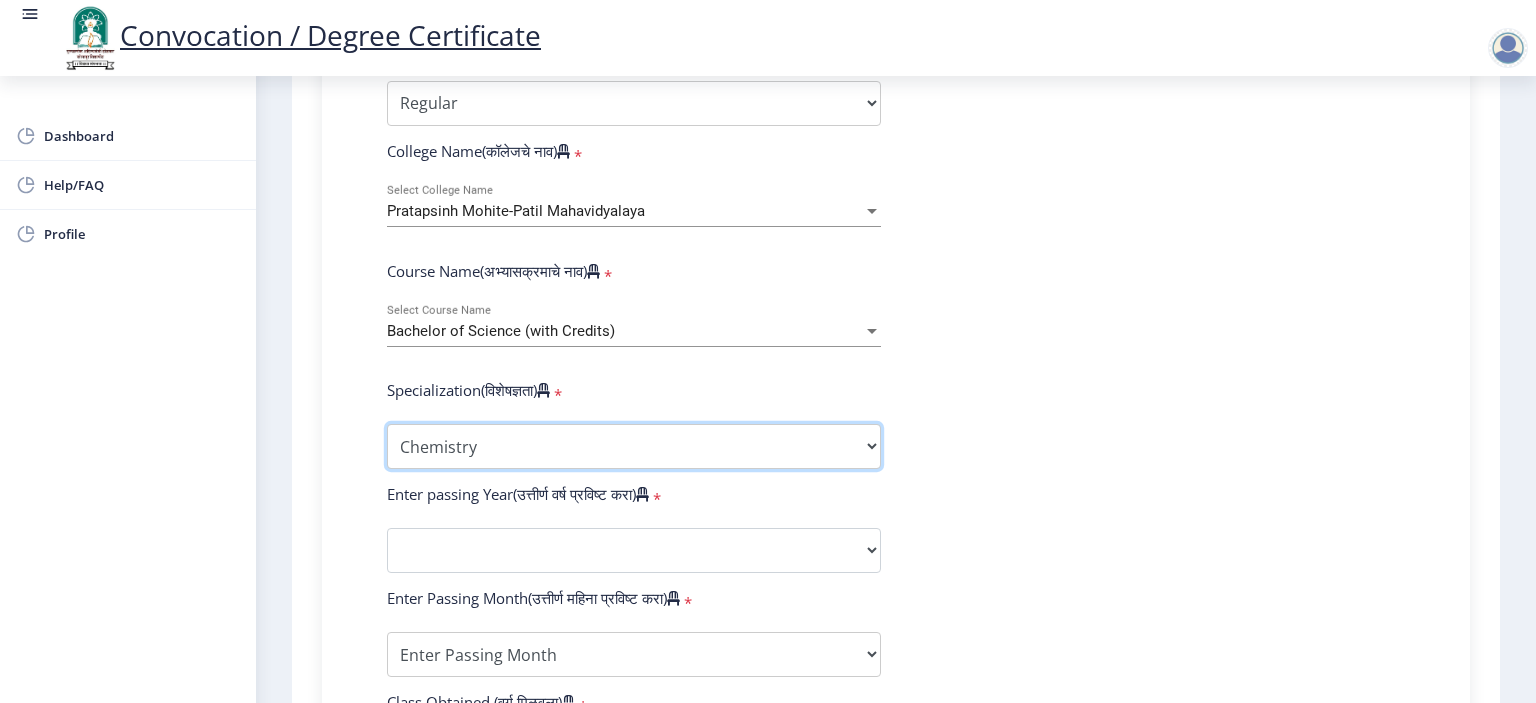 click on "Specialization Botany Chemistry Computer Science Electronics Geology Mathematics Microbiology Physics Statistics Zoology Other" at bounding box center [634, 446] 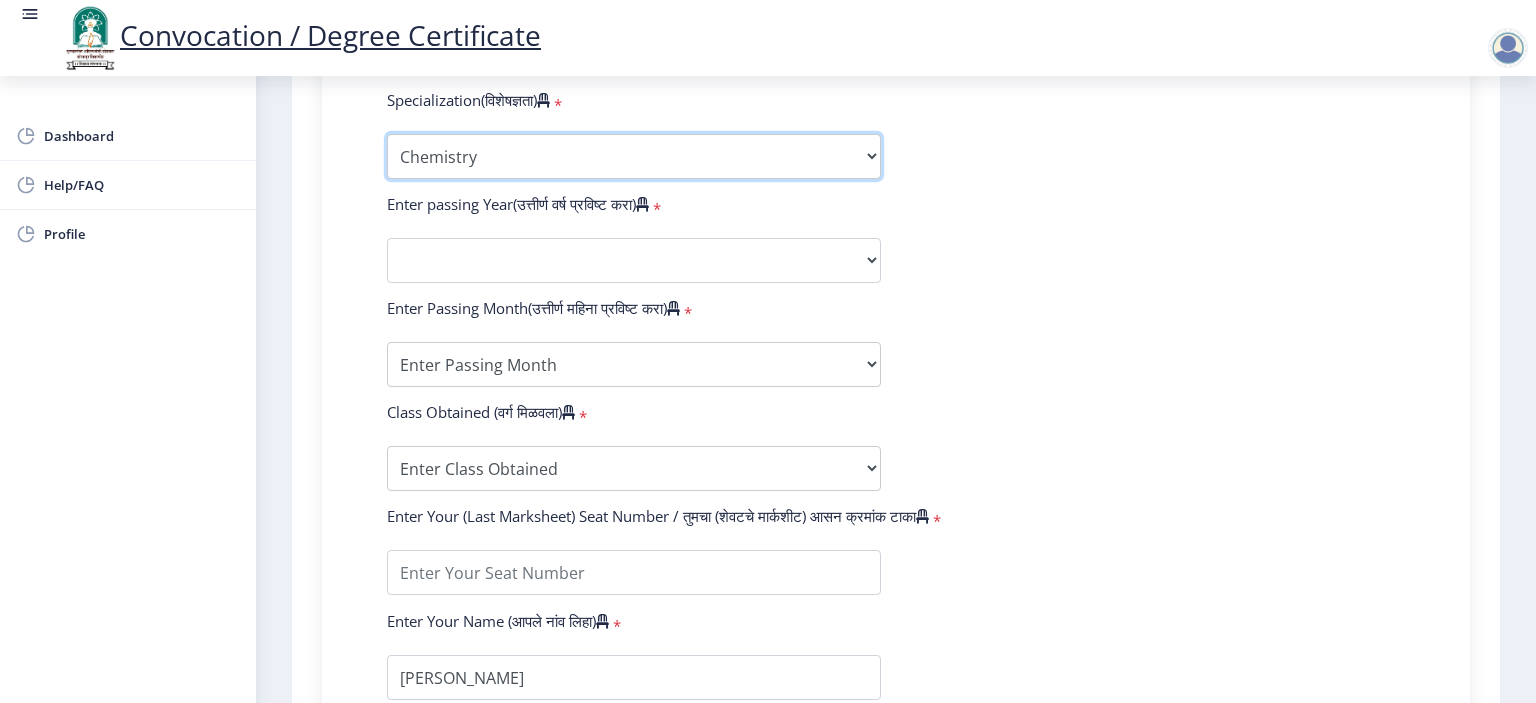 scroll, scrollTop: 1000, scrollLeft: 0, axis: vertical 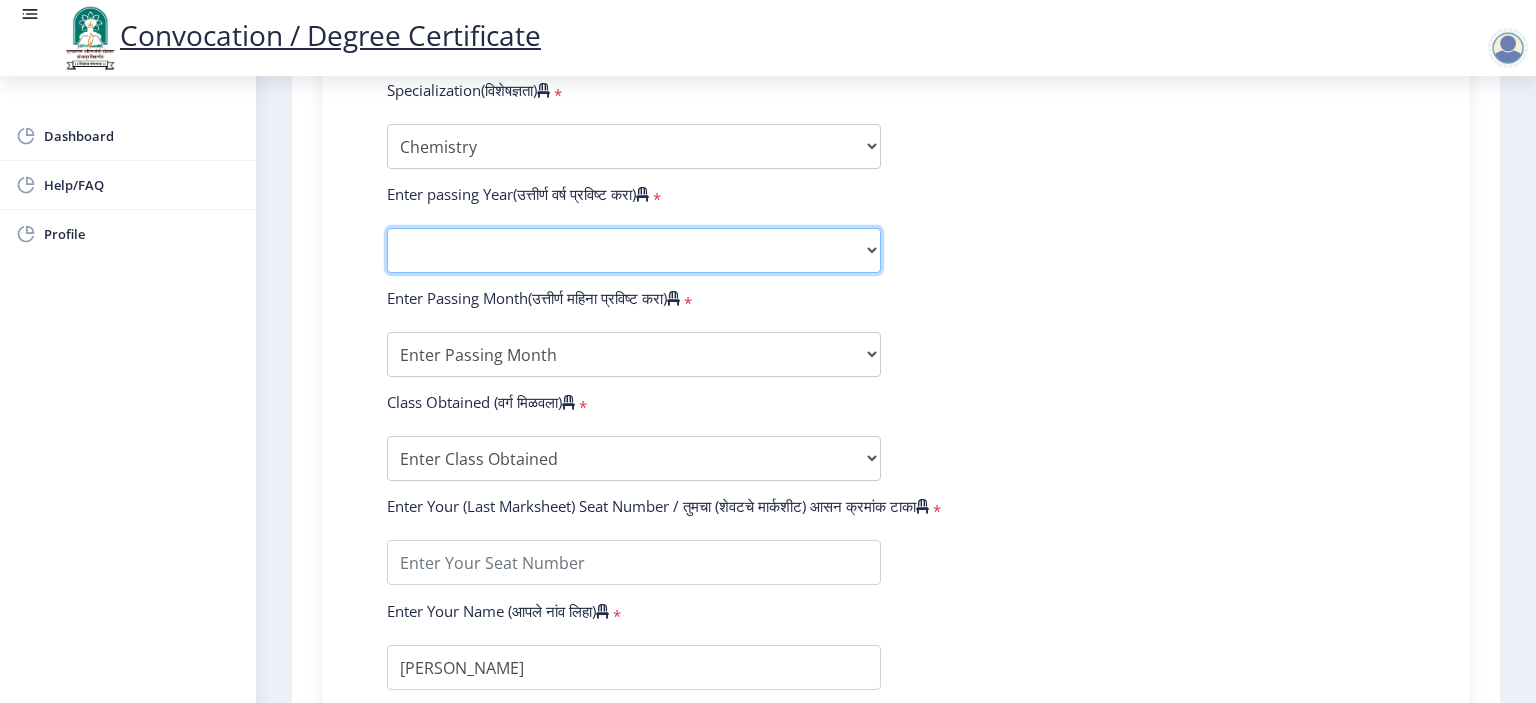 click on "2025   2024   2023   2022   2021   2020   2019   2018   2017   2016   2015   2014   2013   2012   2011   2010   2009   2008   2007   2006   2005   2004   2003   2002   2001   2000   1999   1998   1997   1996   1995   1994   1993   1992   1991   1990   1989   1988   1987   1986   1985   1984   1983   1982   1981   1980   1979   1978   1977   1976" 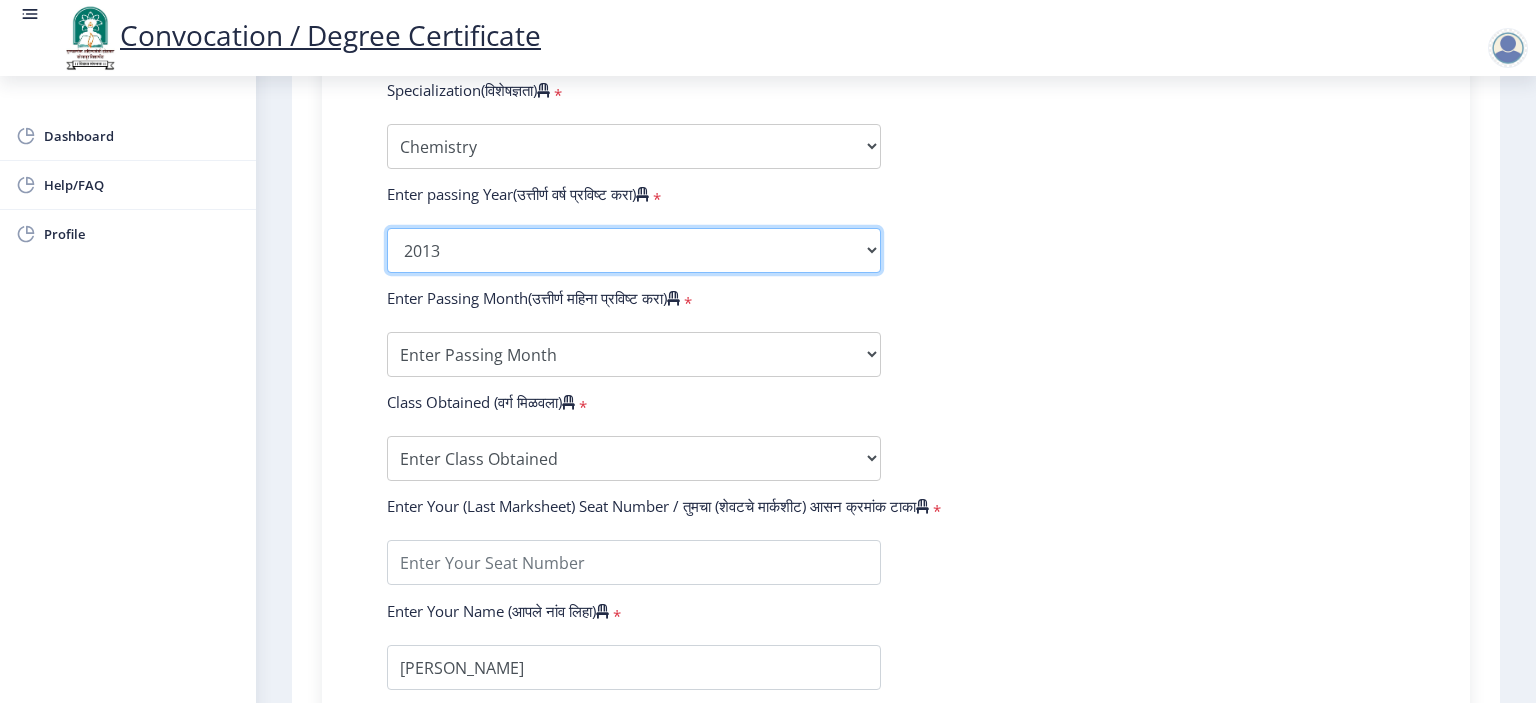 click on "2025   2024   2023   2022   2021   2020   2019   2018   2017   2016   2015   2014   2013   2012   2011   2010   2009   2008   2007   2006   2005   2004   2003   2002   2001   2000   1999   1998   1997   1996   1995   1994   1993   1992   1991   1990   1989   1988   1987   1986   1985   1984   1983   1982   1981   1980   1979   1978   1977   1976" 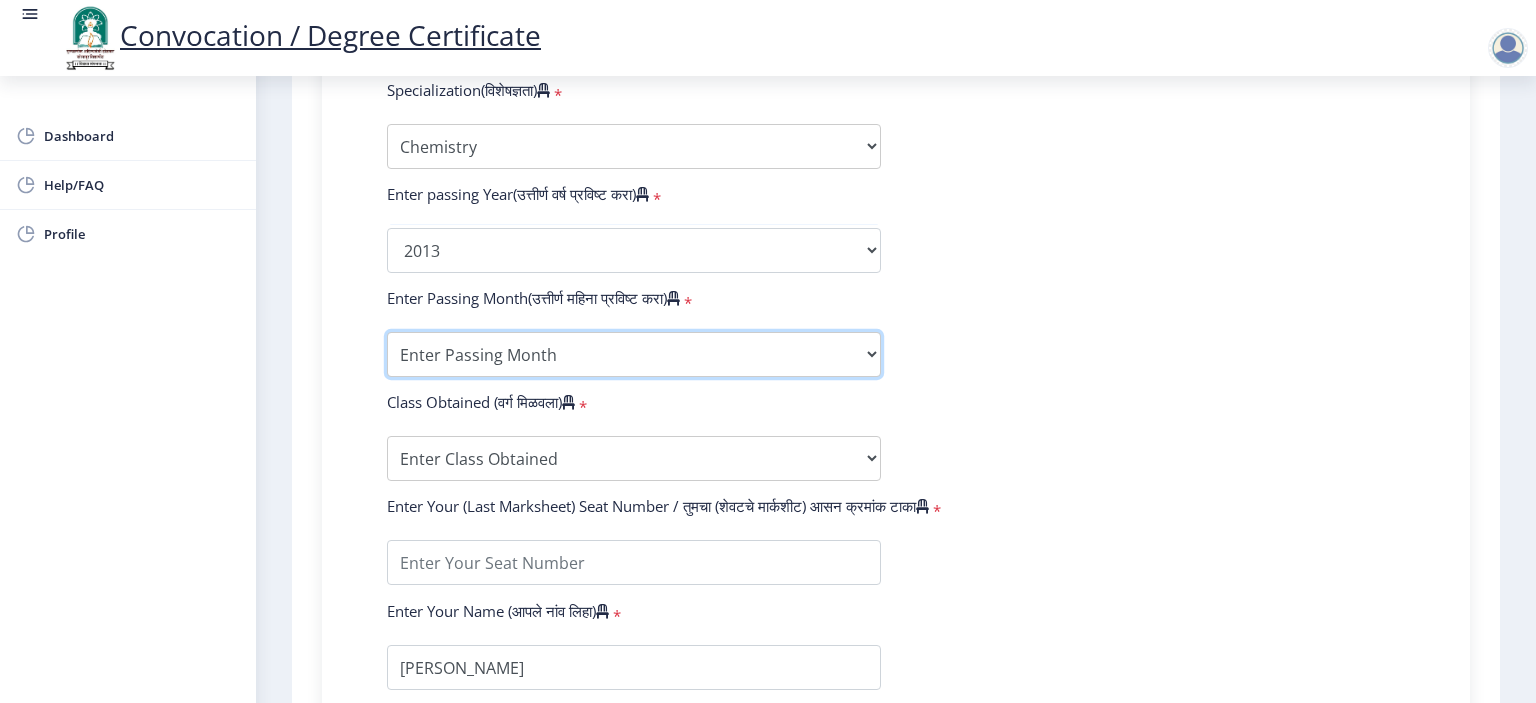 click on "Enter Passing Month March April May October November December" at bounding box center [634, 354] 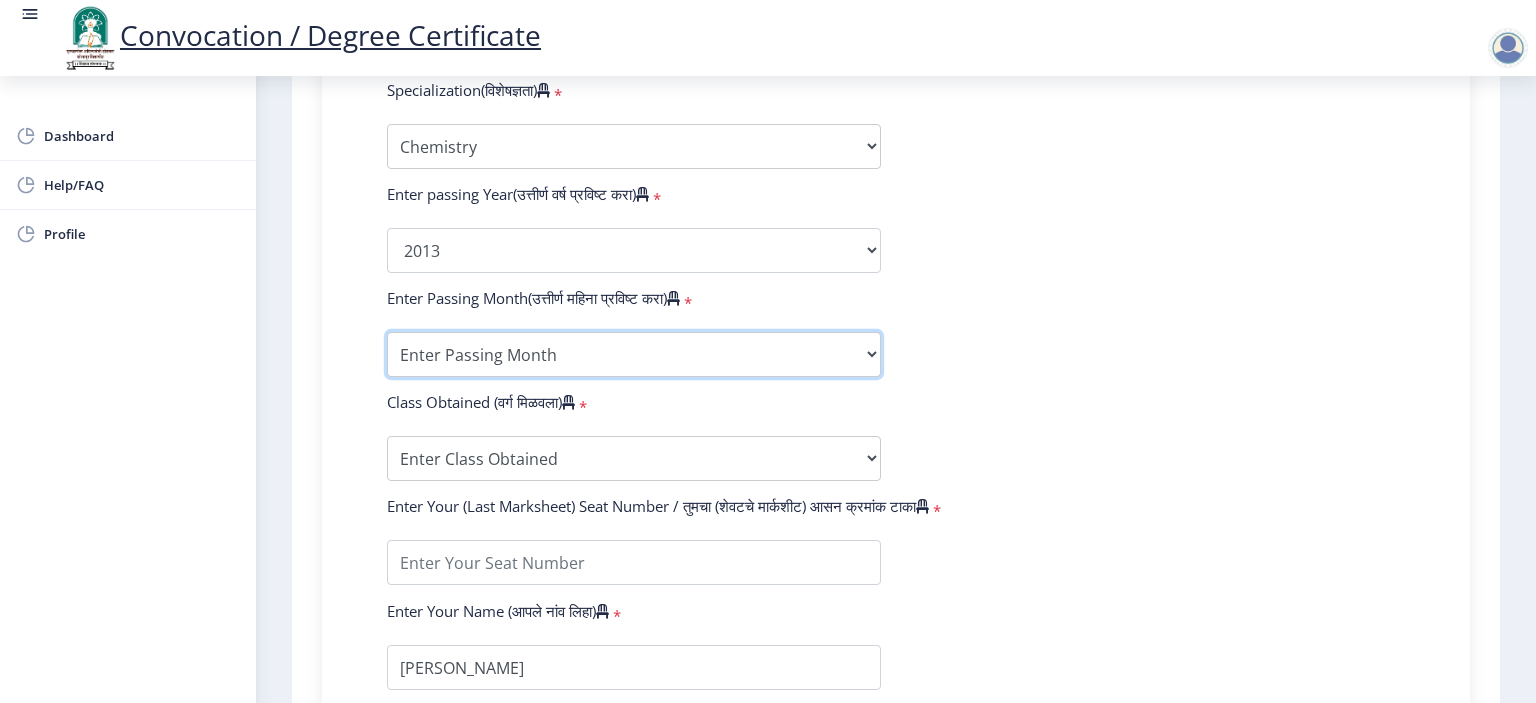 select on "May" 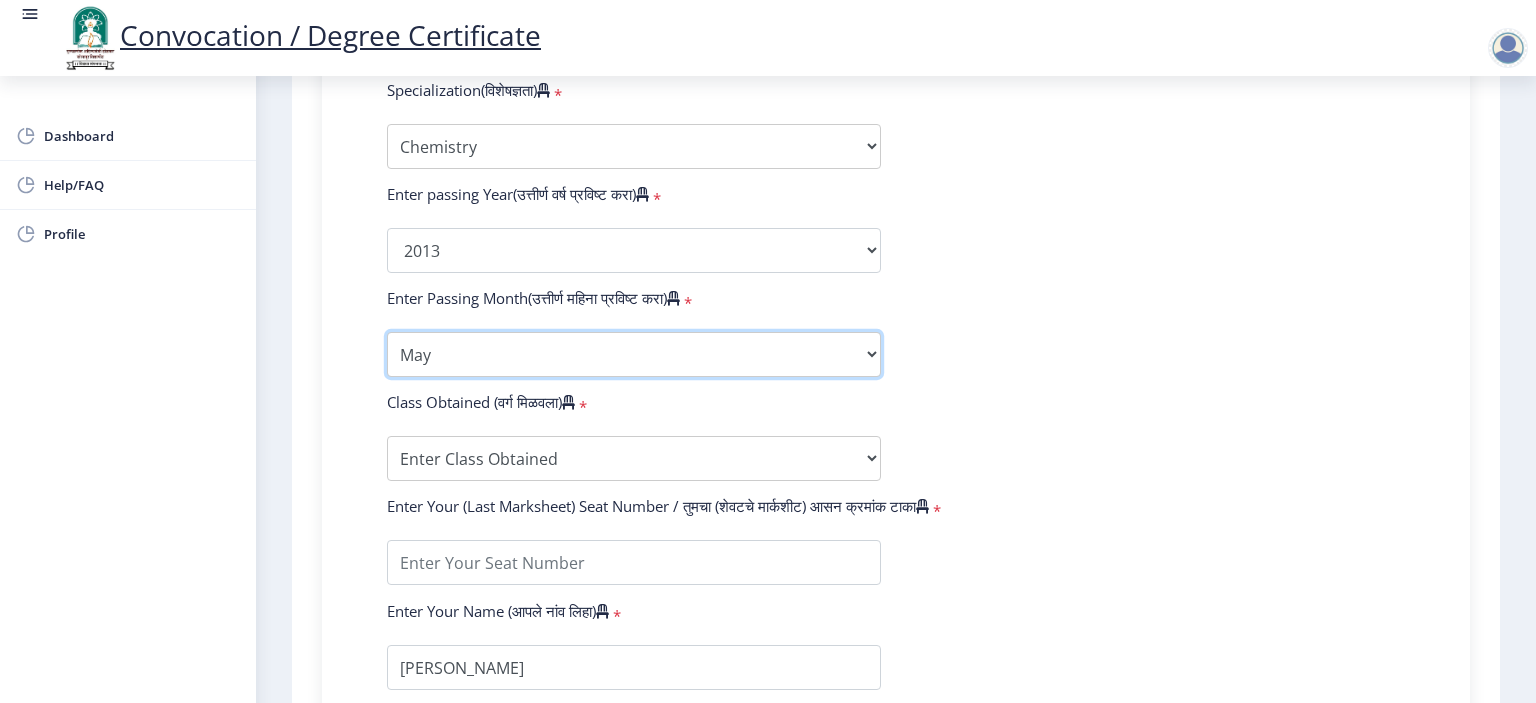 click on "Enter Passing Month March April May October November December" at bounding box center (634, 354) 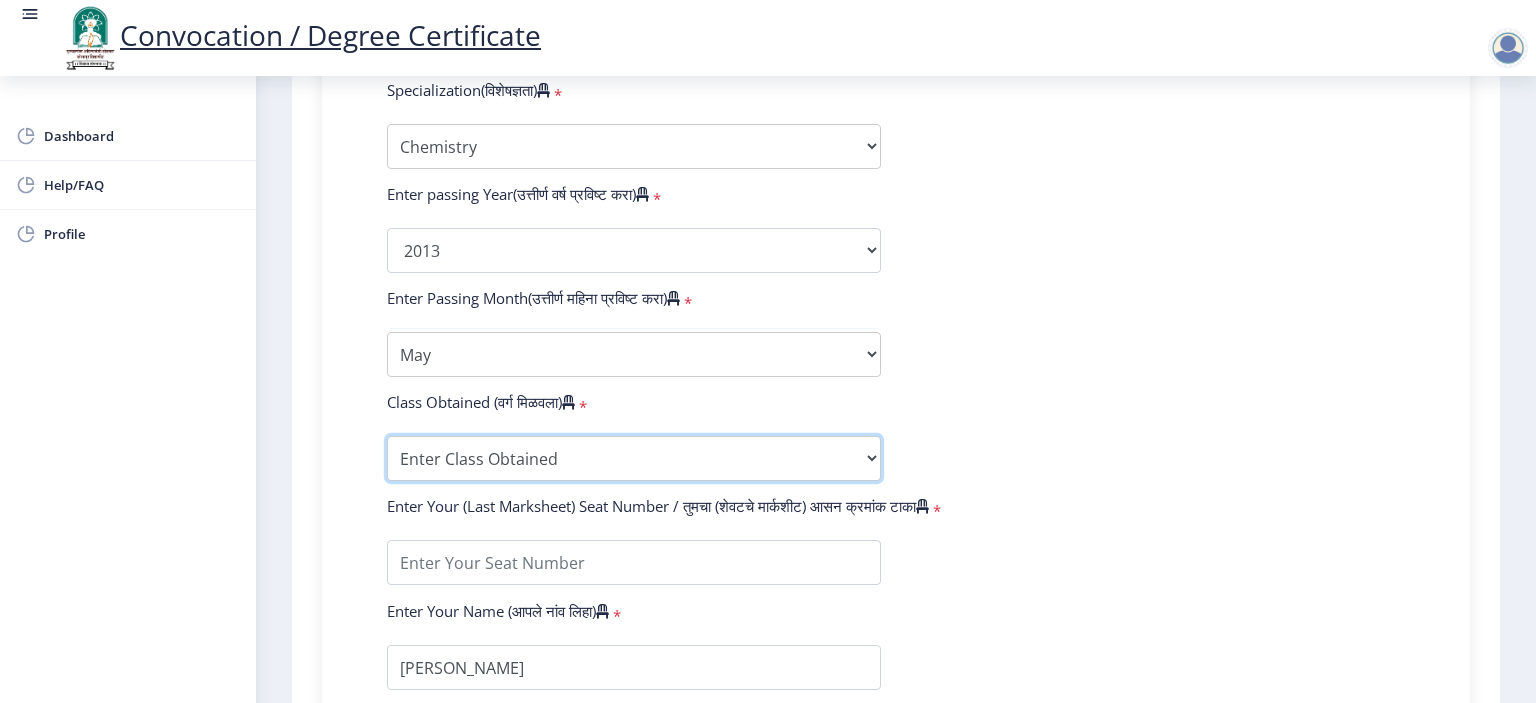 click on "Enter Class Obtained FIRST CLASS WITH DISTINCTION FIRST CLASS HIGHER SECOND CLASS SECOND CLASS PASS CLASS Grade O Grade A+ Grade A Grade B+ Grade B Grade C+ Grade C Grade D Grade E" at bounding box center (634, 458) 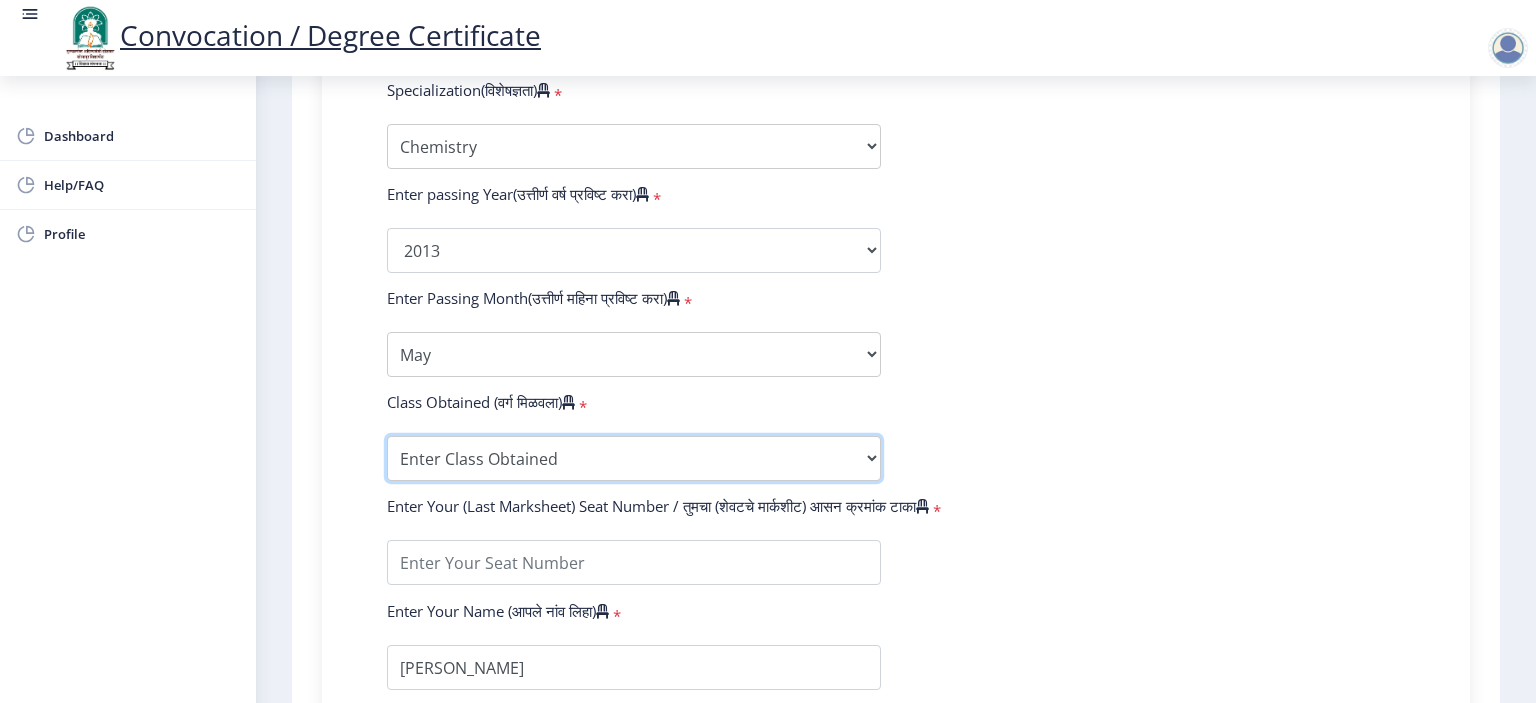 click on "Enter Class Obtained FIRST CLASS WITH DISTINCTION FIRST CLASS HIGHER SECOND CLASS SECOND CLASS PASS CLASS Grade O Grade A+ Grade A Grade B+ Grade B Grade C+ Grade C Grade D Grade E" at bounding box center [634, 458] 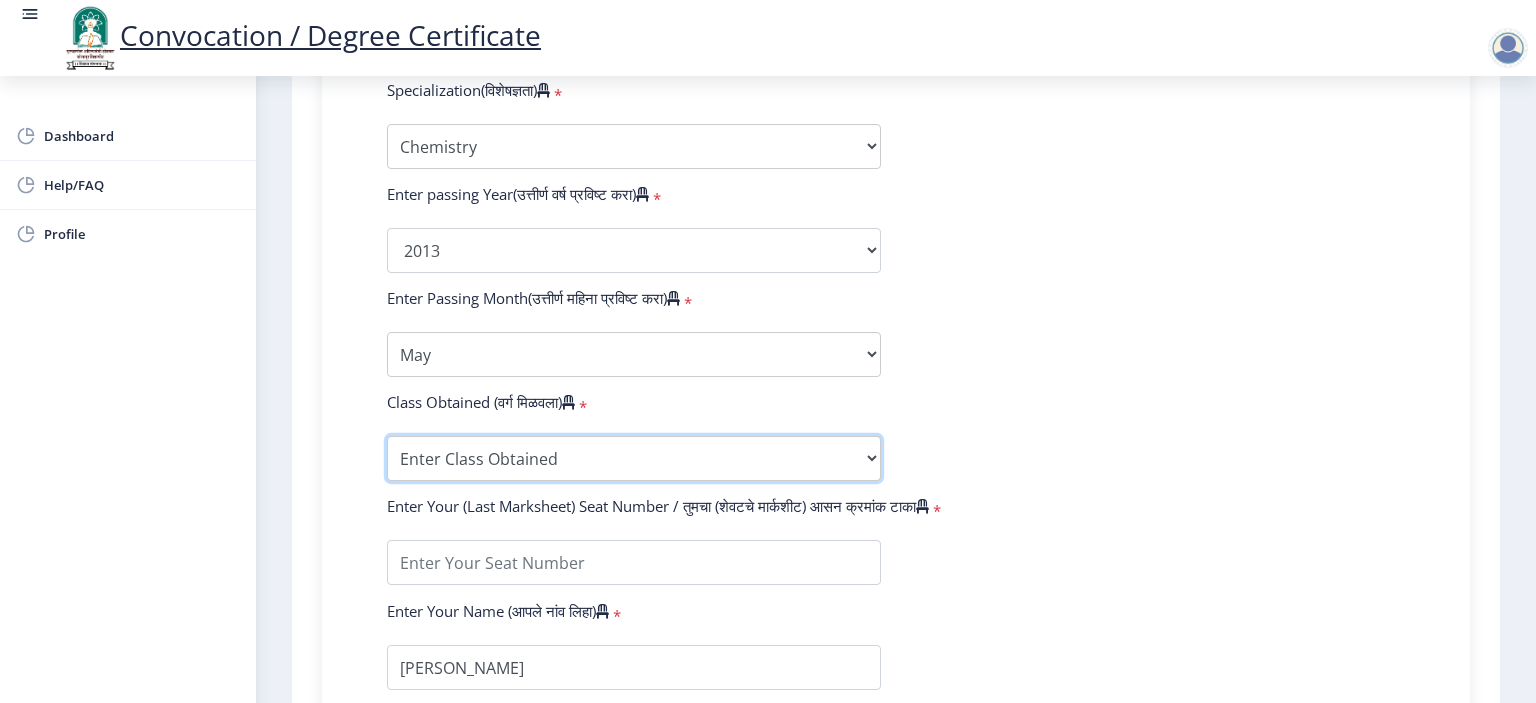 select on "FIRST CLASS" 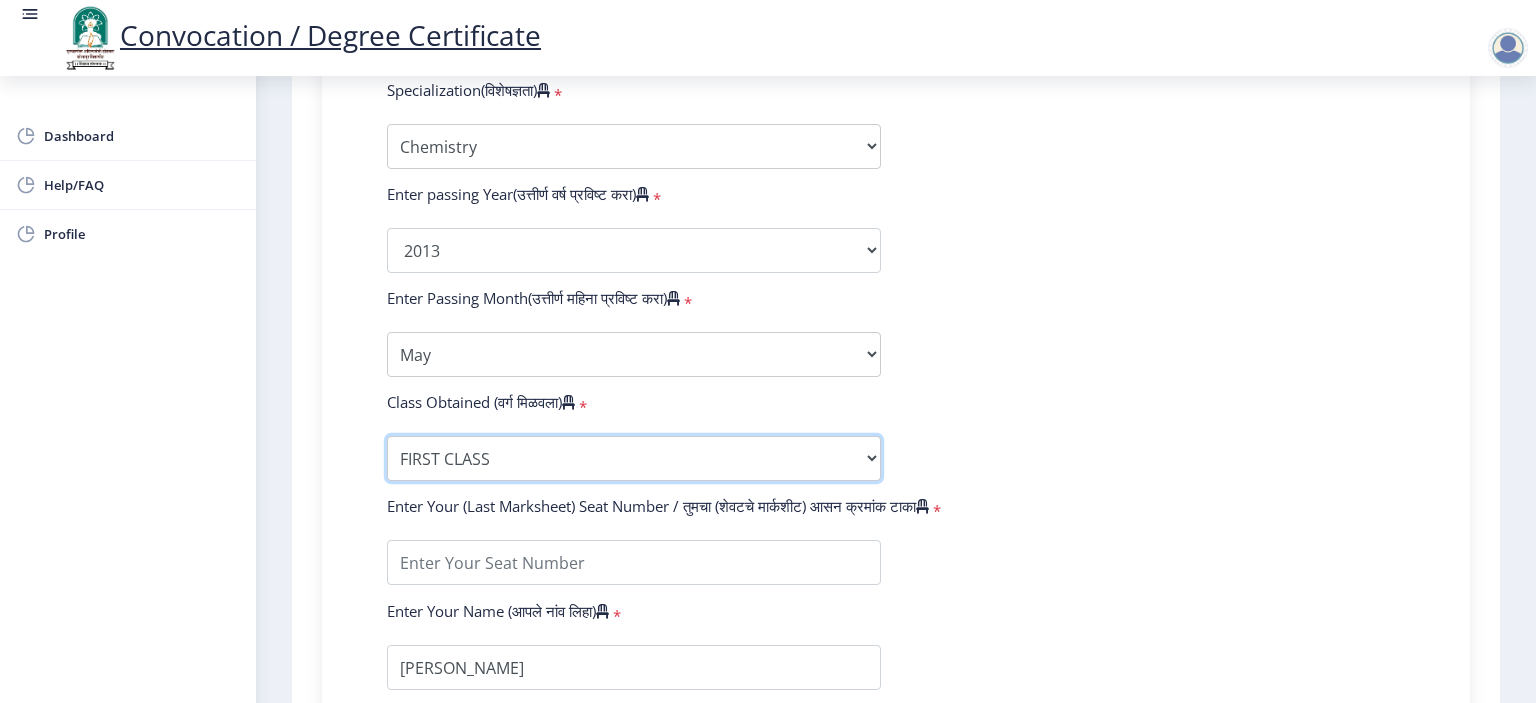 click on "Enter Class Obtained FIRST CLASS WITH DISTINCTION FIRST CLASS HIGHER SECOND CLASS SECOND CLASS PASS CLASS Grade O Grade A+ Grade A Grade B+ Grade B Grade C+ Grade C Grade D Grade E" at bounding box center [634, 458] 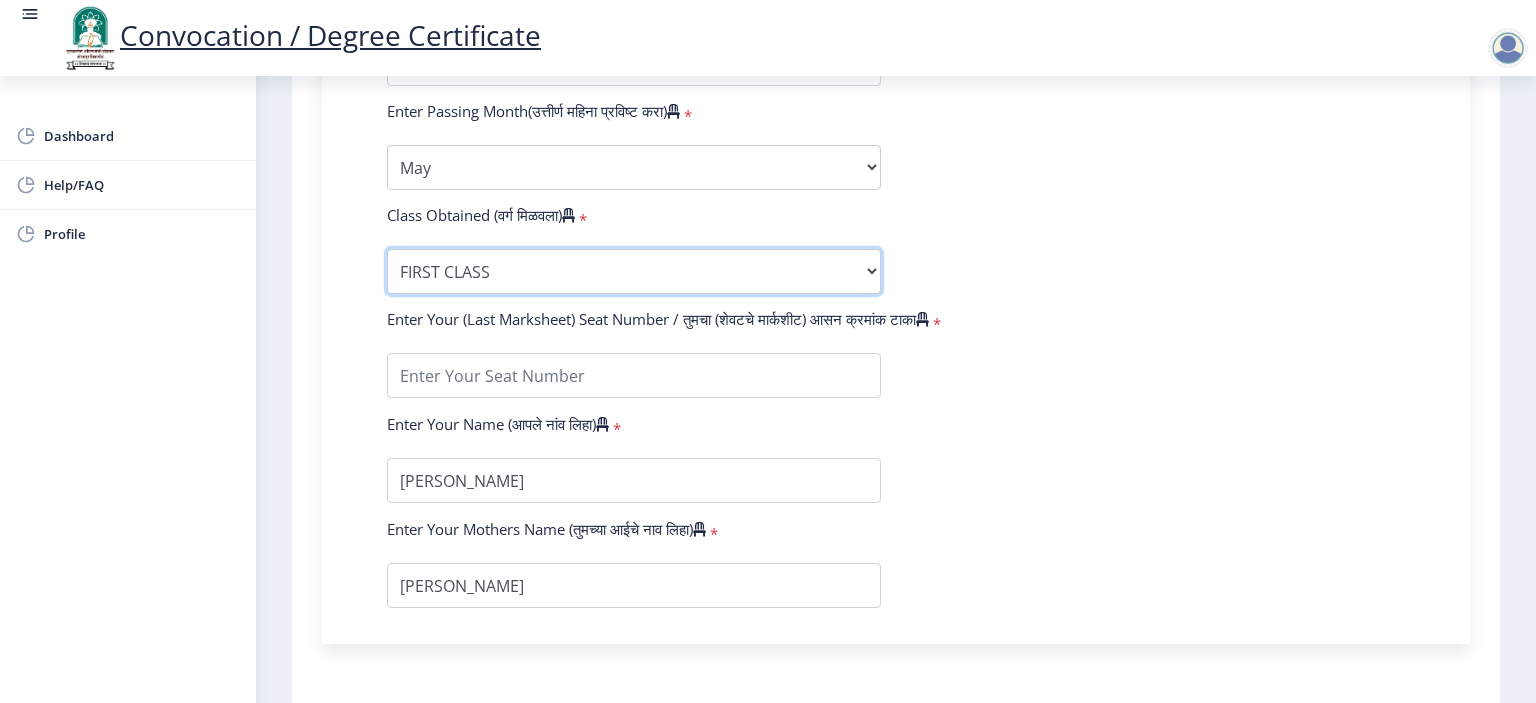 scroll, scrollTop: 1200, scrollLeft: 0, axis: vertical 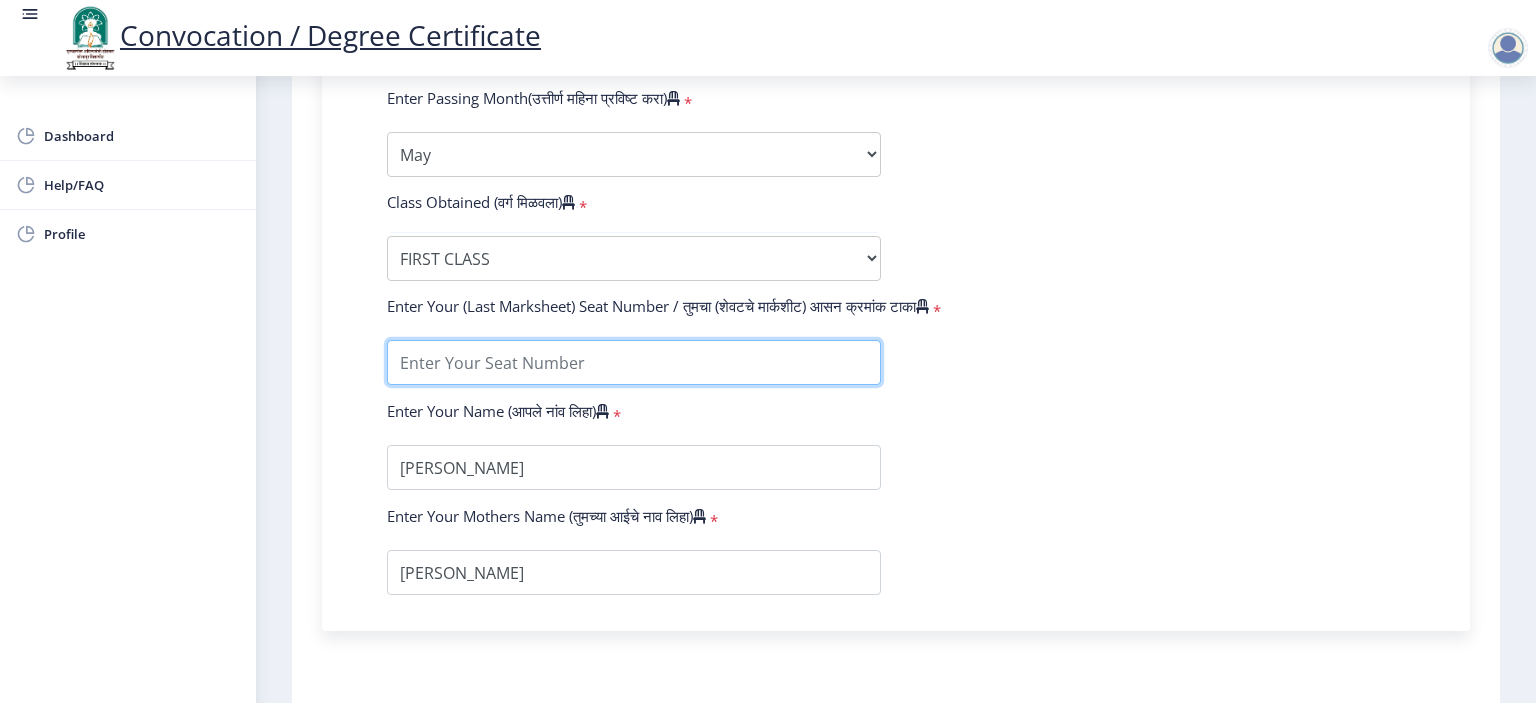 click at bounding box center (634, 362) 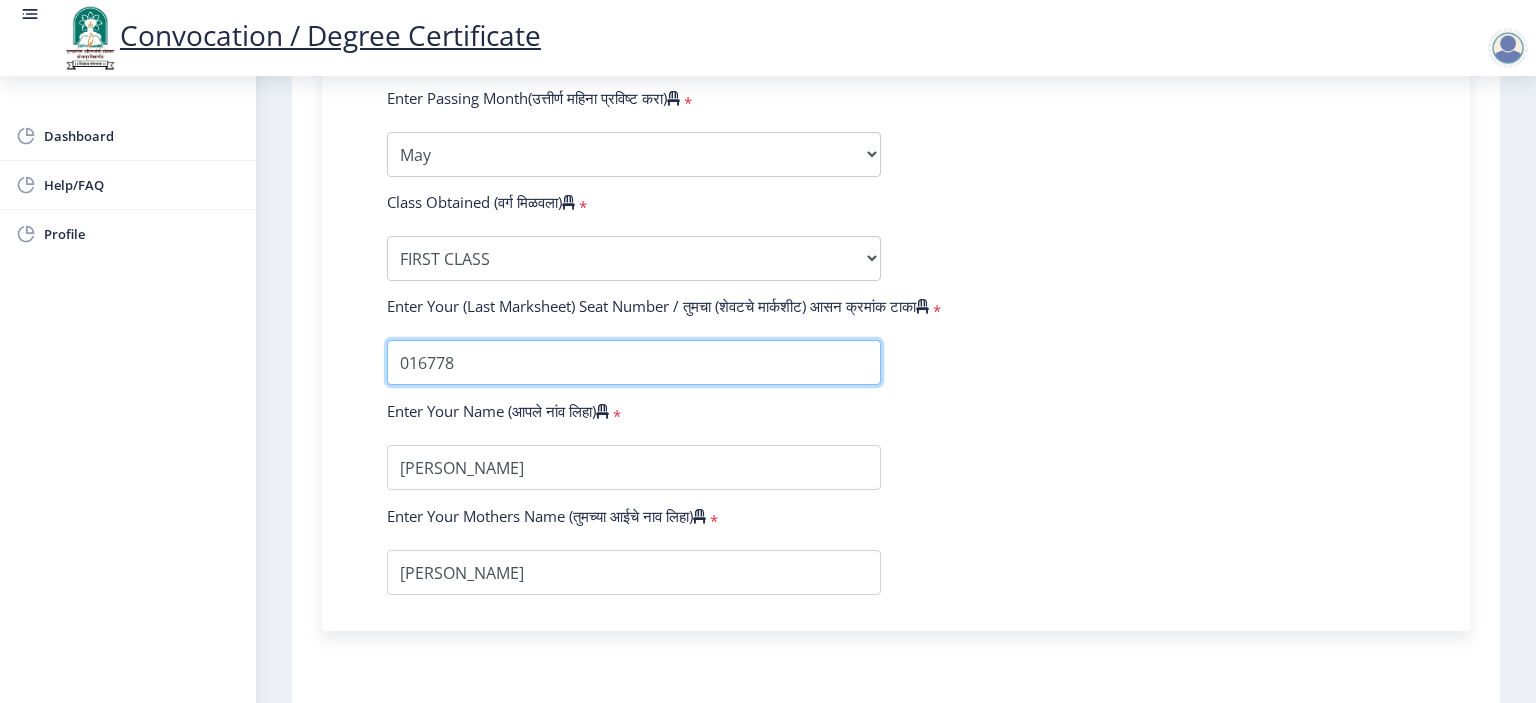 scroll, scrollTop: 1300, scrollLeft: 0, axis: vertical 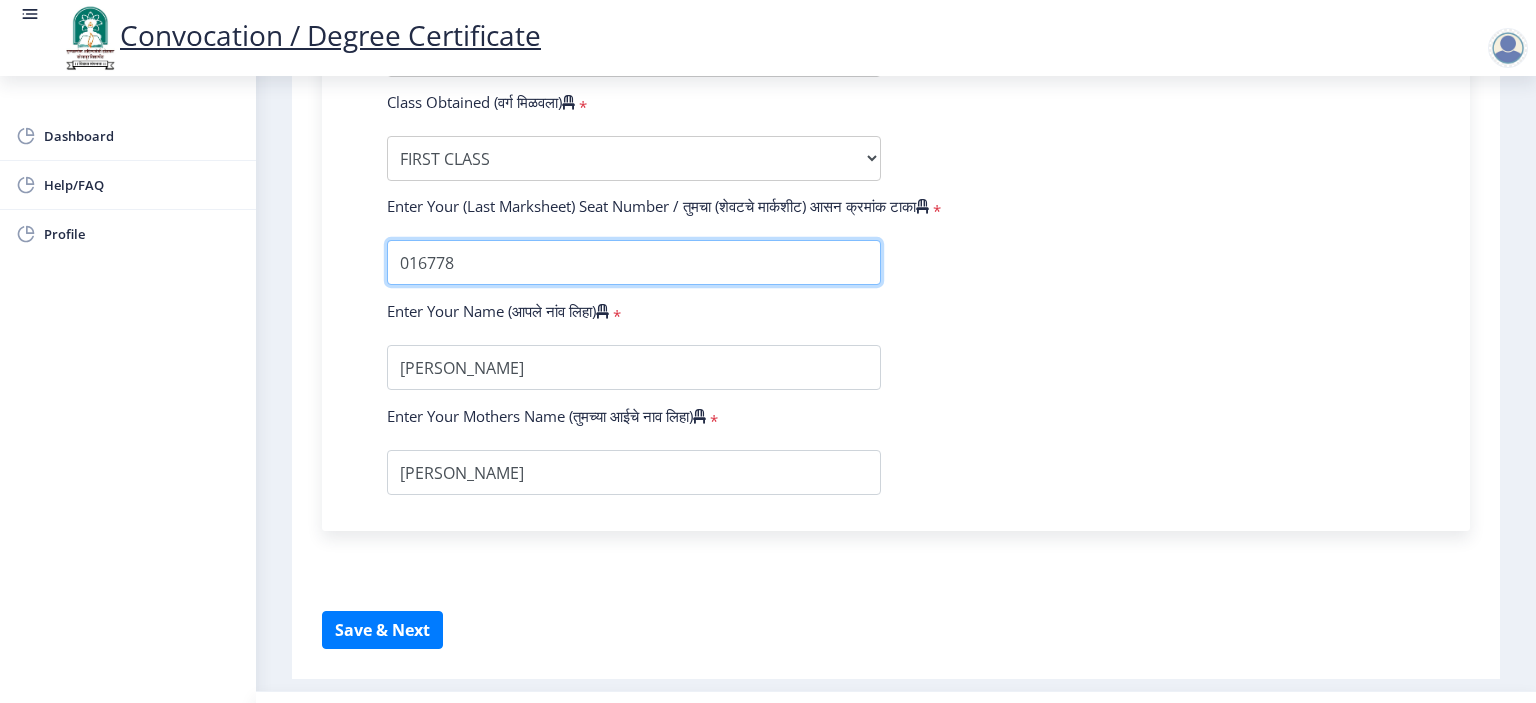 type on "016778" 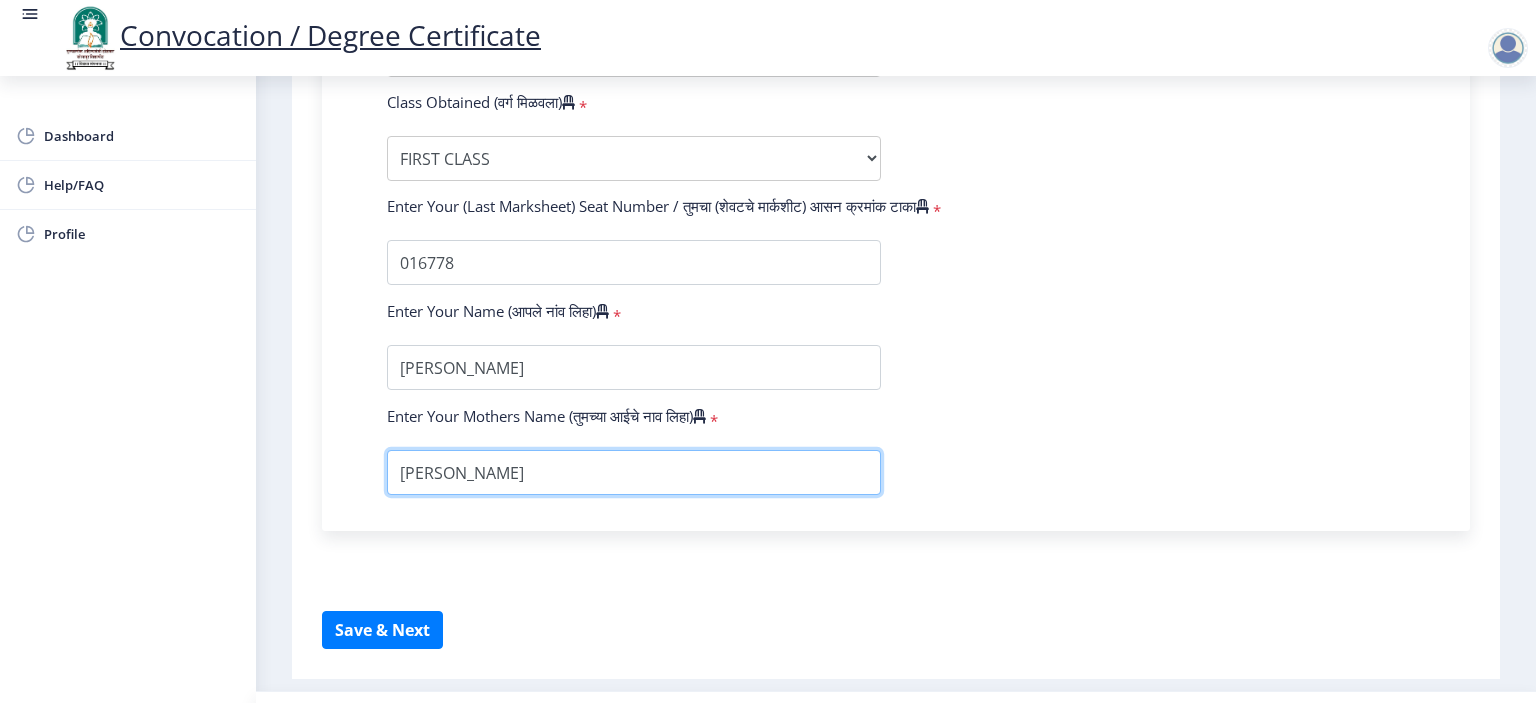 click at bounding box center (634, 472) 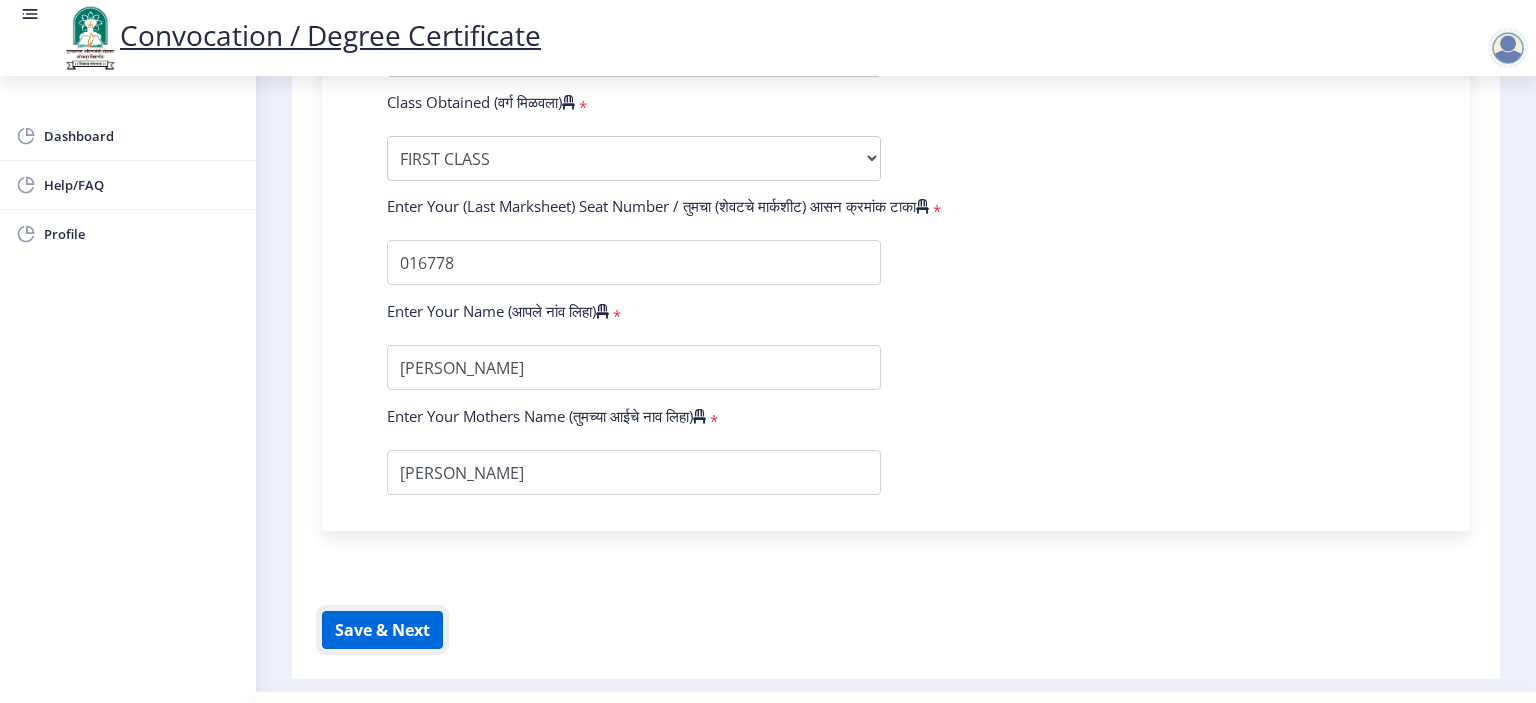 click on "Save & Next" 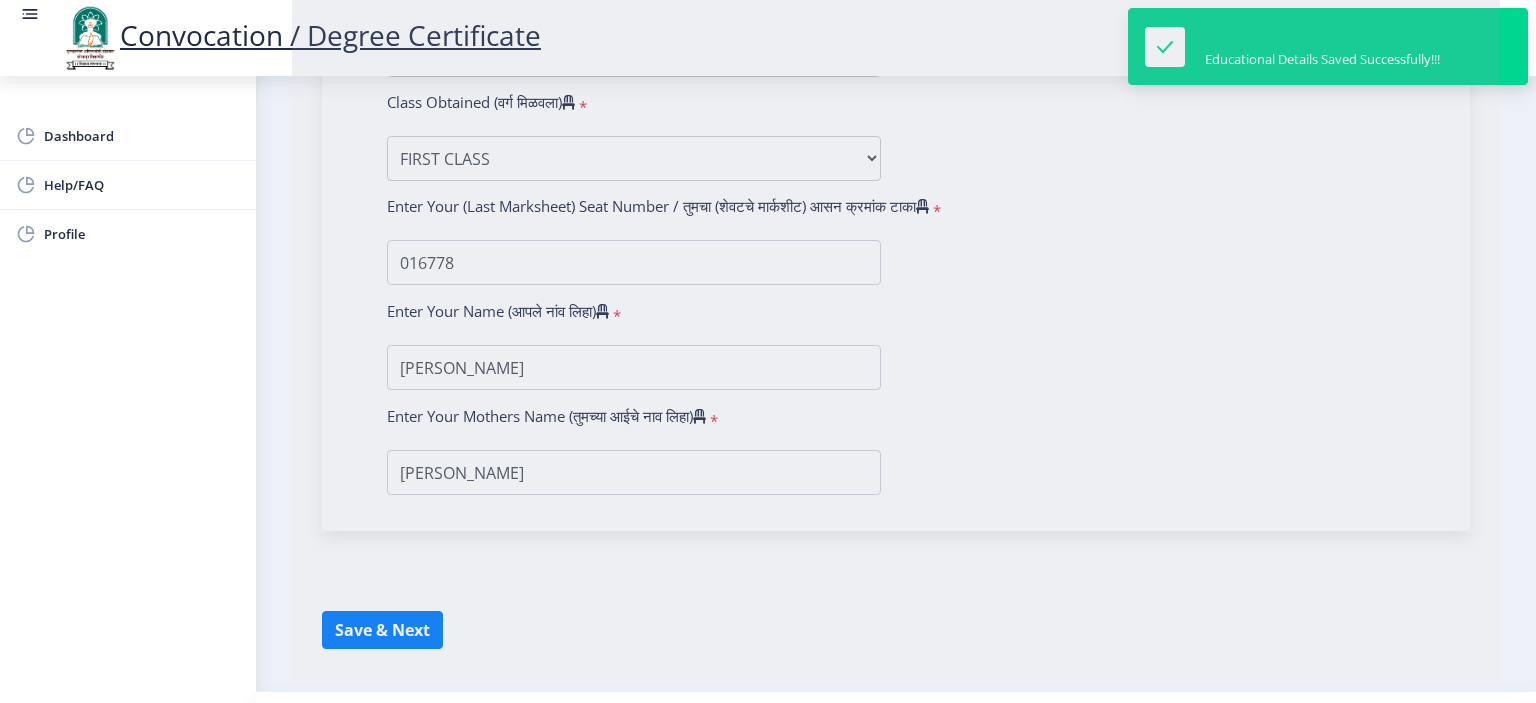 select 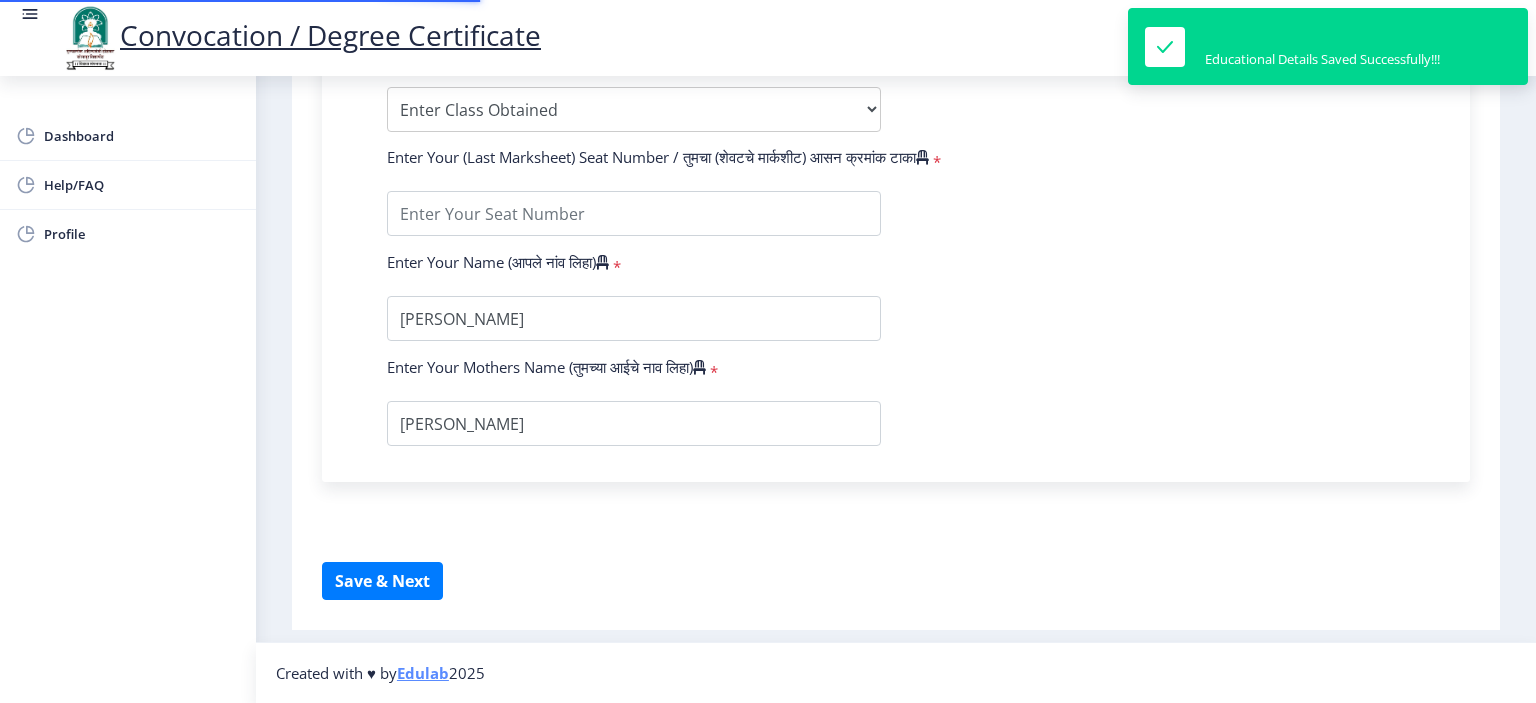 type on "2010032500399056" 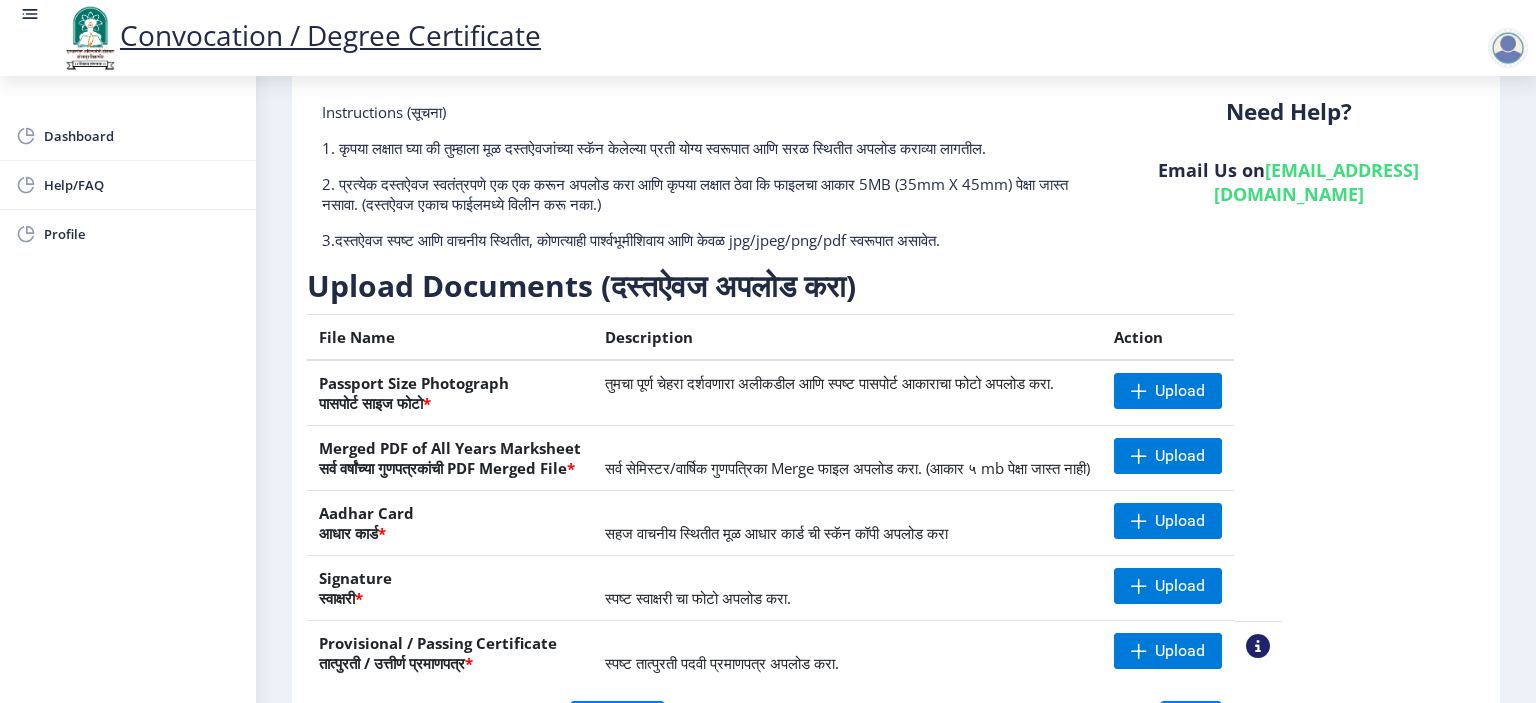 scroll, scrollTop: 0, scrollLeft: 0, axis: both 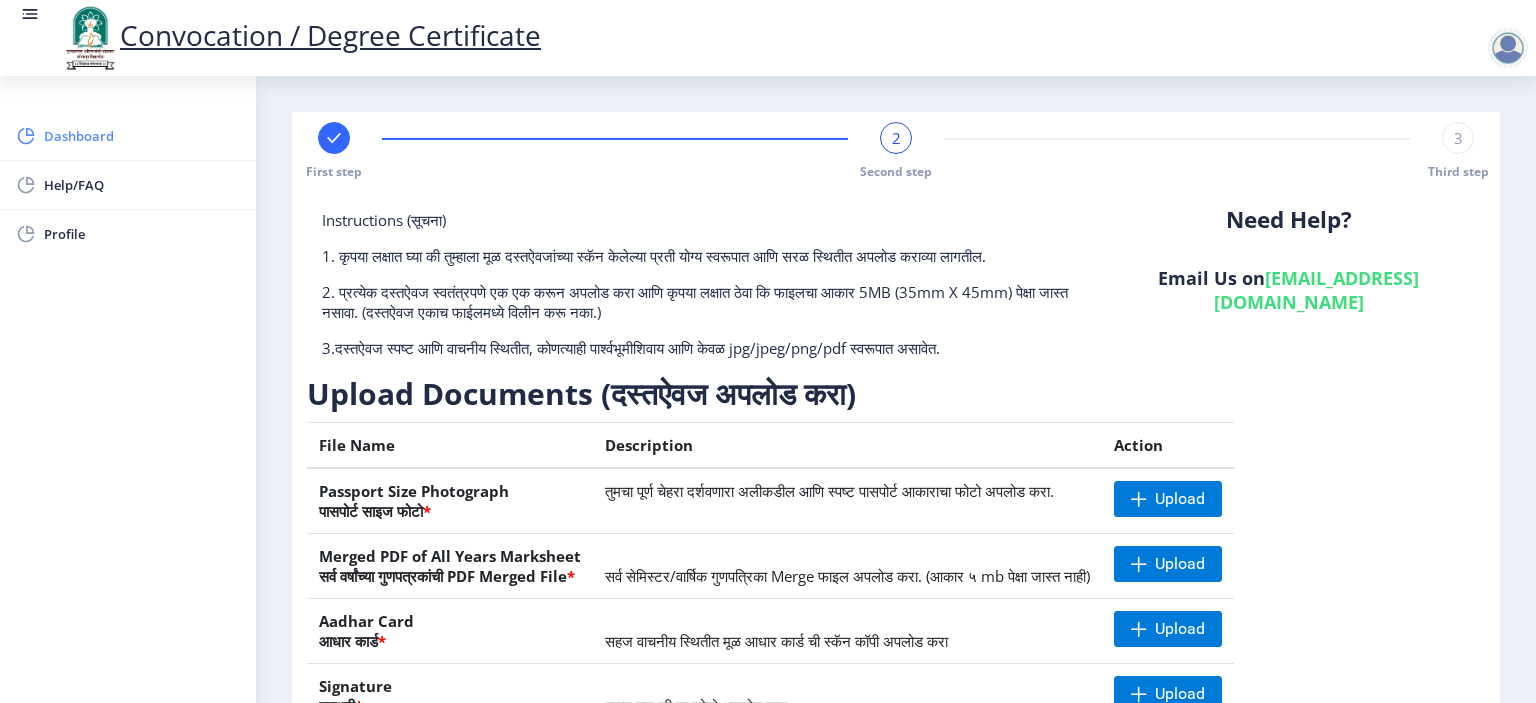 click on "Dashboard" 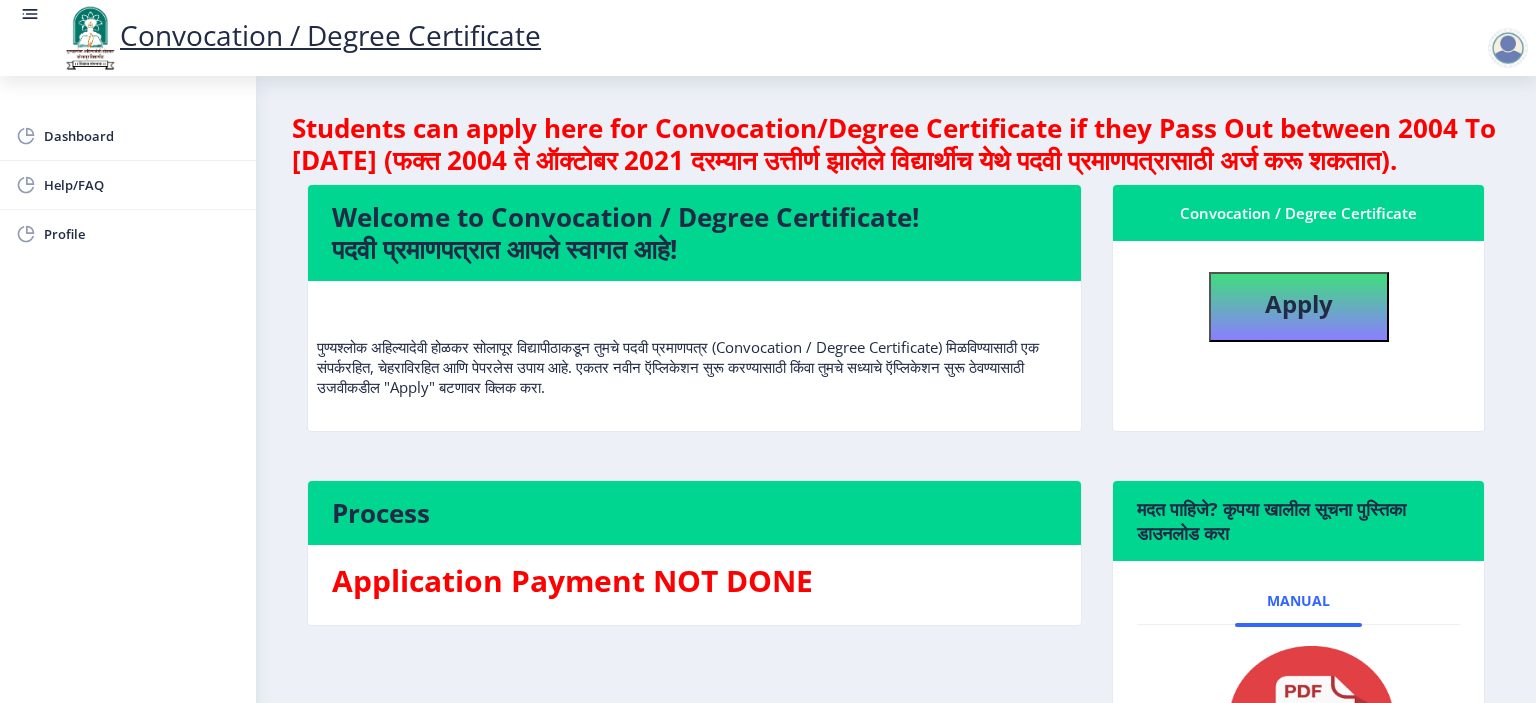 click 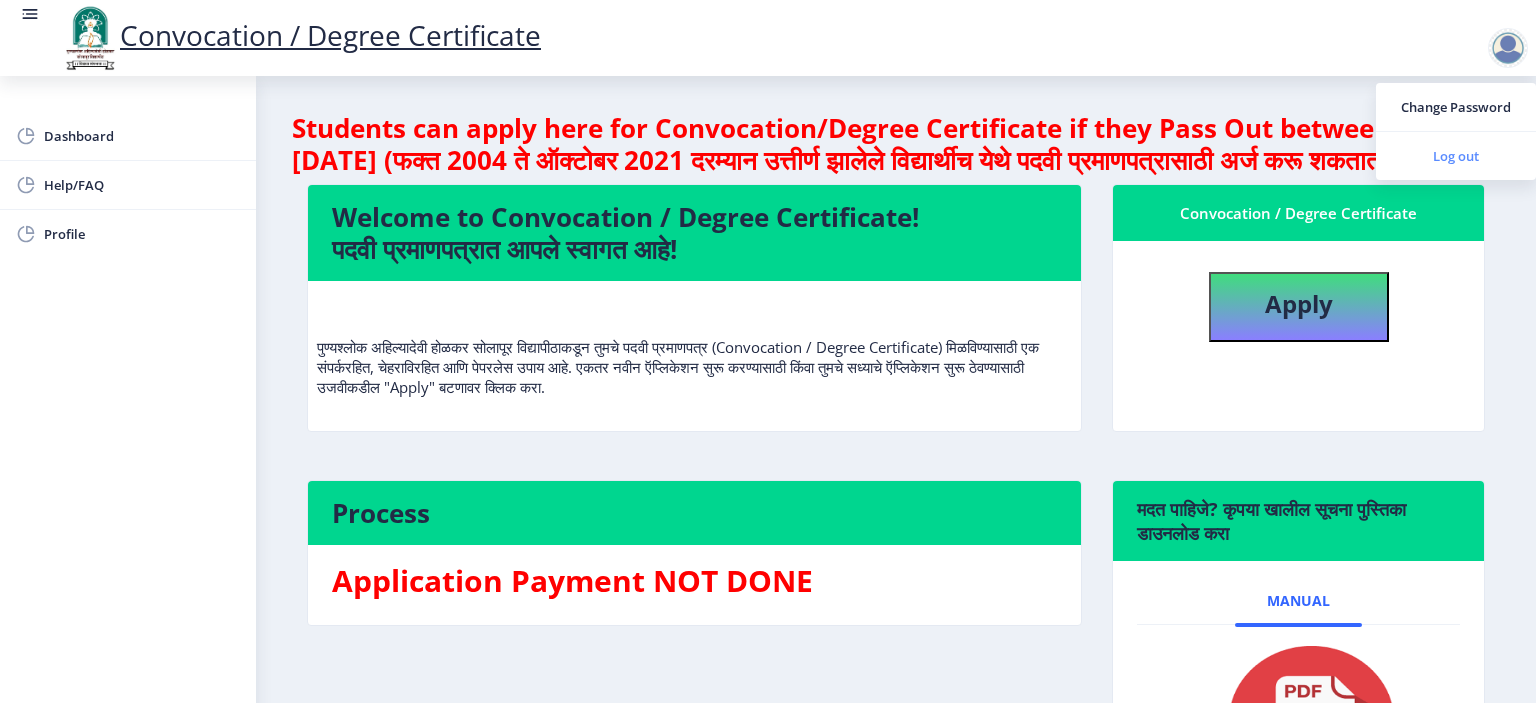 click on "Log out" at bounding box center [1456, 156] 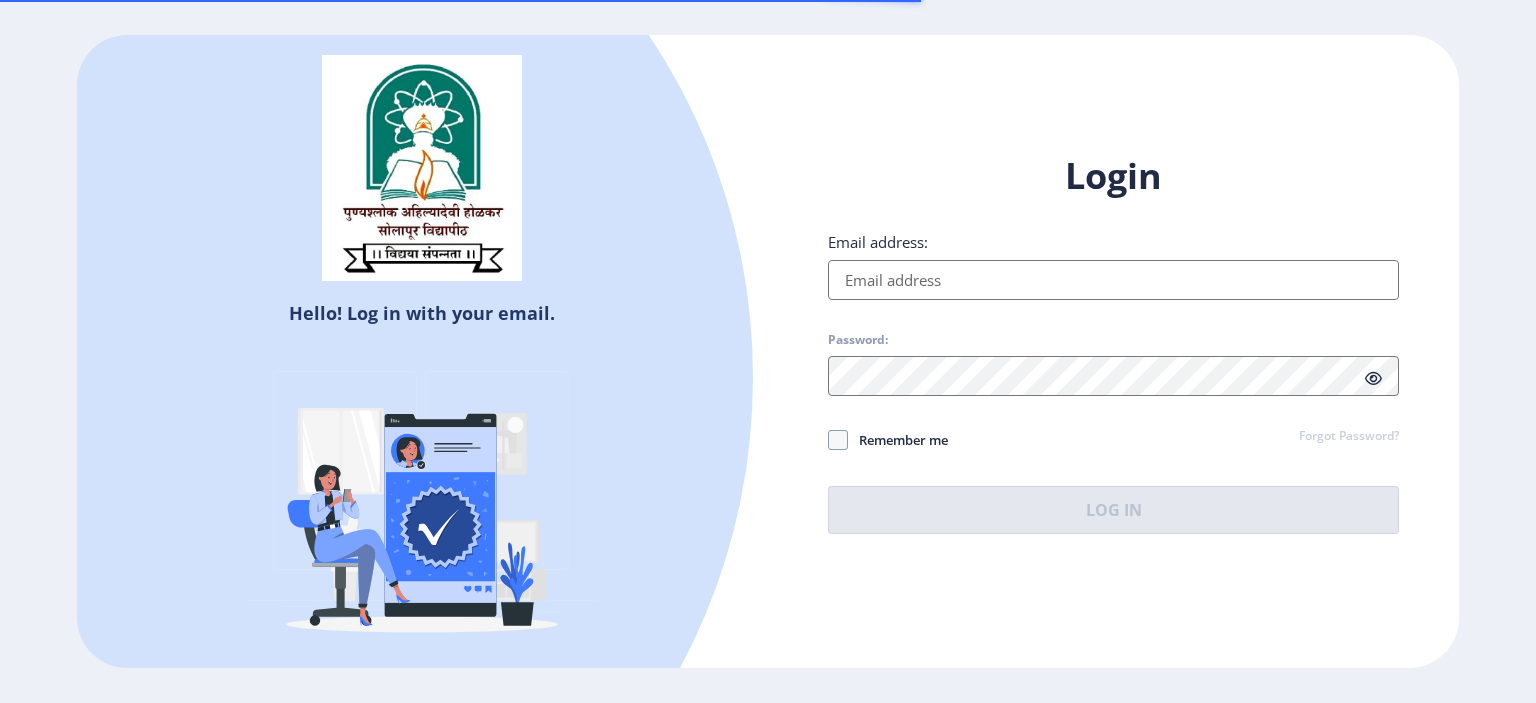 type on "[EMAIL_ADDRESS][DOMAIN_NAME]" 